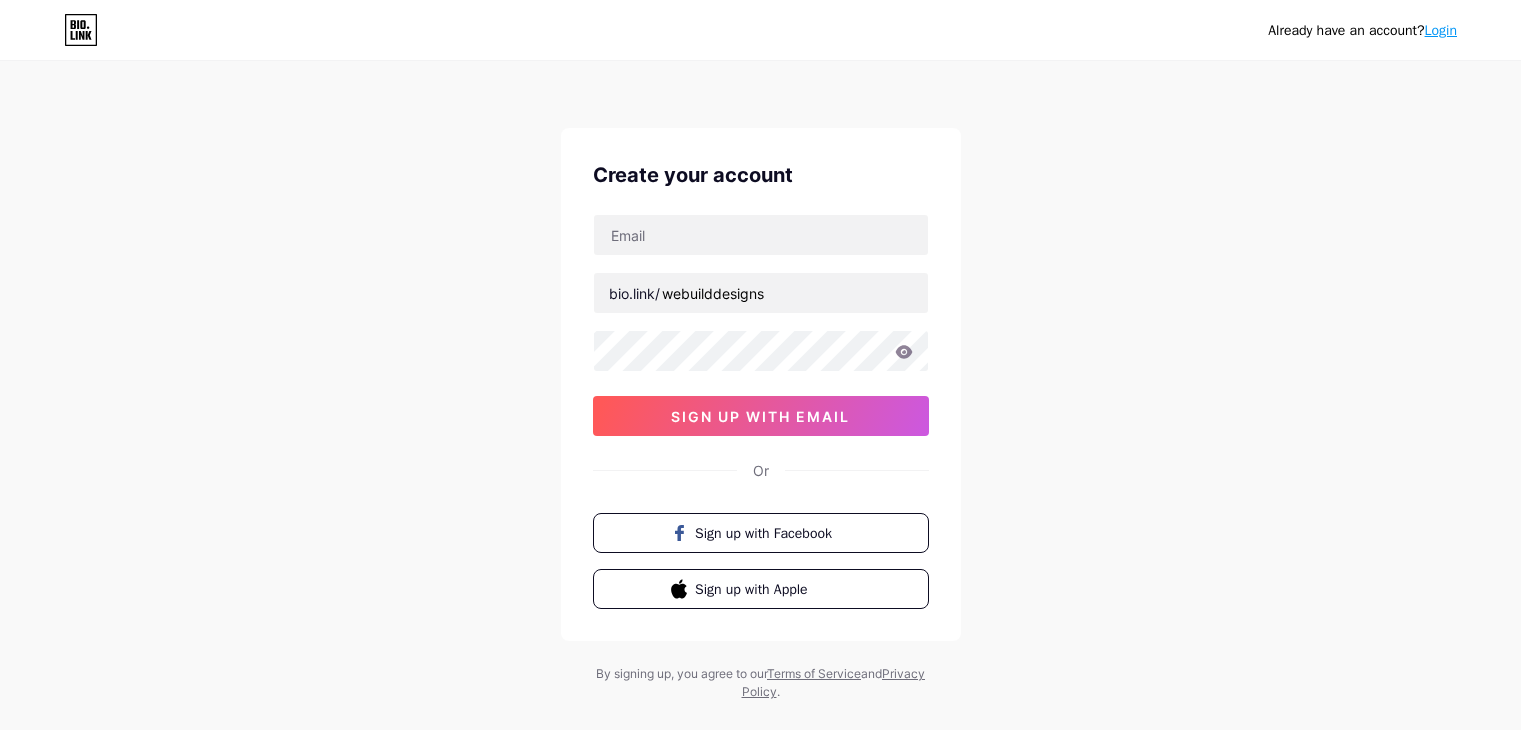 scroll, scrollTop: 0, scrollLeft: 0, axis: both 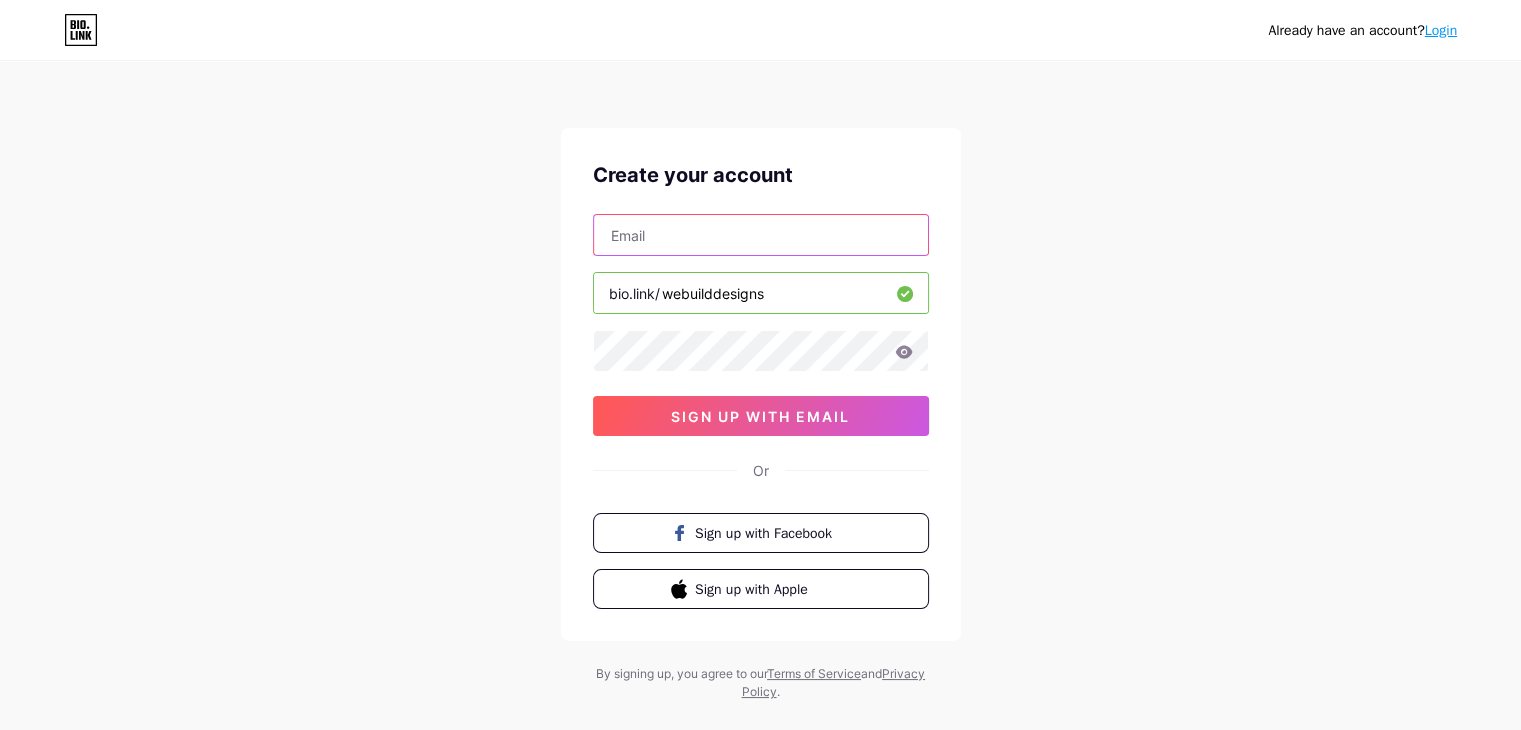 click at bounding box center [761, 235] 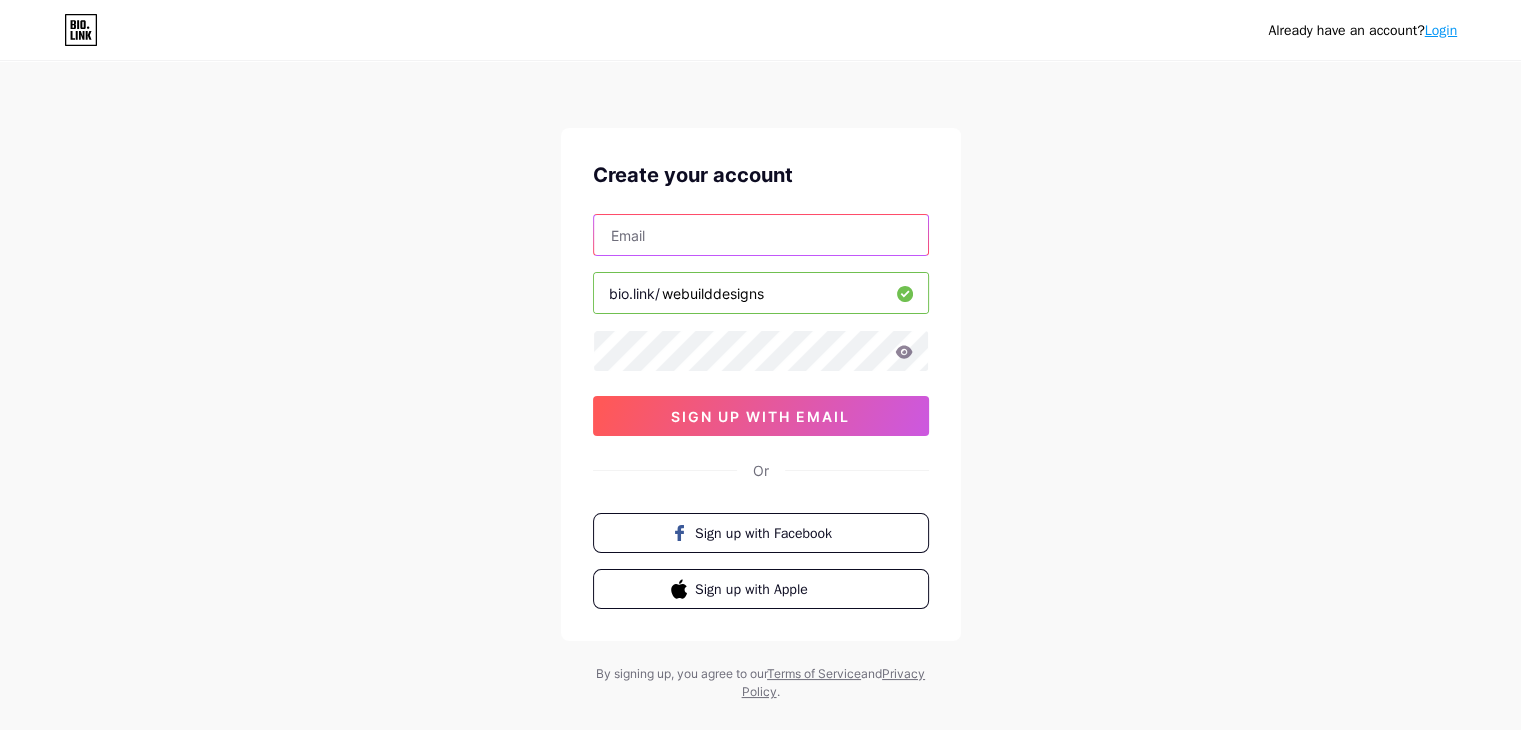 type on "webuilddesign23@[EXAMPLE.COM]" 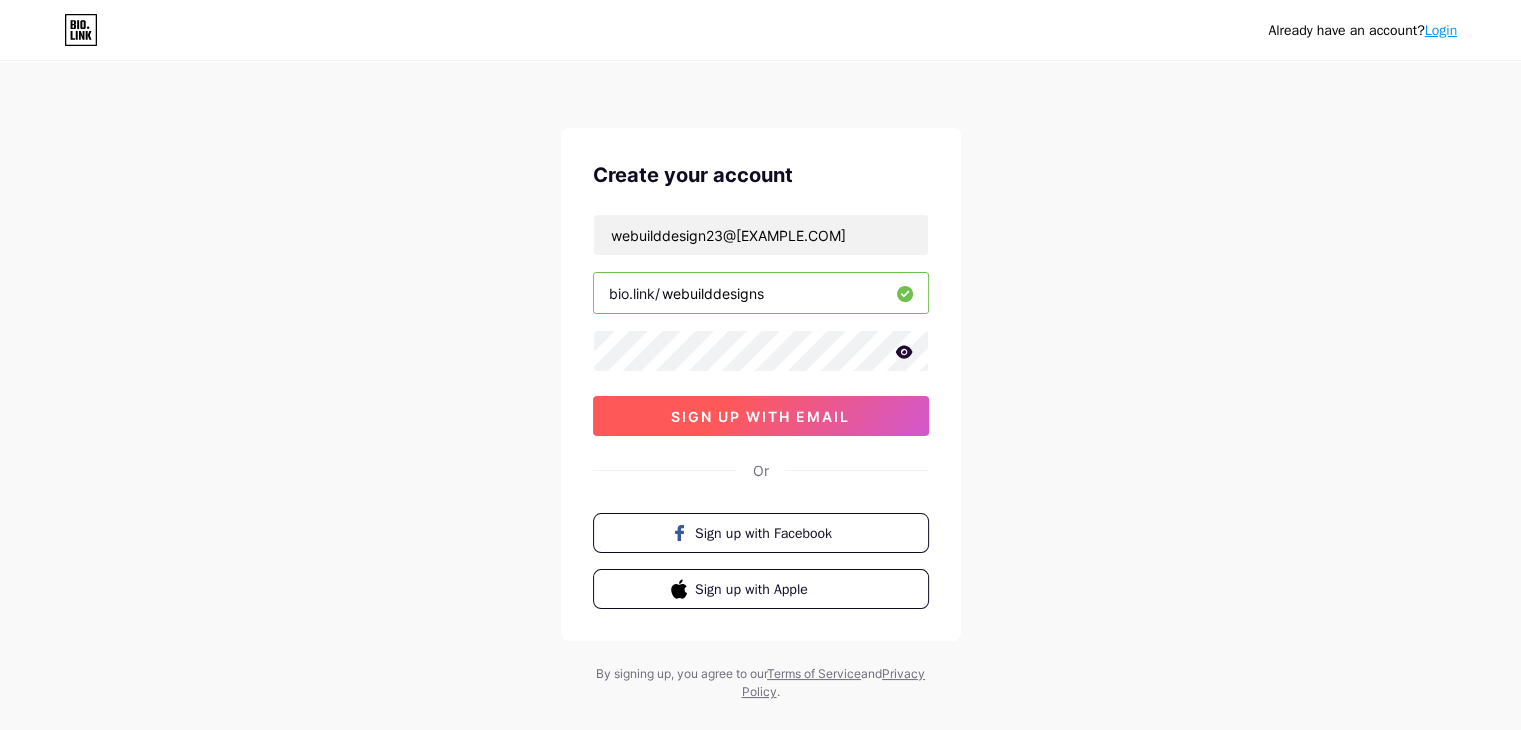 click on "sign up with email" at bounding box center (760, 416) 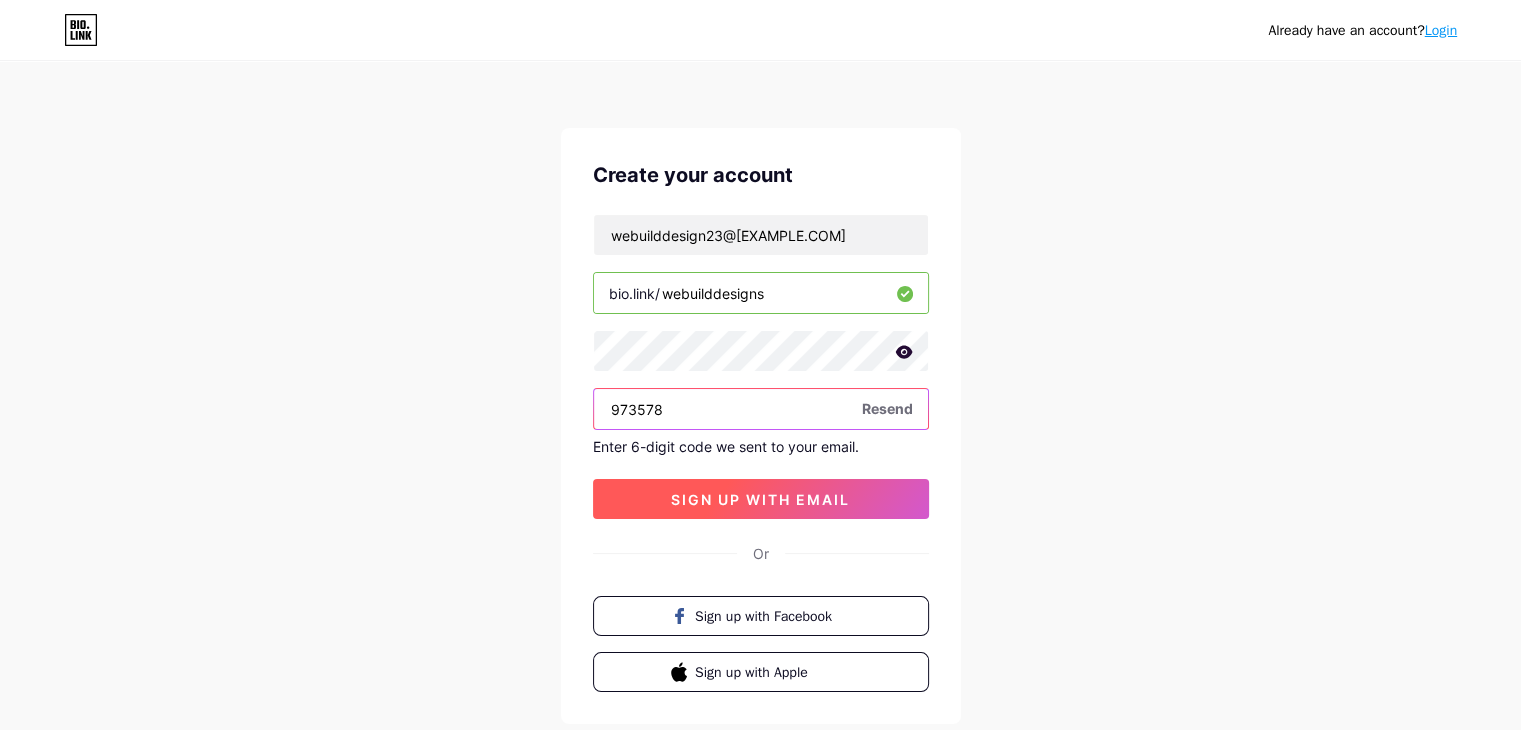 type on "973578" 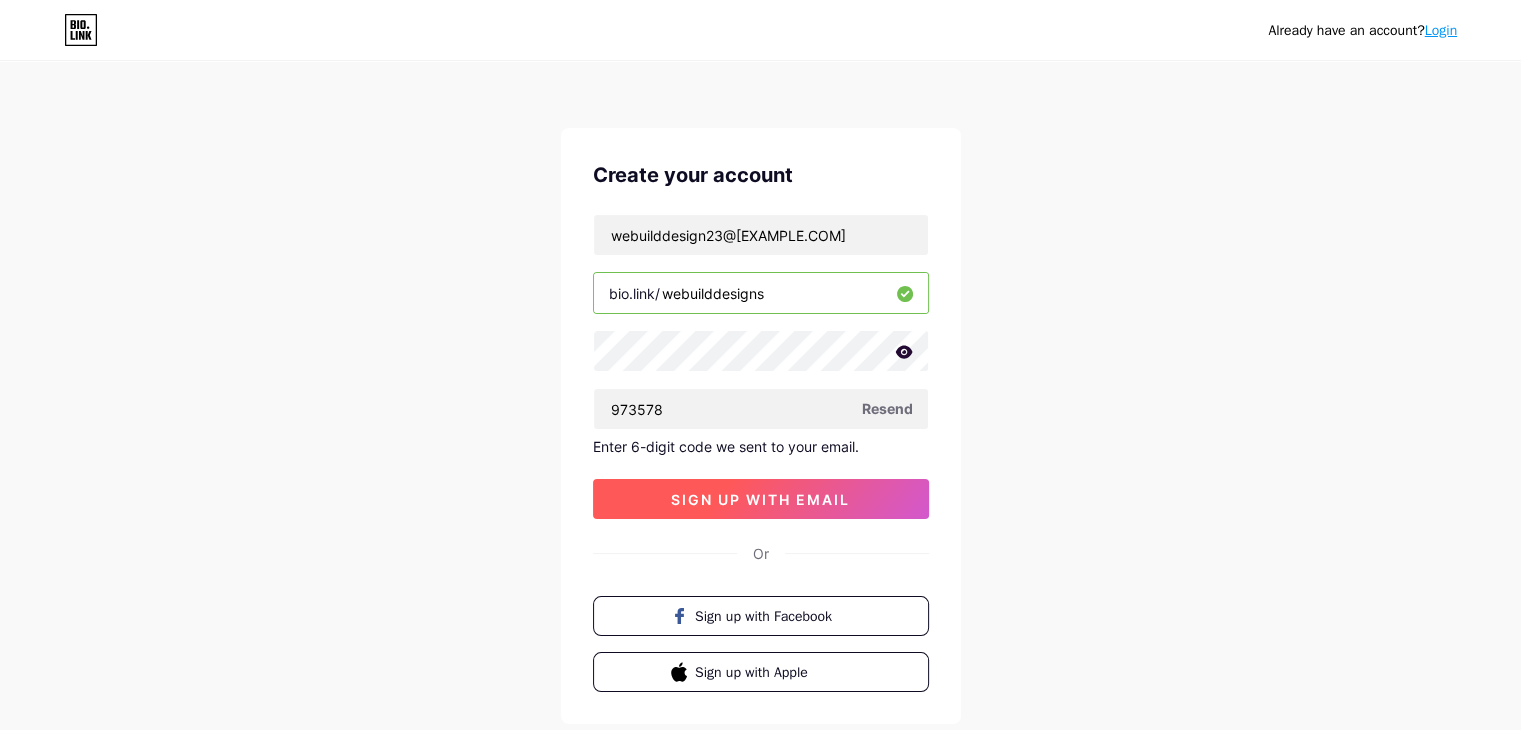 click on "sign up with email" at bounding box center (760, 499) 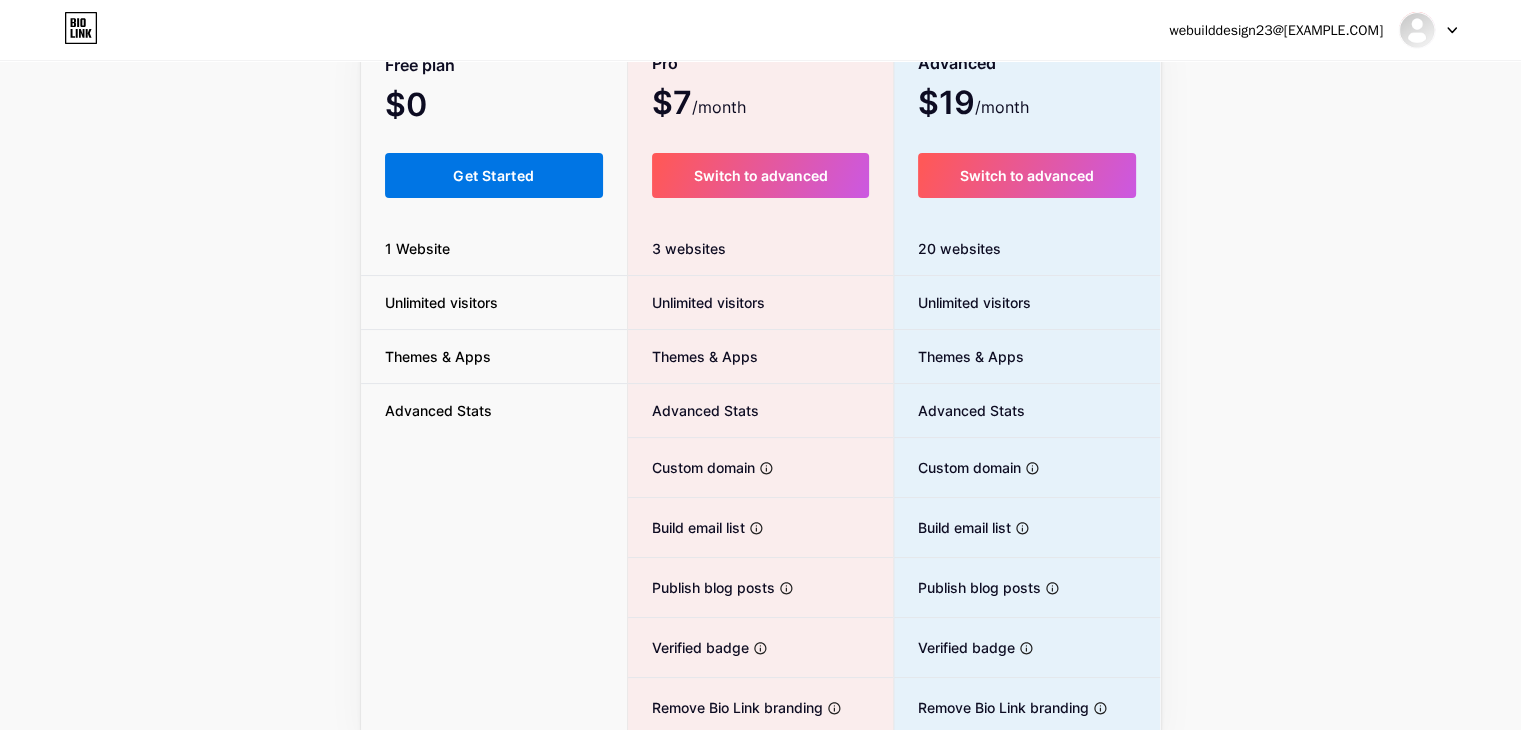 scroll, scrollTop: 200, scrollLeft: 0, axis: vertical 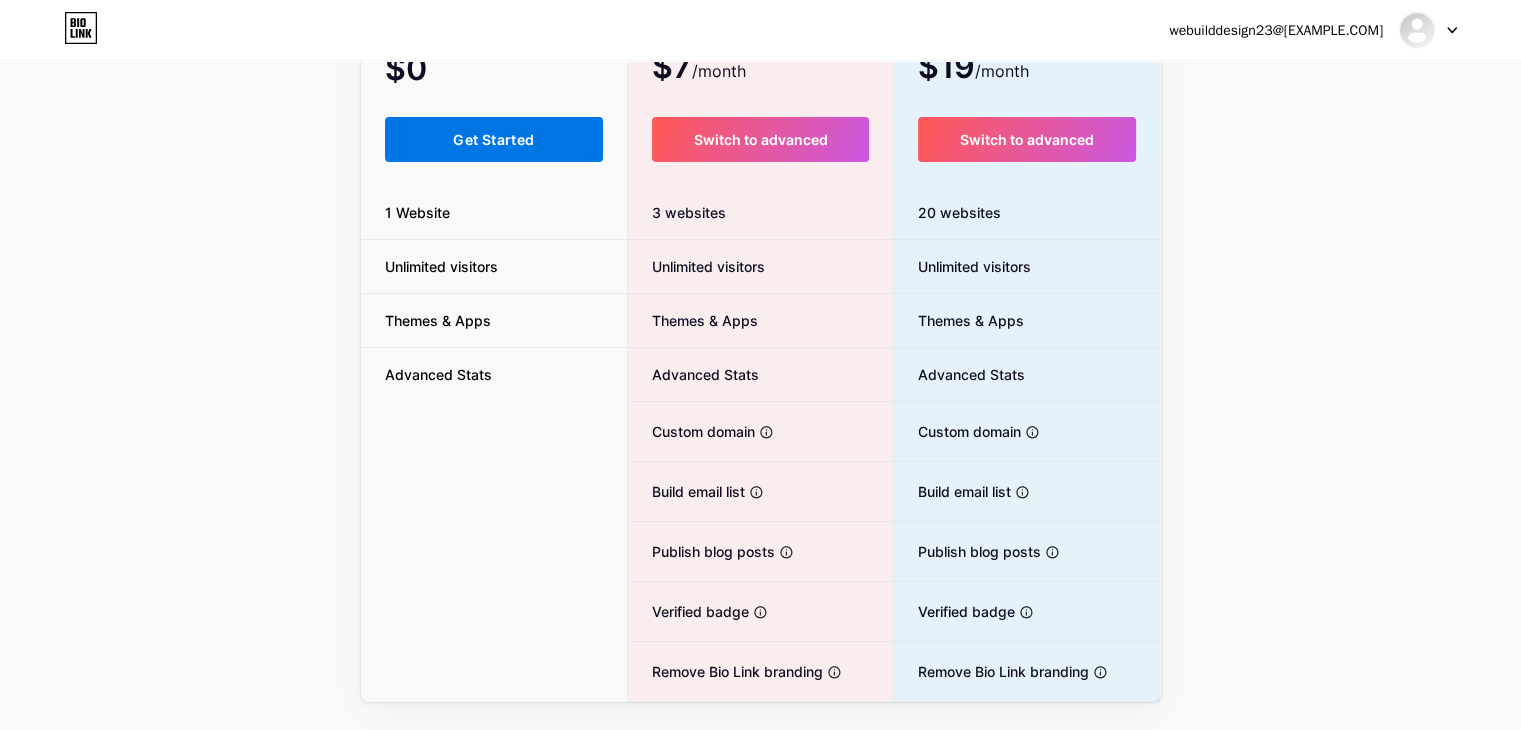 click on "Get Started" at bounding box center [494, 139] 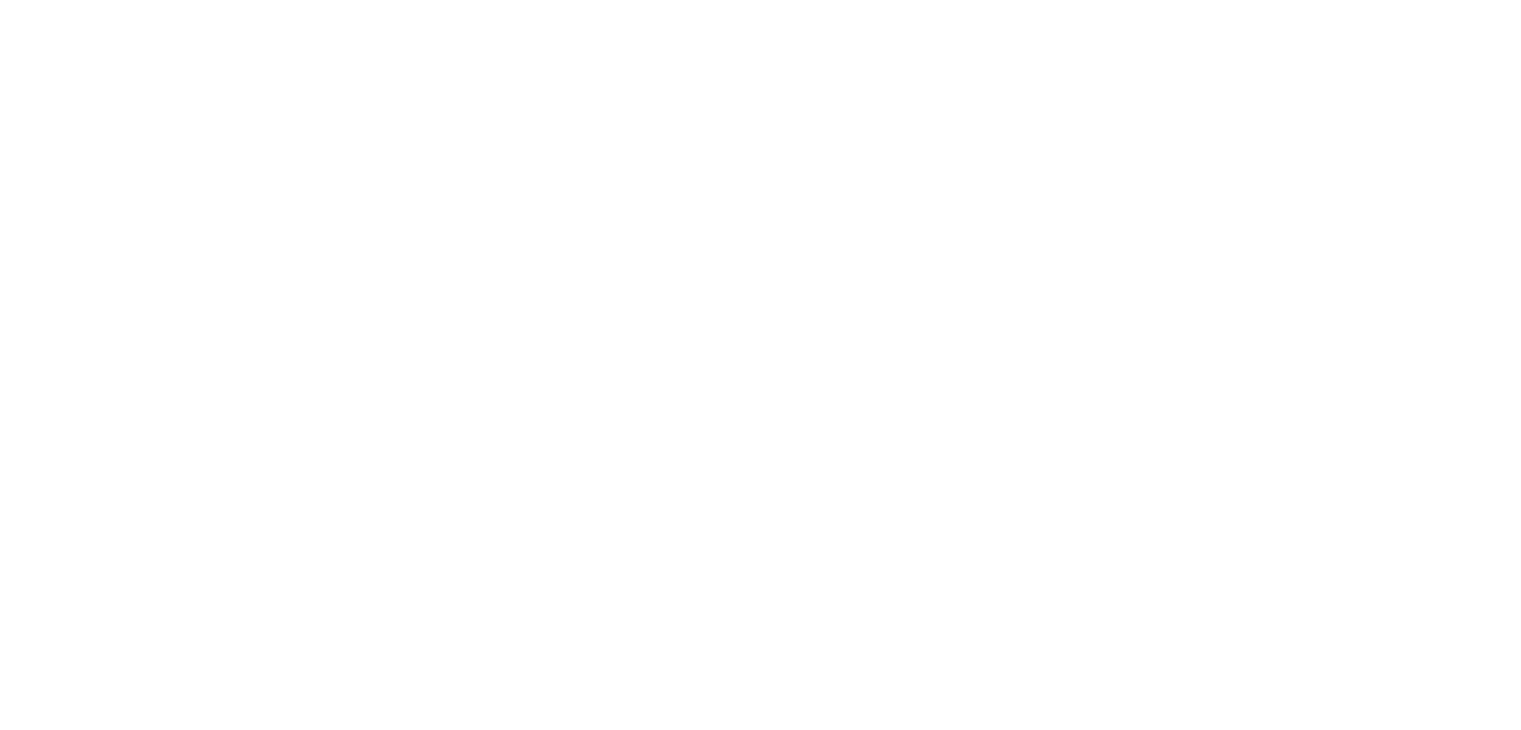 scroll, scrollTop: 0, scrollLeft: 0, axis: both 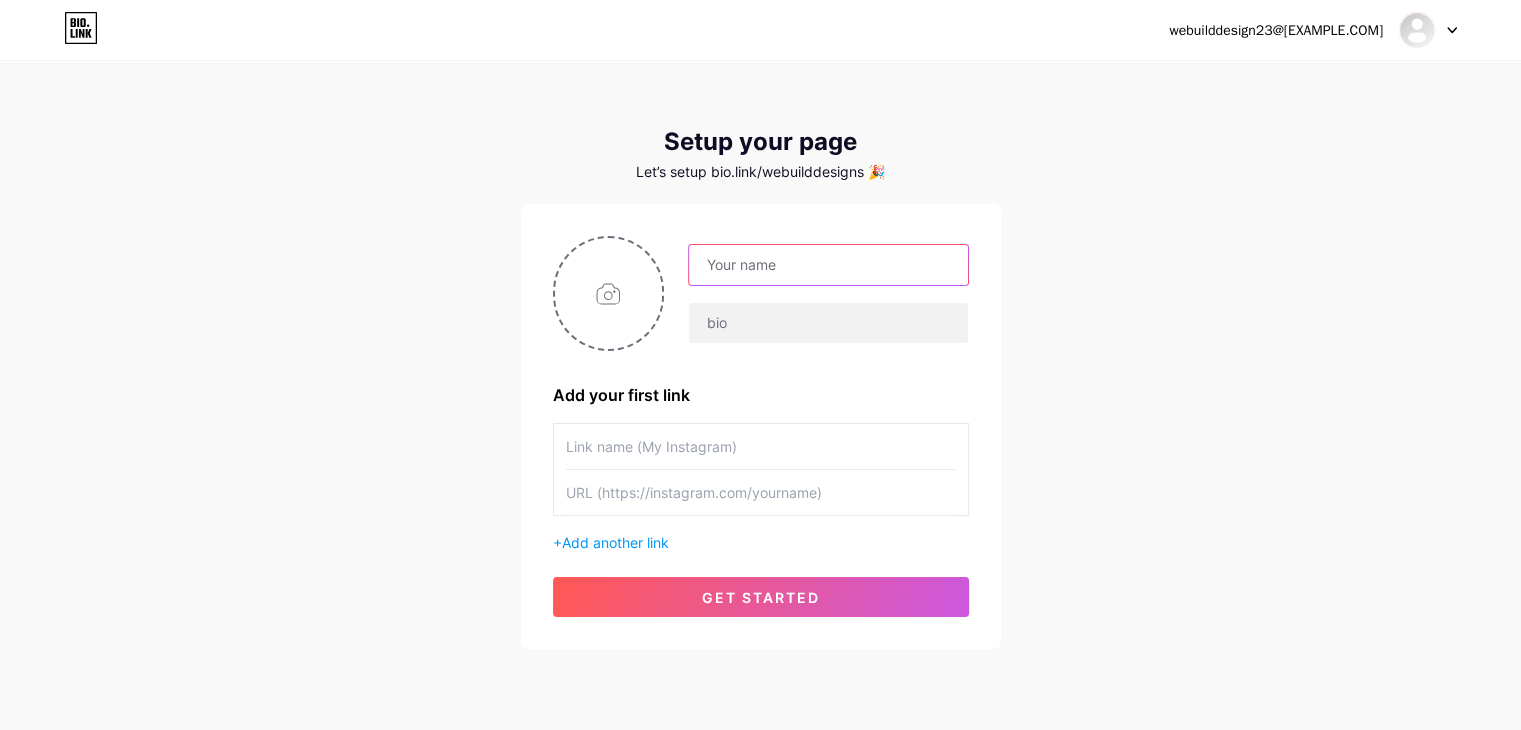 click at bounding box center [828, 265] 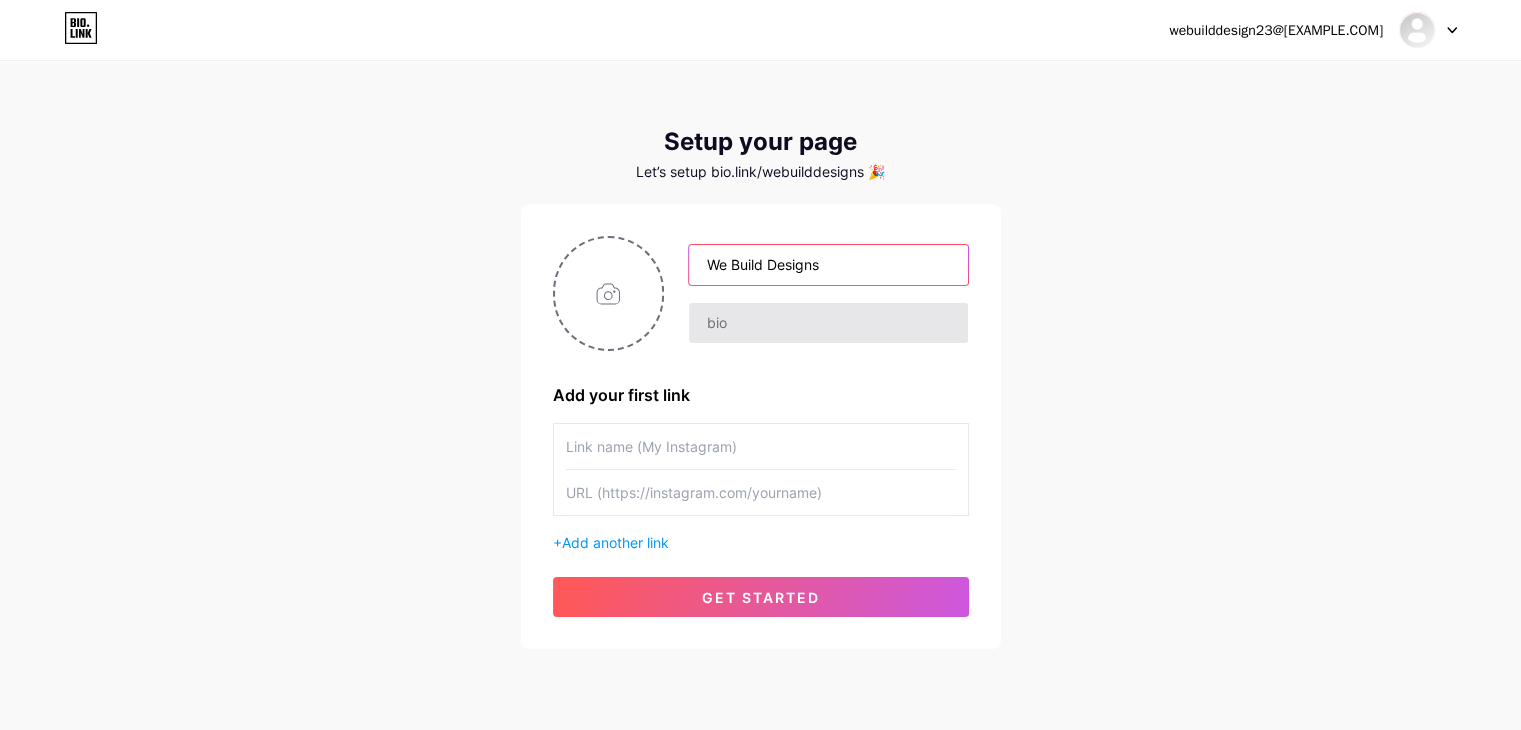type on "We Build Designs" 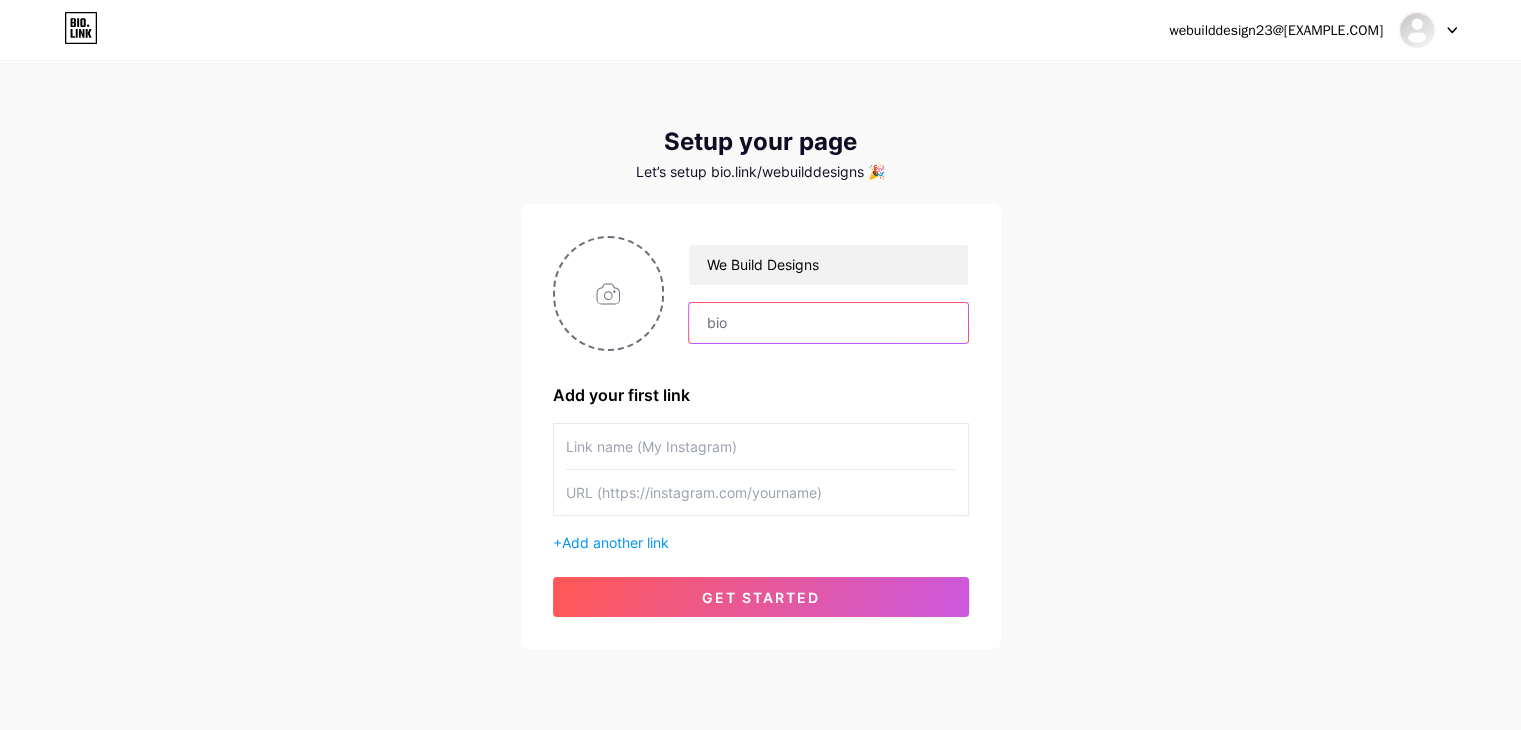 click at bounding box center (828, 323) 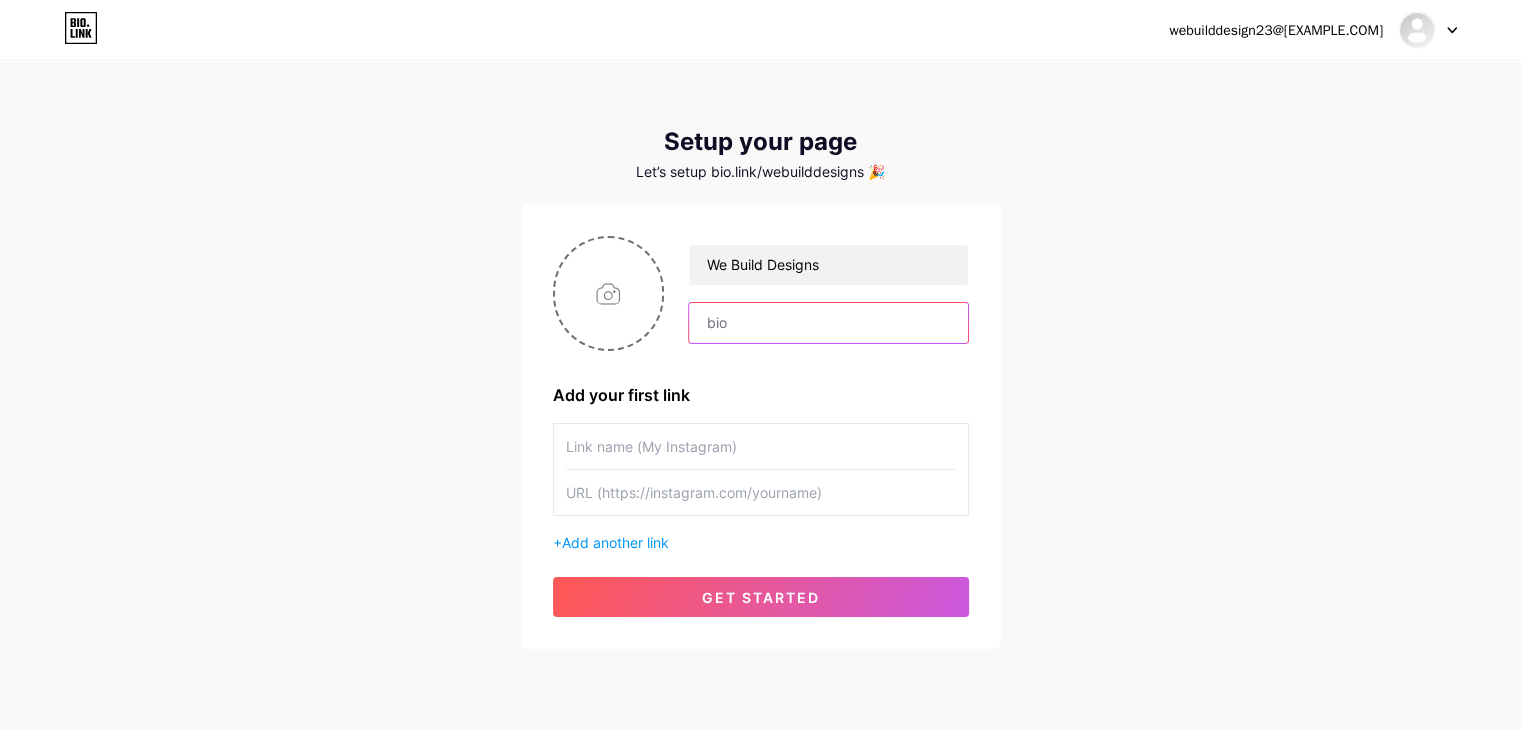 click at bounding box center [828, 323] 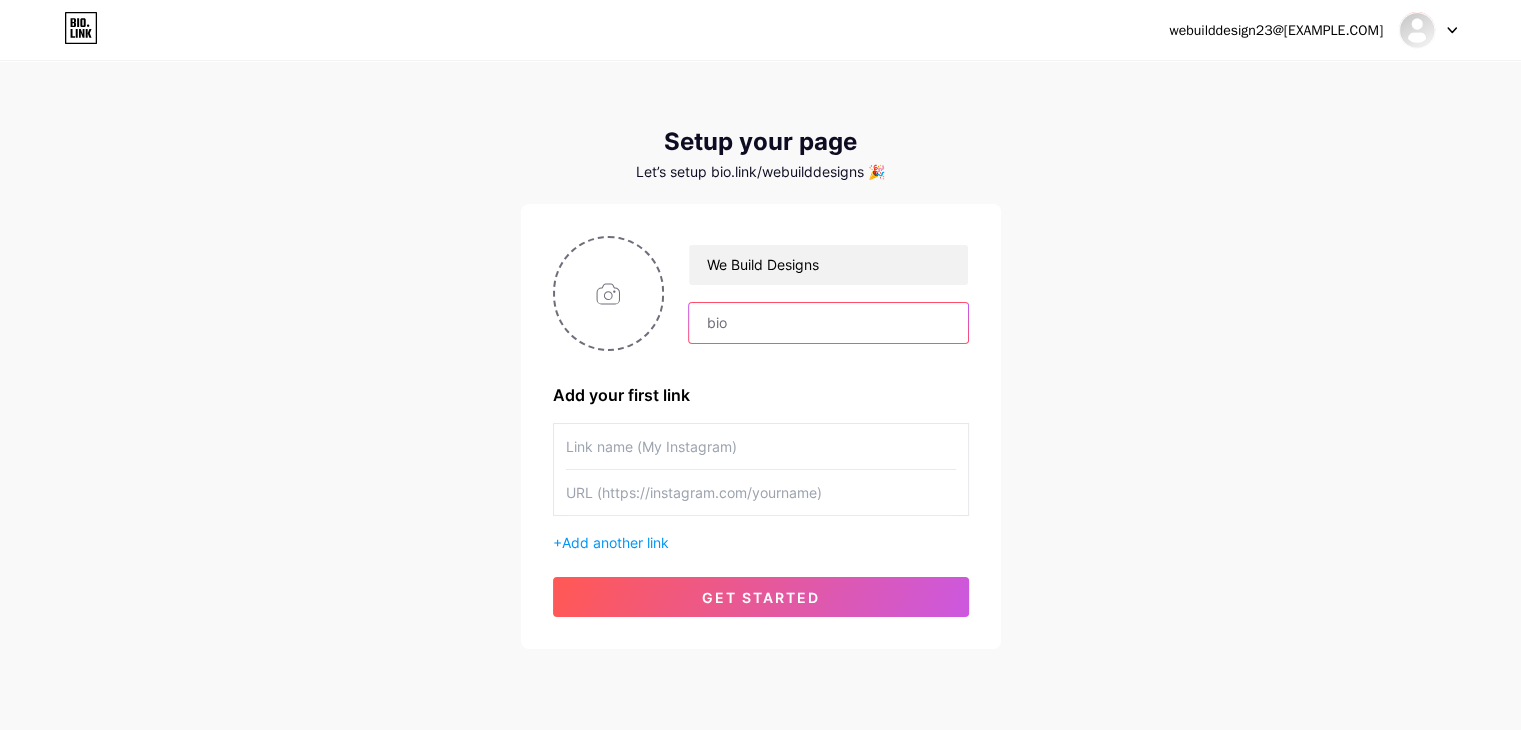 paste on "Designing, Developing, Launching, Marketing." 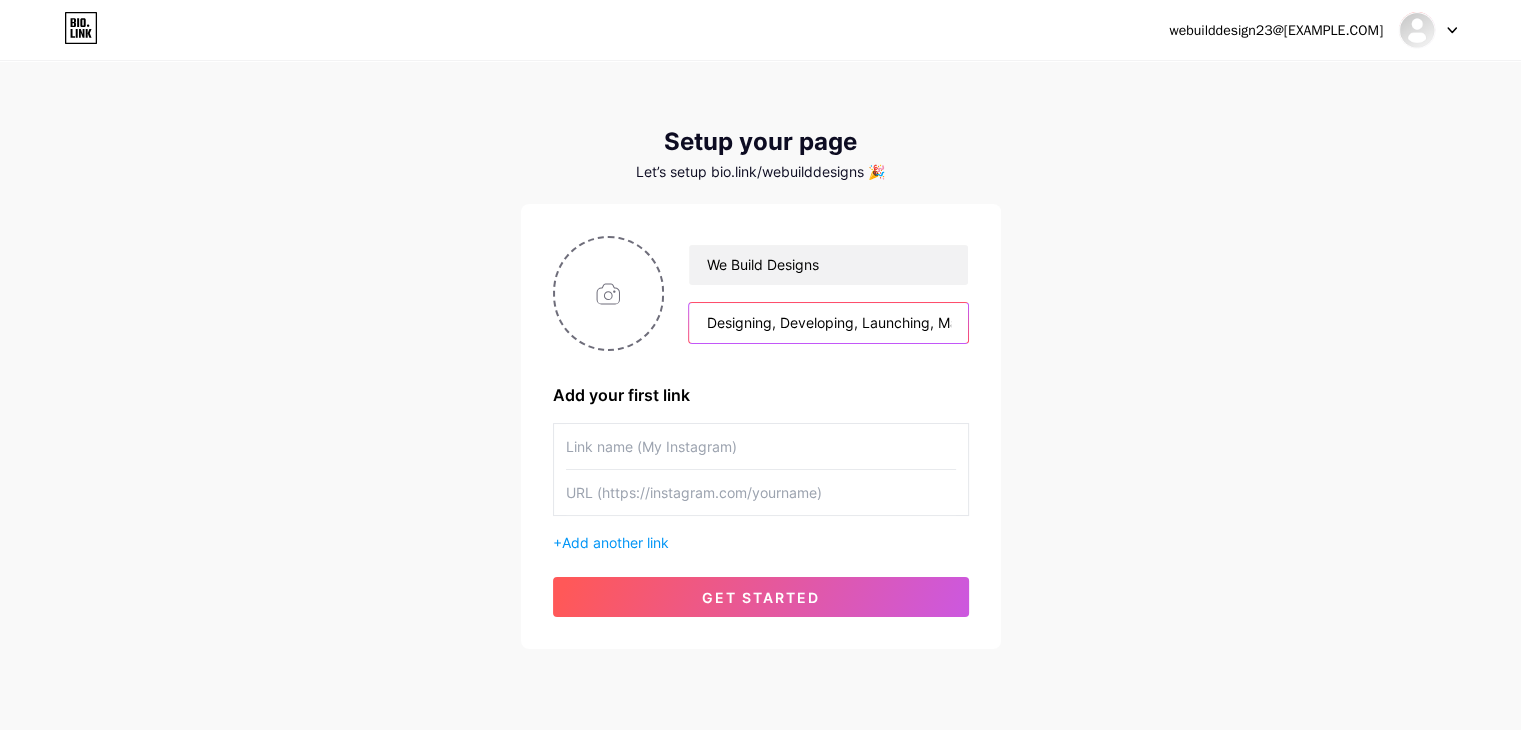 scroll, scrollTop: 0, scrollLeft: 56, axis: horizontal 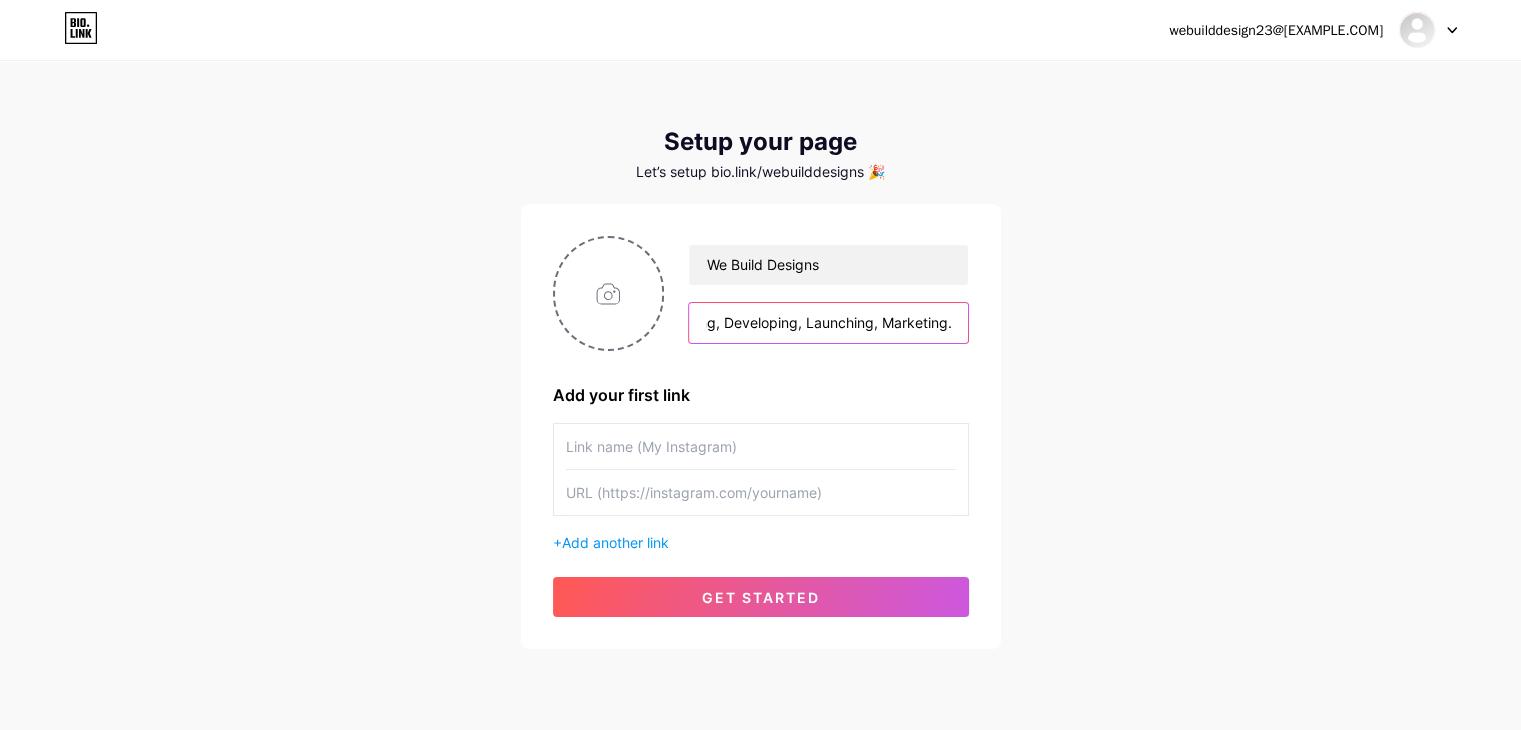 type on "Designing, Developing, Launching, Marketing." 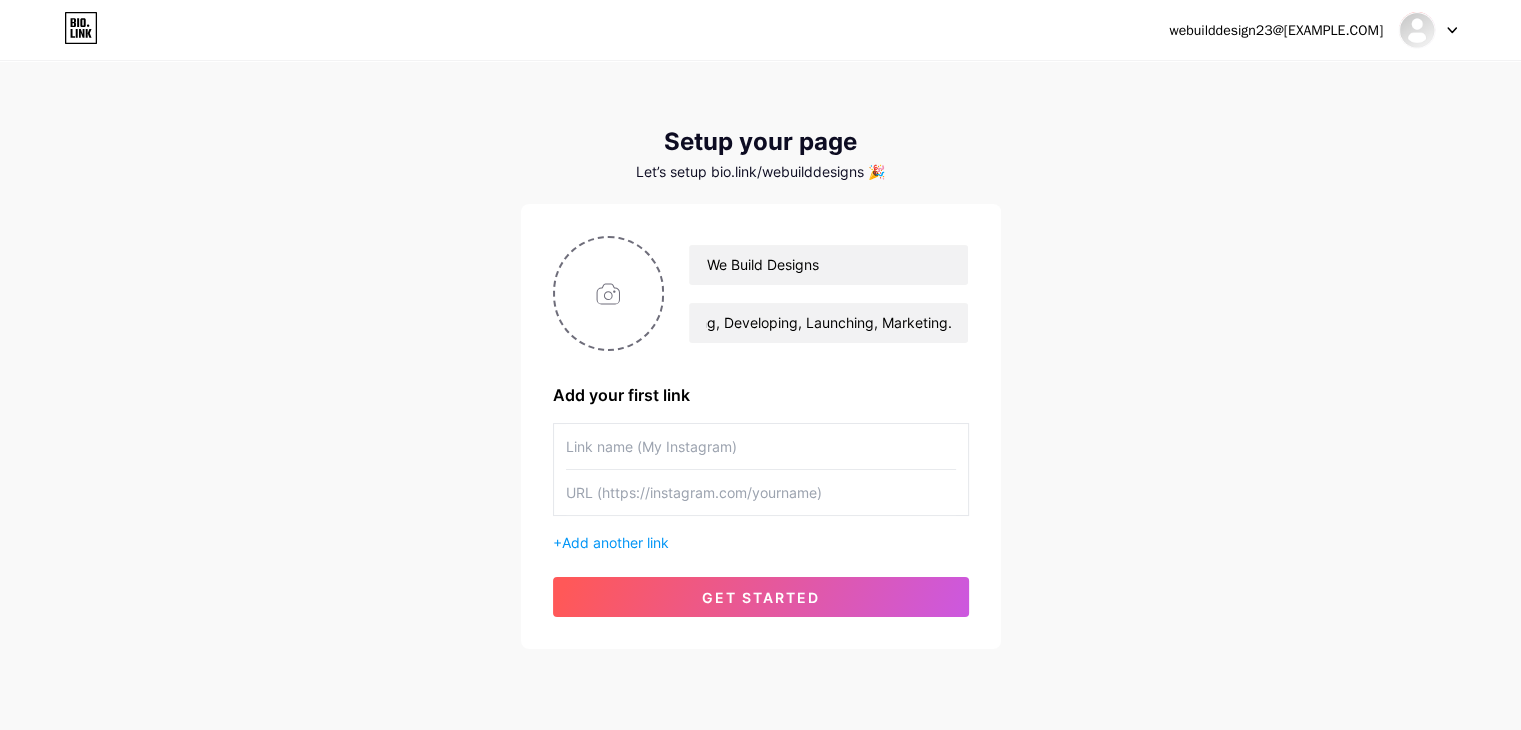scroll, scrollTop: 0, scrollLeft: 0, axis: both 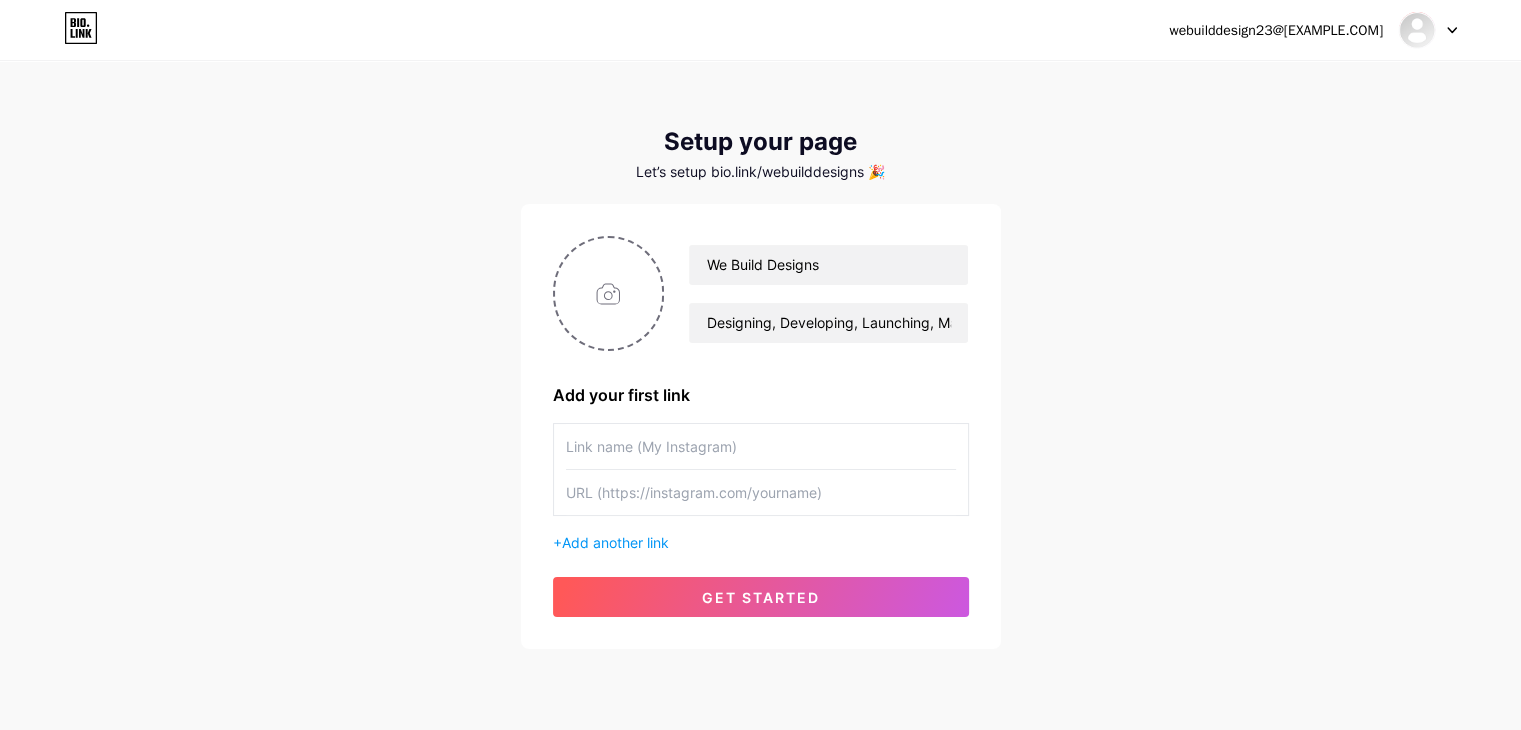 click at bounding box center [761, 446] 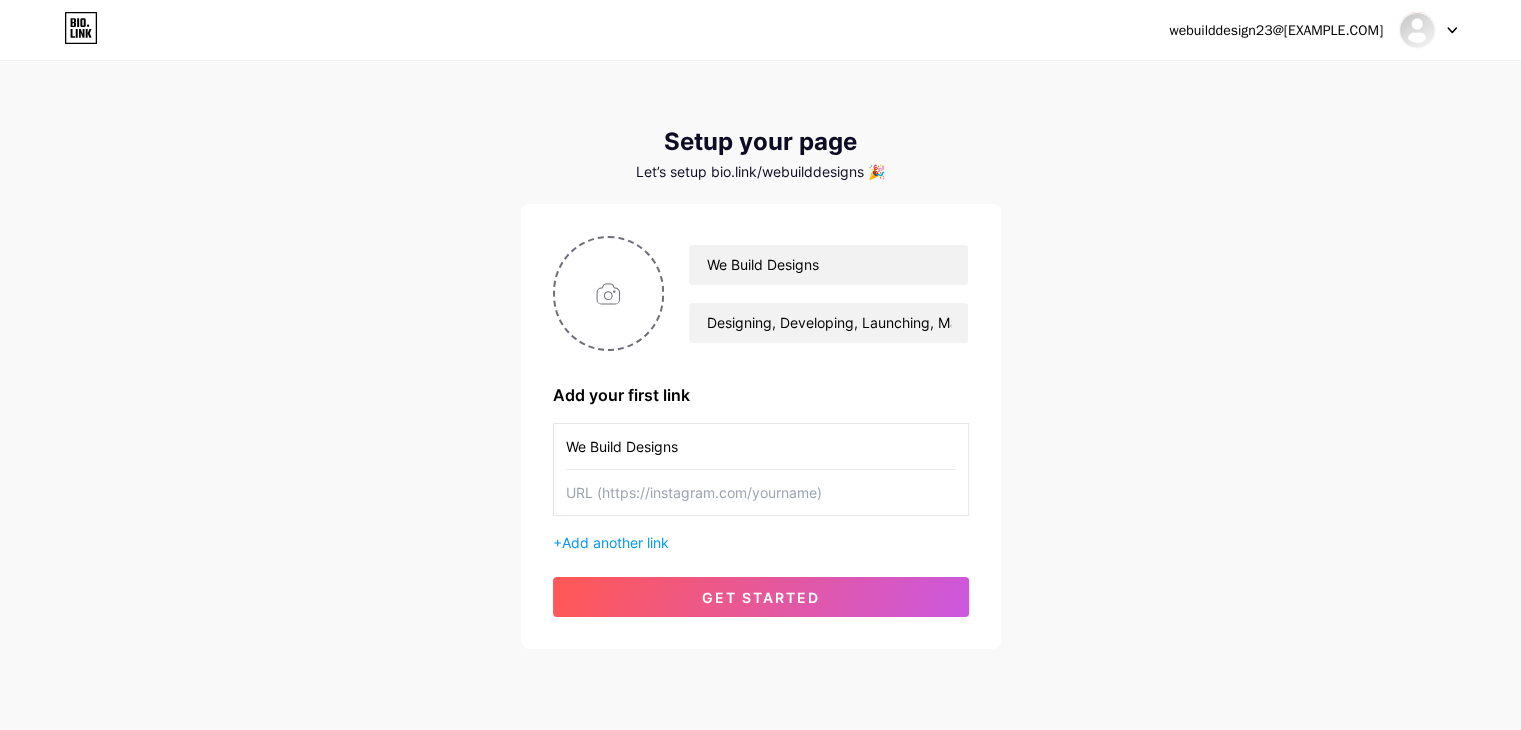 type on "We Build Designs" 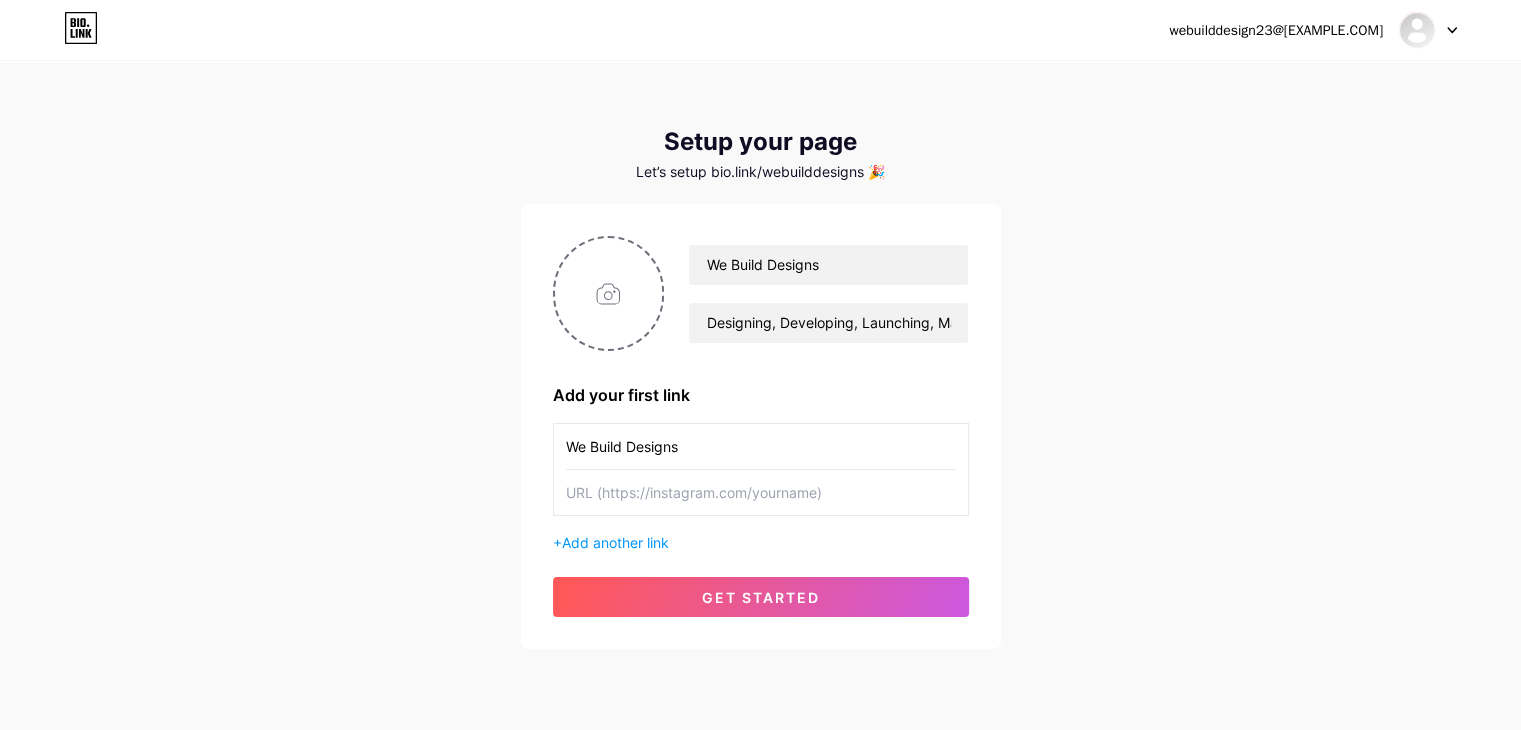 click at bounding box center (761, 492) 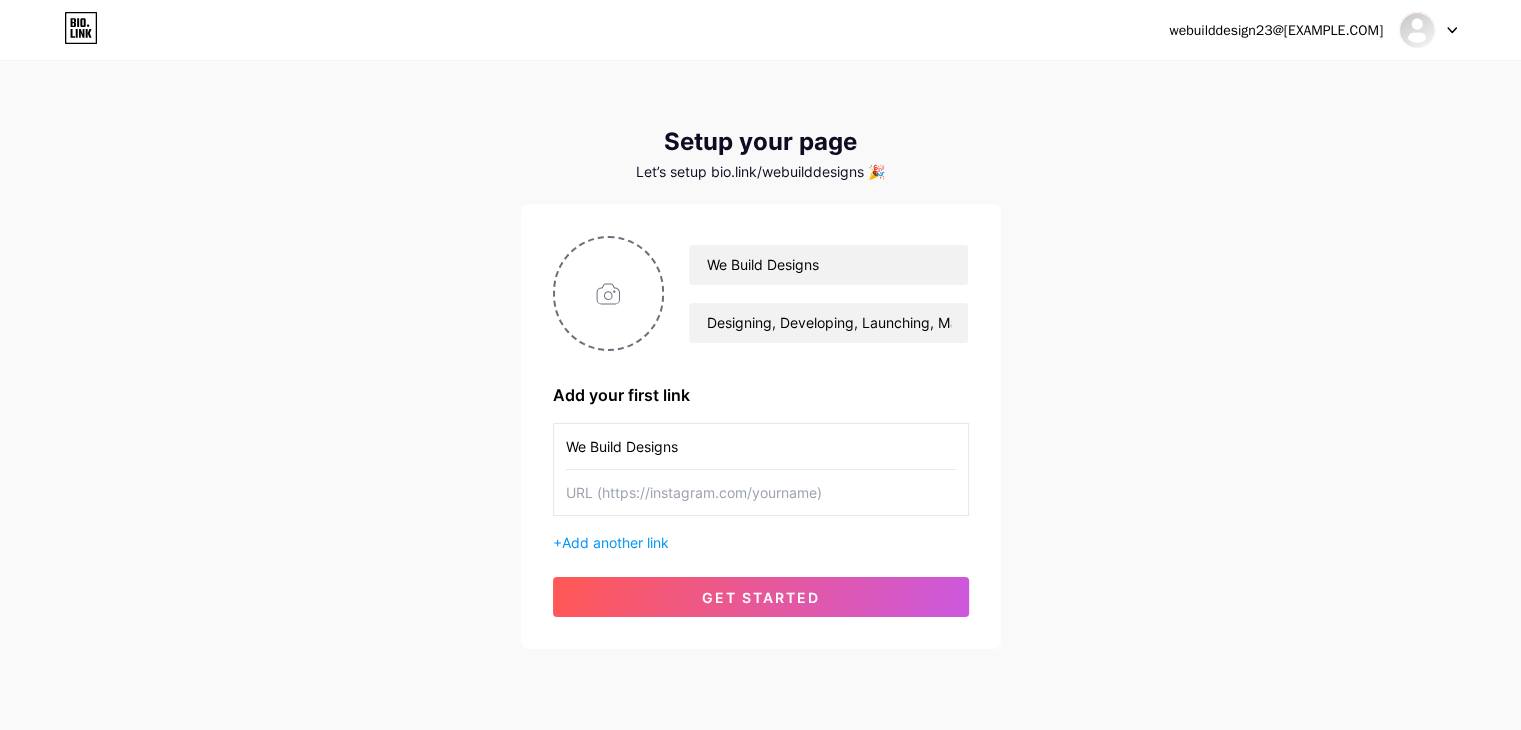 paste on "https://www.[EXAMPLE.COM]" 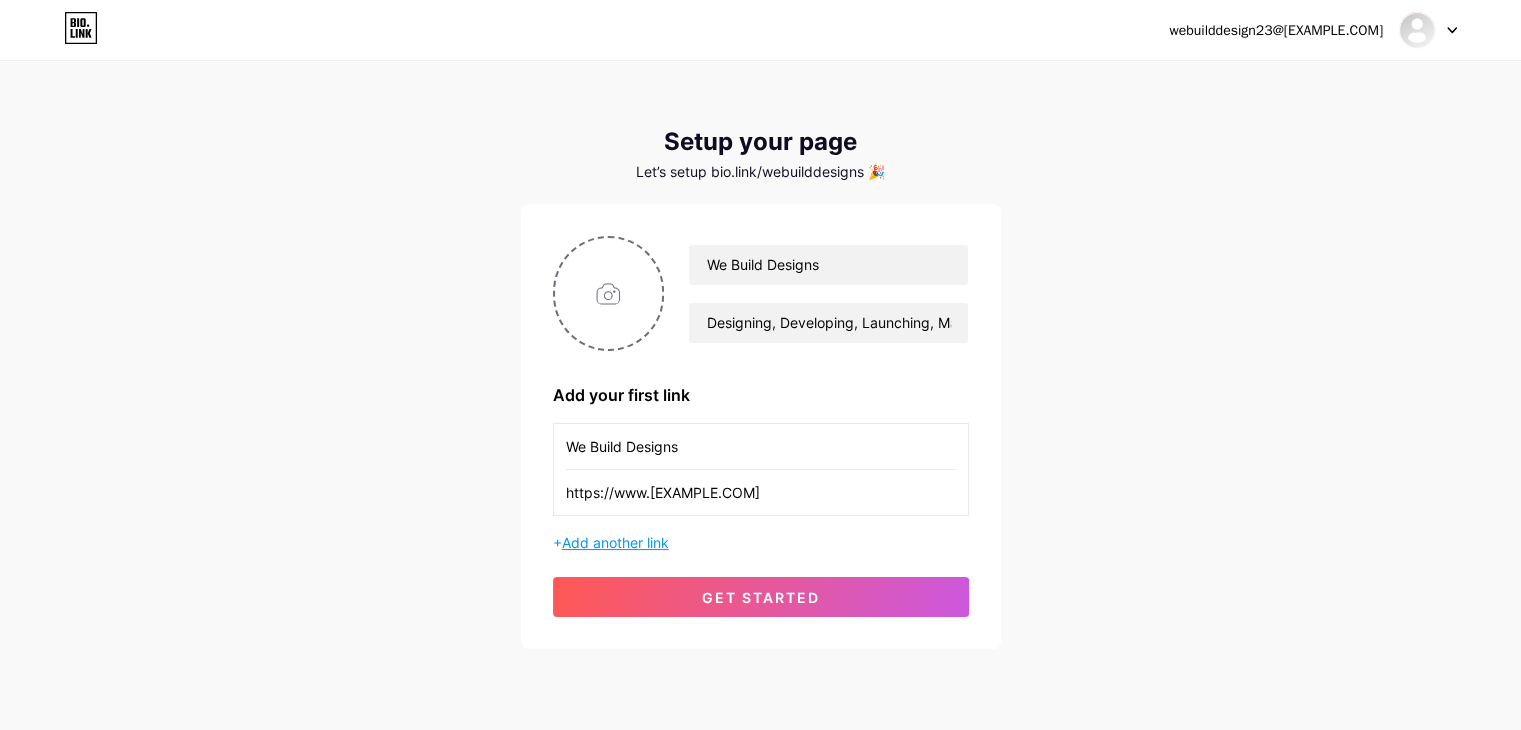 type on "https://www.[EXAMPLE.COM]" 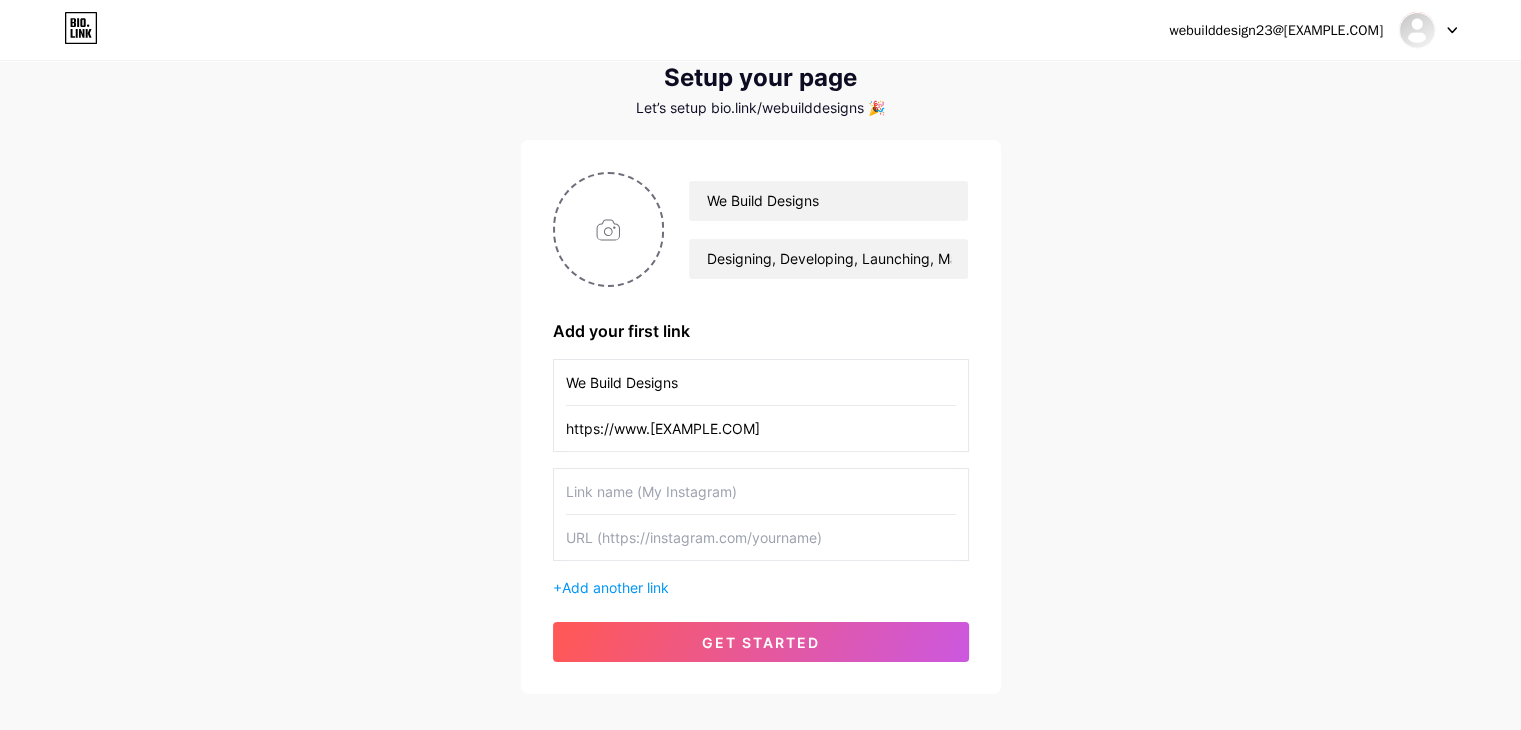 scroll, scrollTop: 100, scrollLeft: 0, axis: vertical 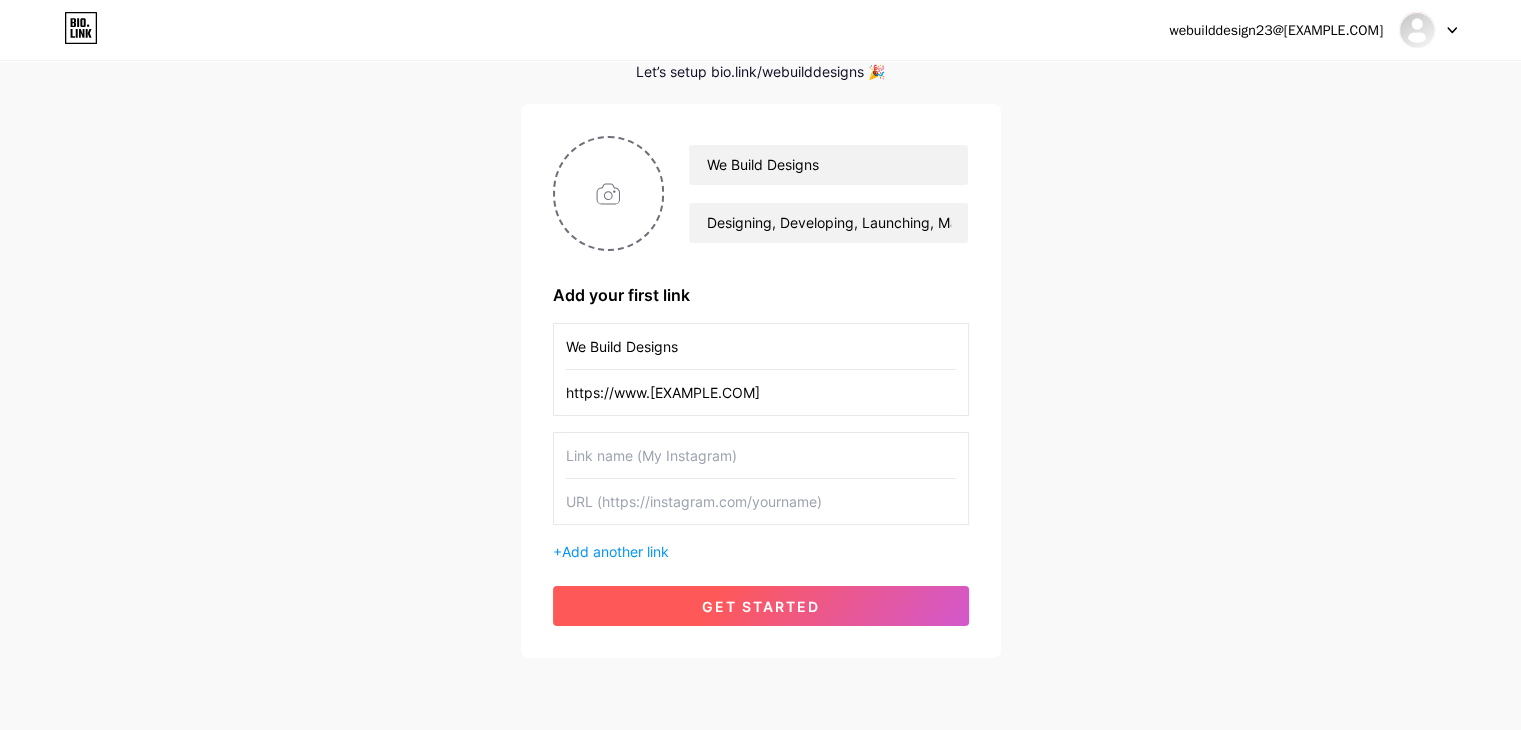 click on "get started" at bounding box center [761, 606] 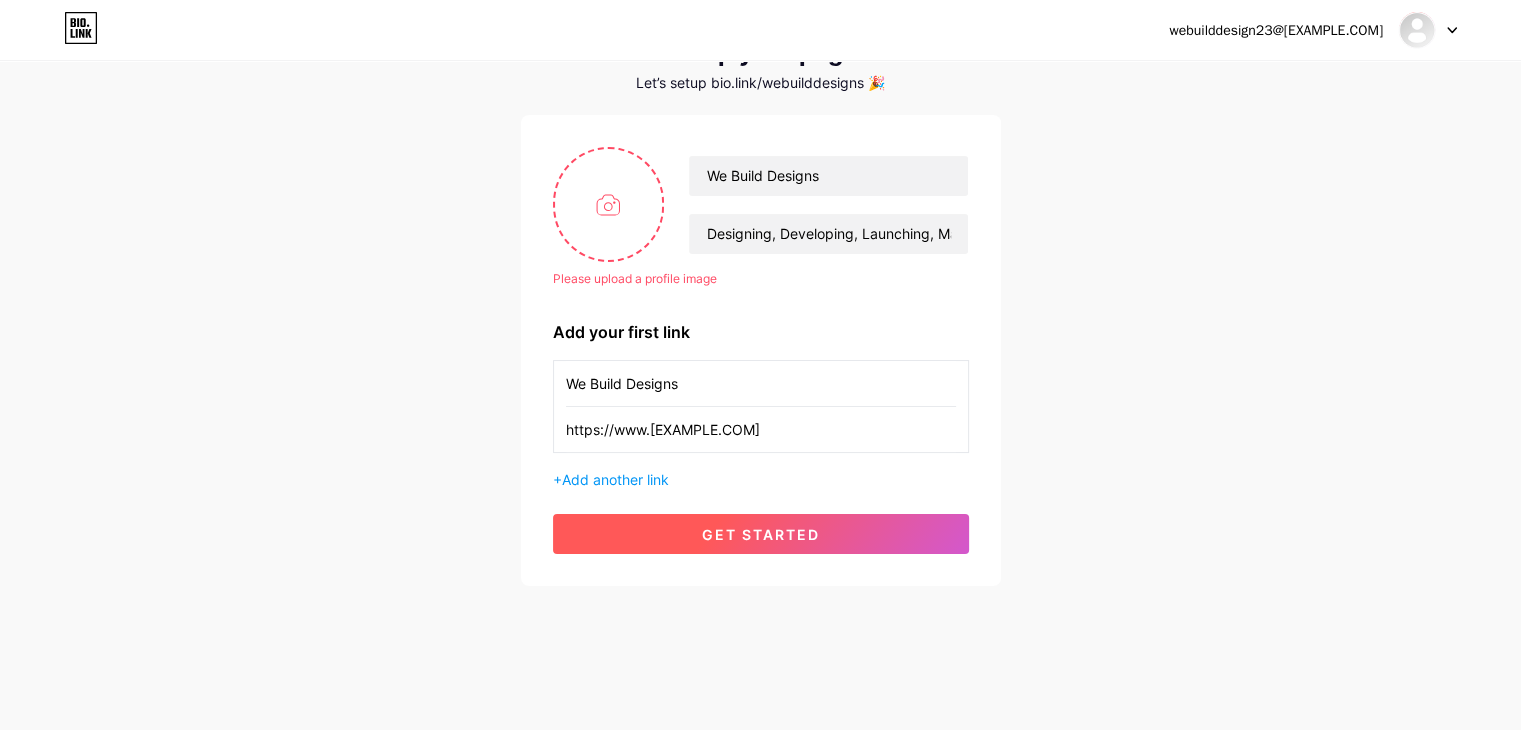 scroll, scrollTop: 88, scrollLeft: 0, axis: vertical 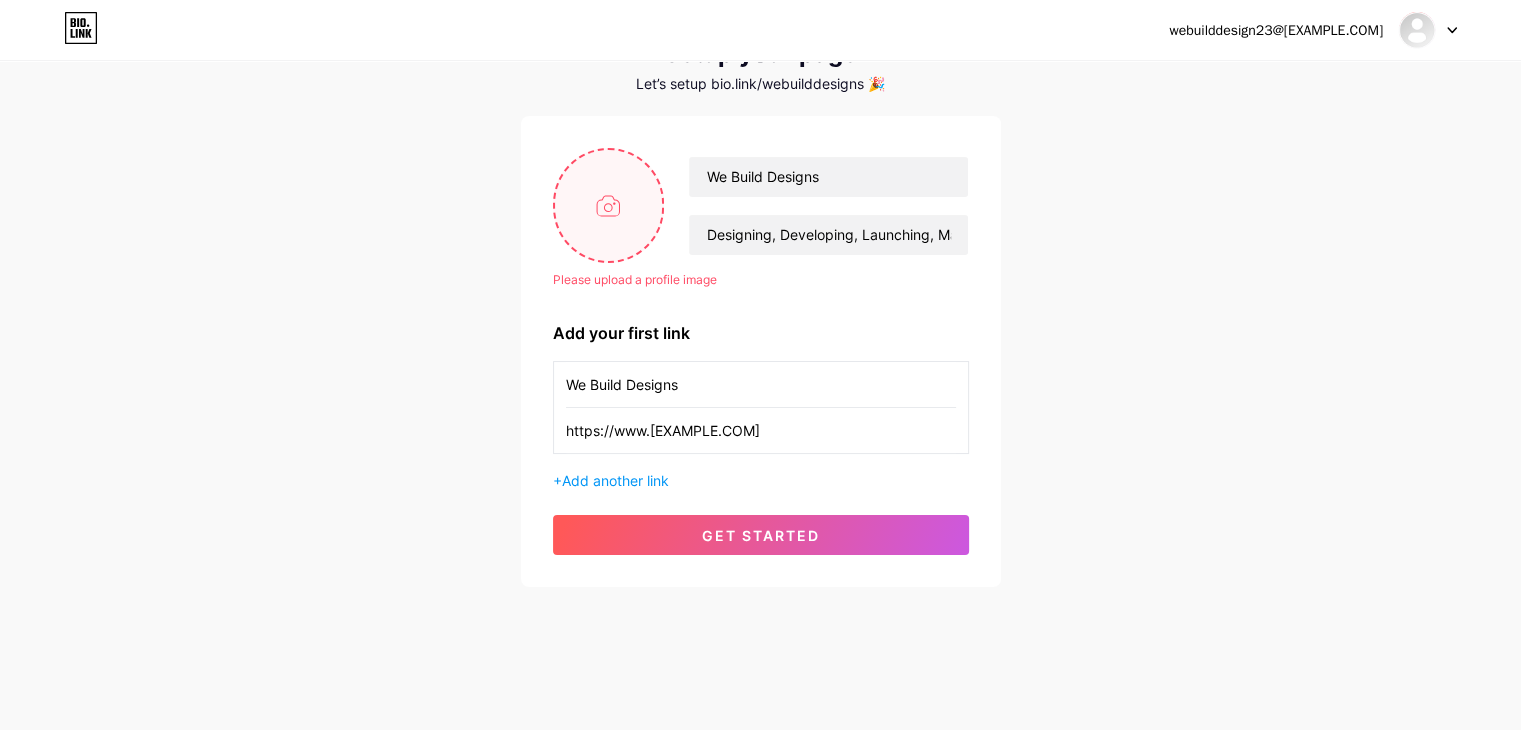 click at bounding box center [609, 205] 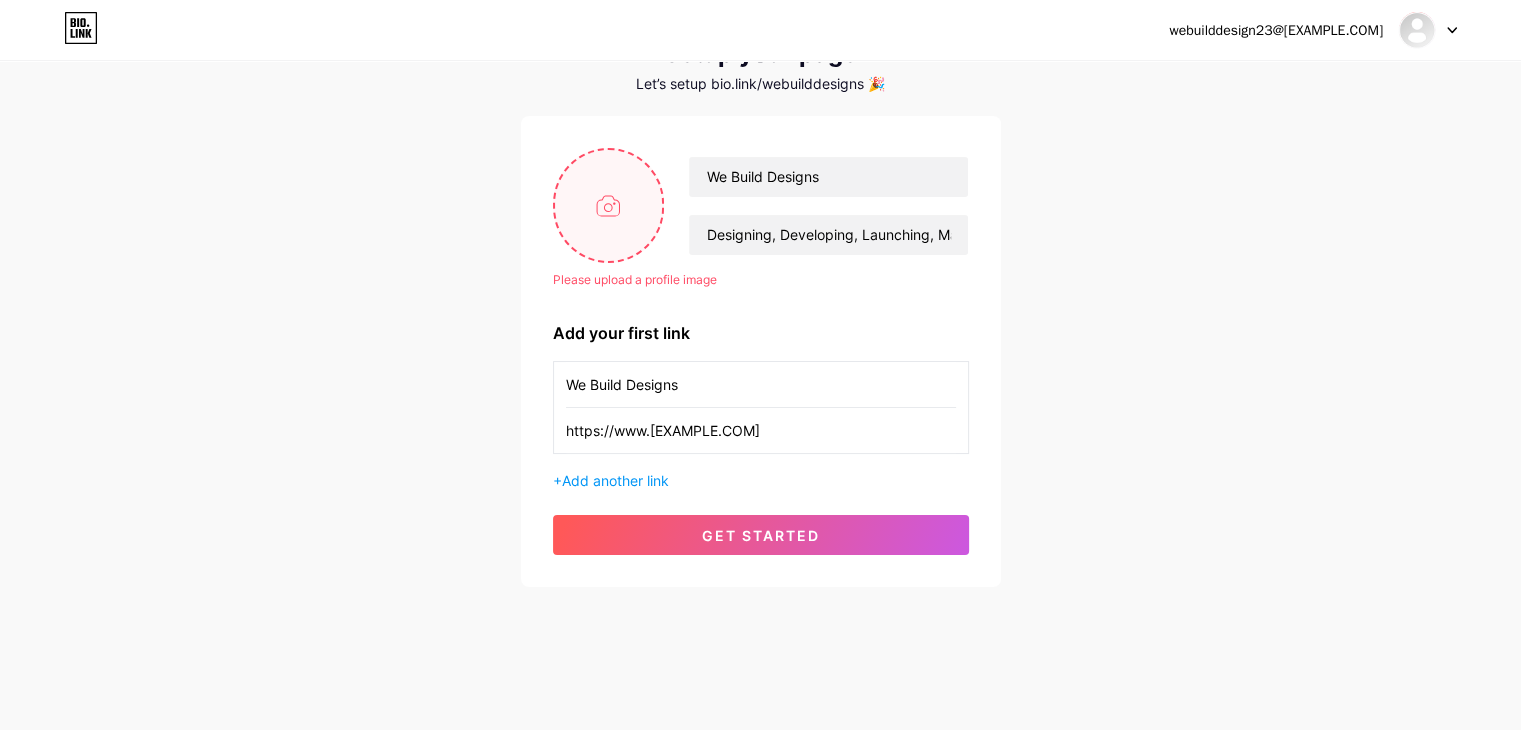 type on "C:\fakepath\logo_wbd_final_dp.jpg" 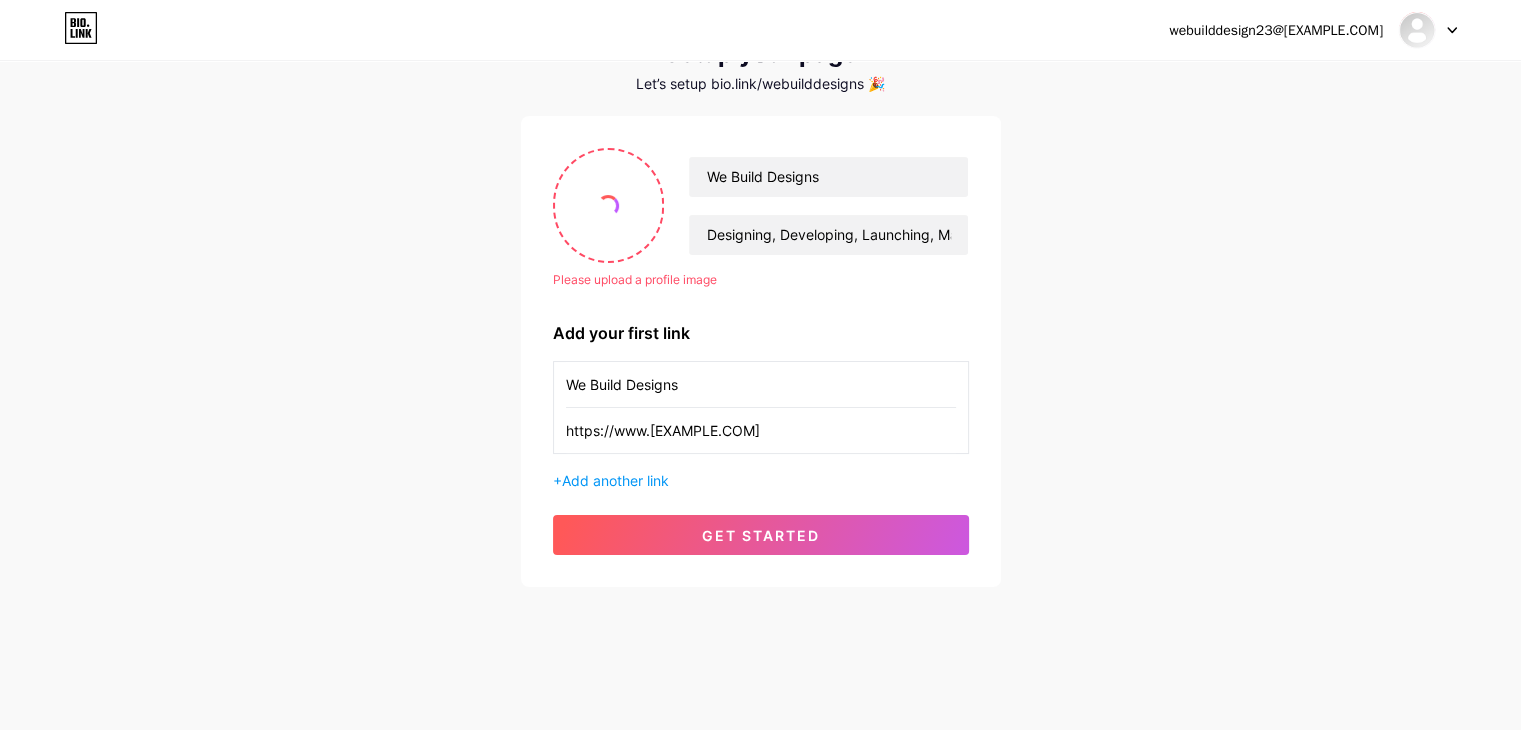 scroll, scrollTop: 63, scrollLeft: 0, axis: vertical 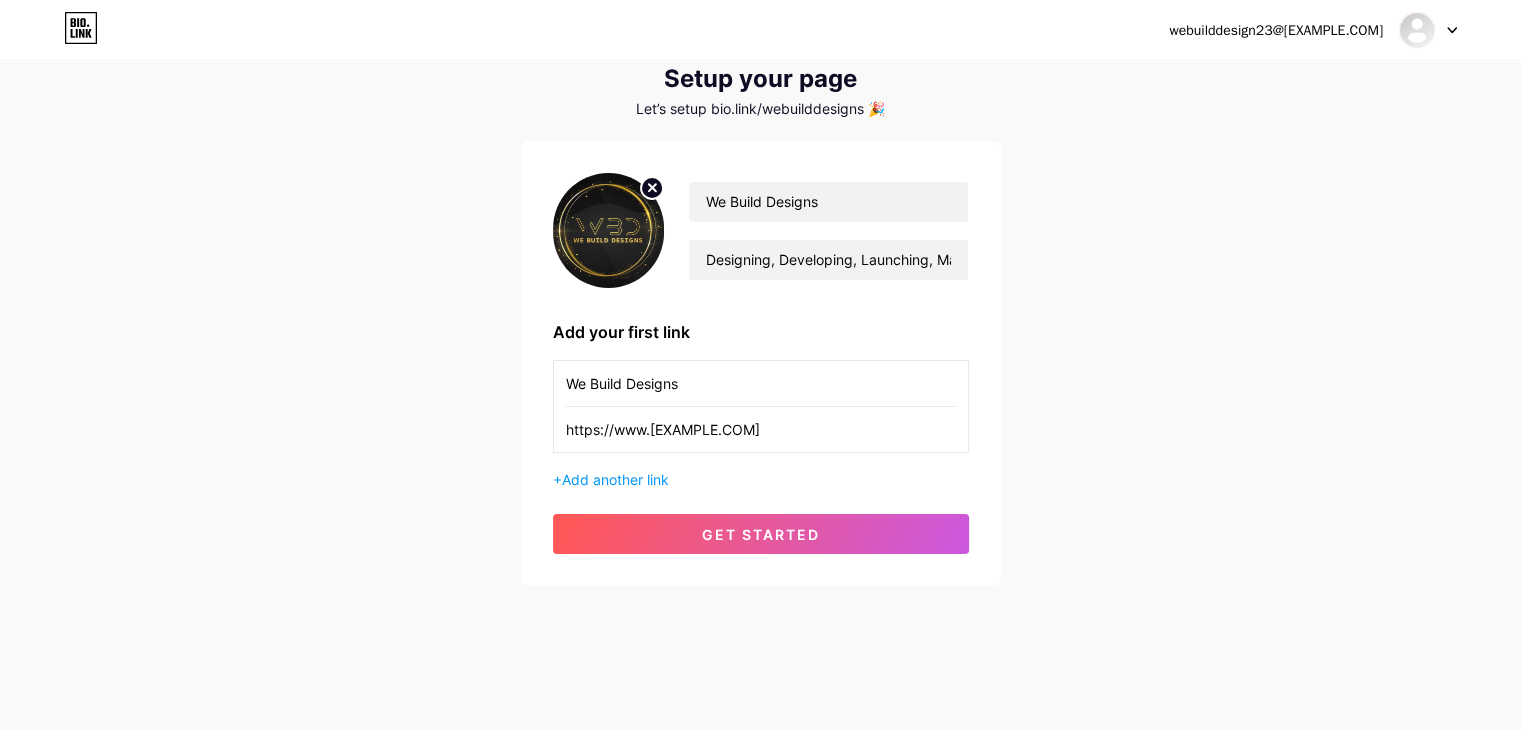 click at bounding box center (609, 230) 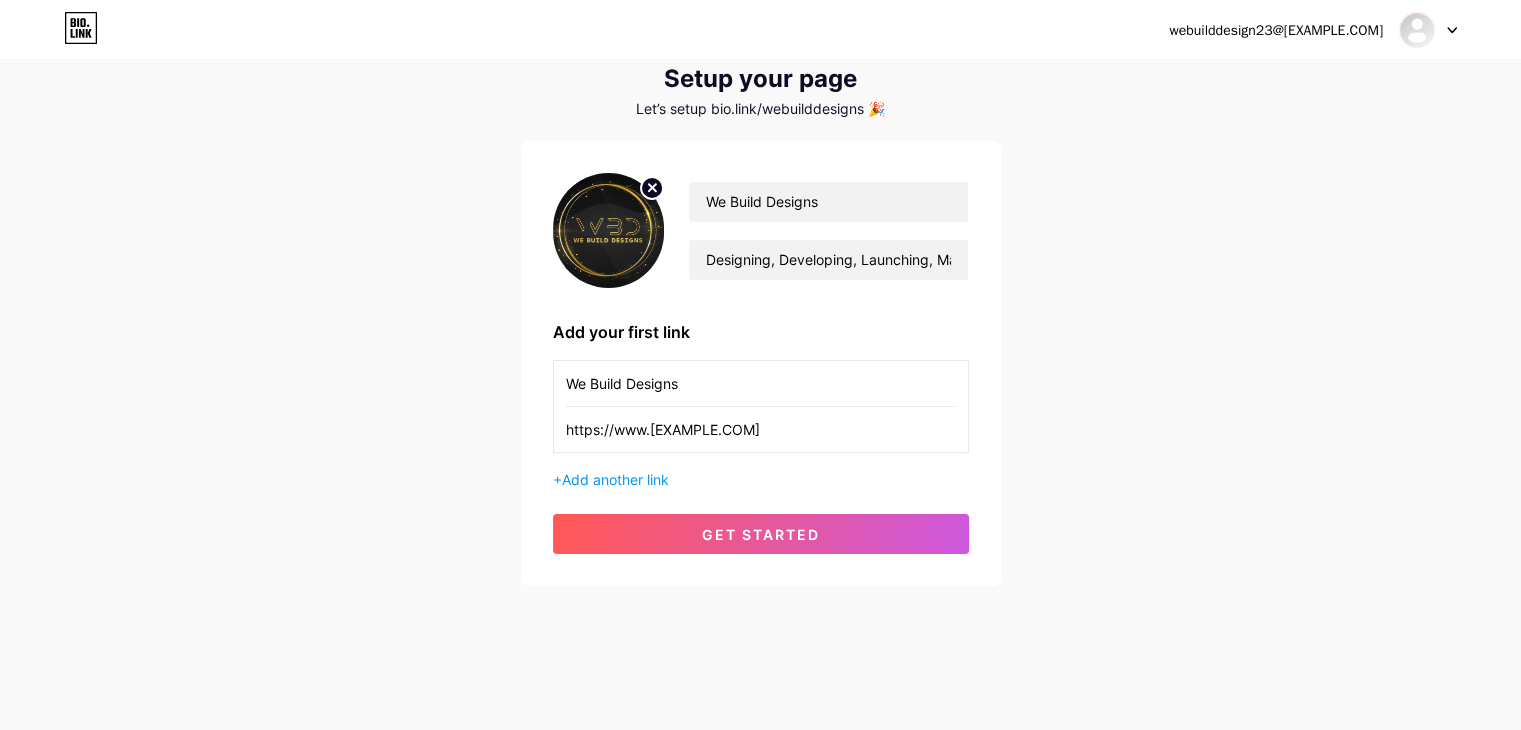 click at bounding box center (609, 230) 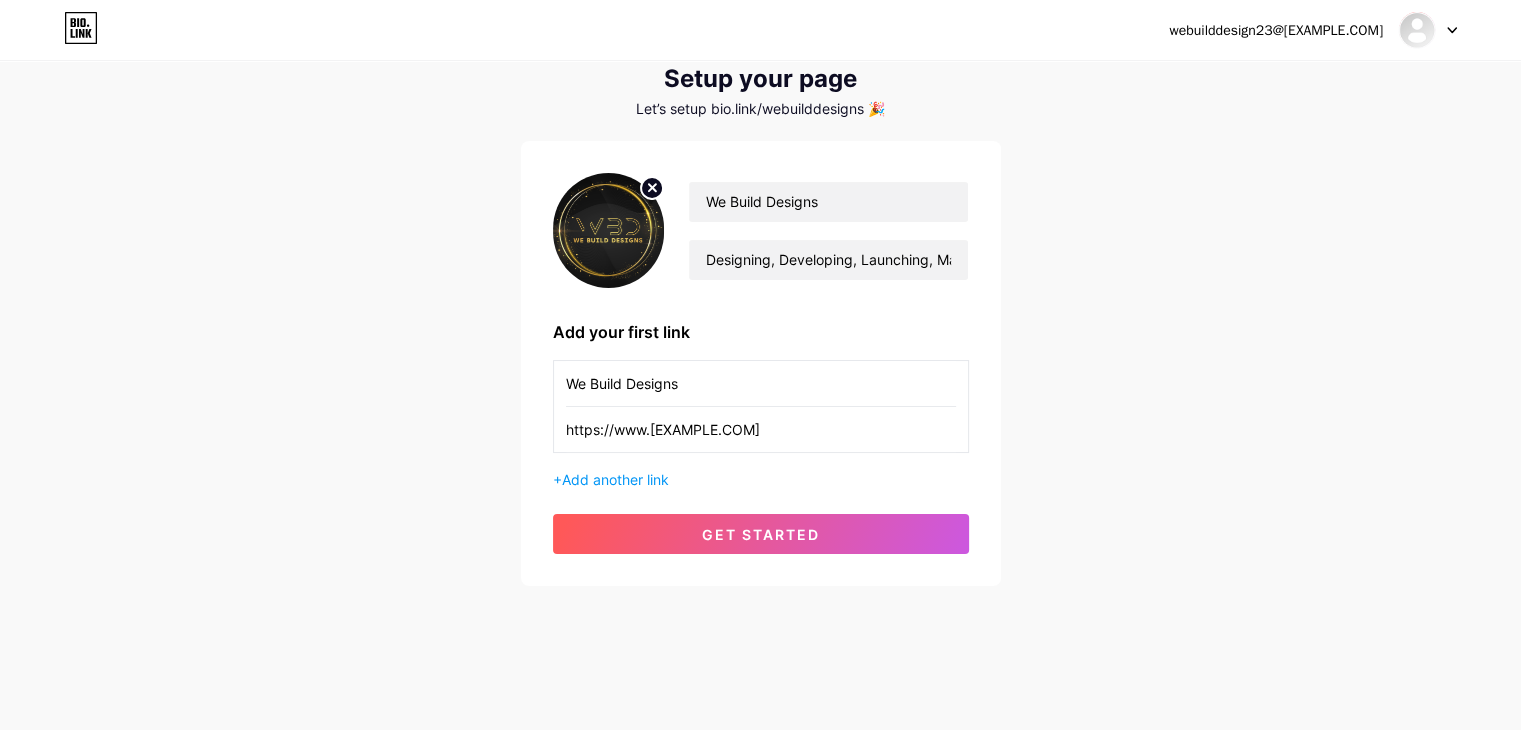 click 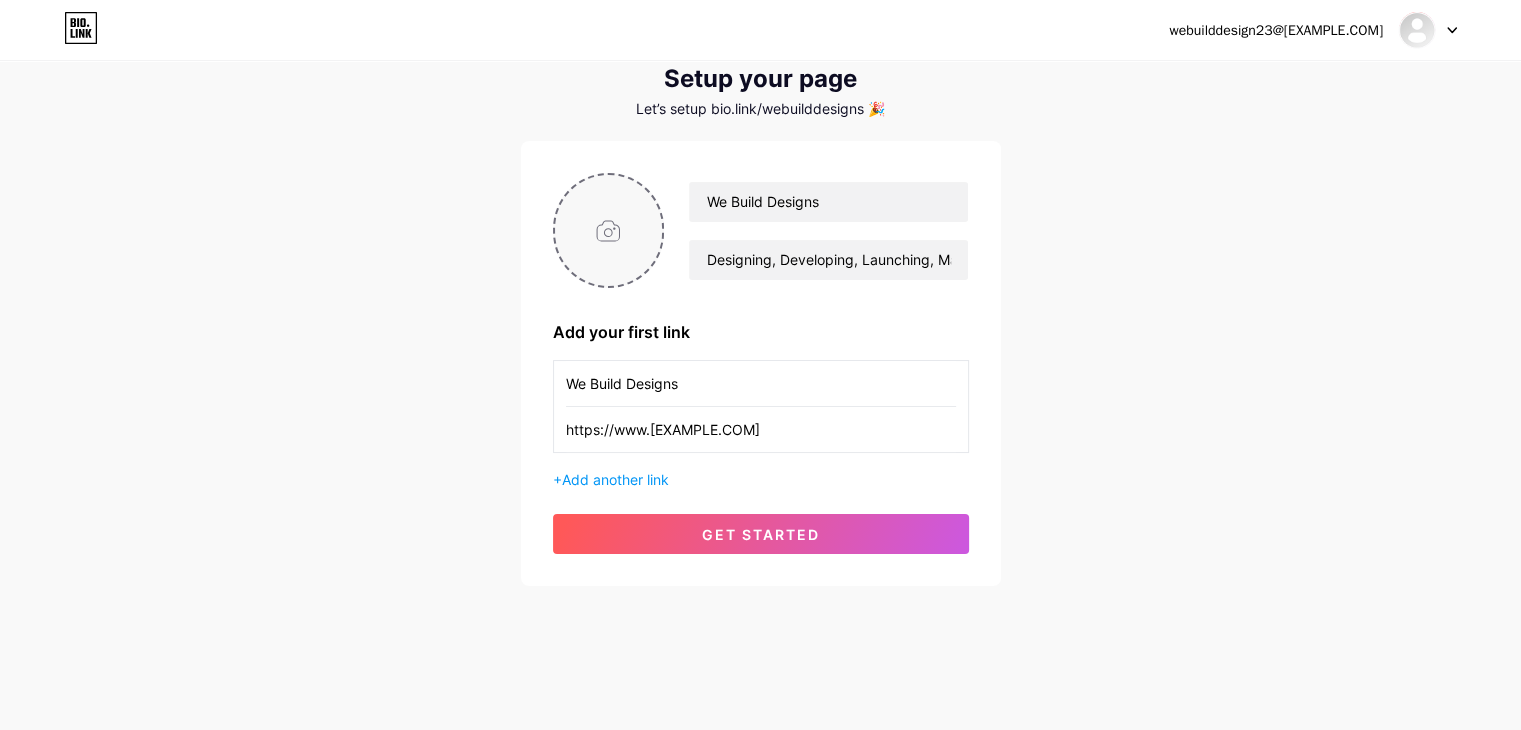 click at bounding box center [609, 230] 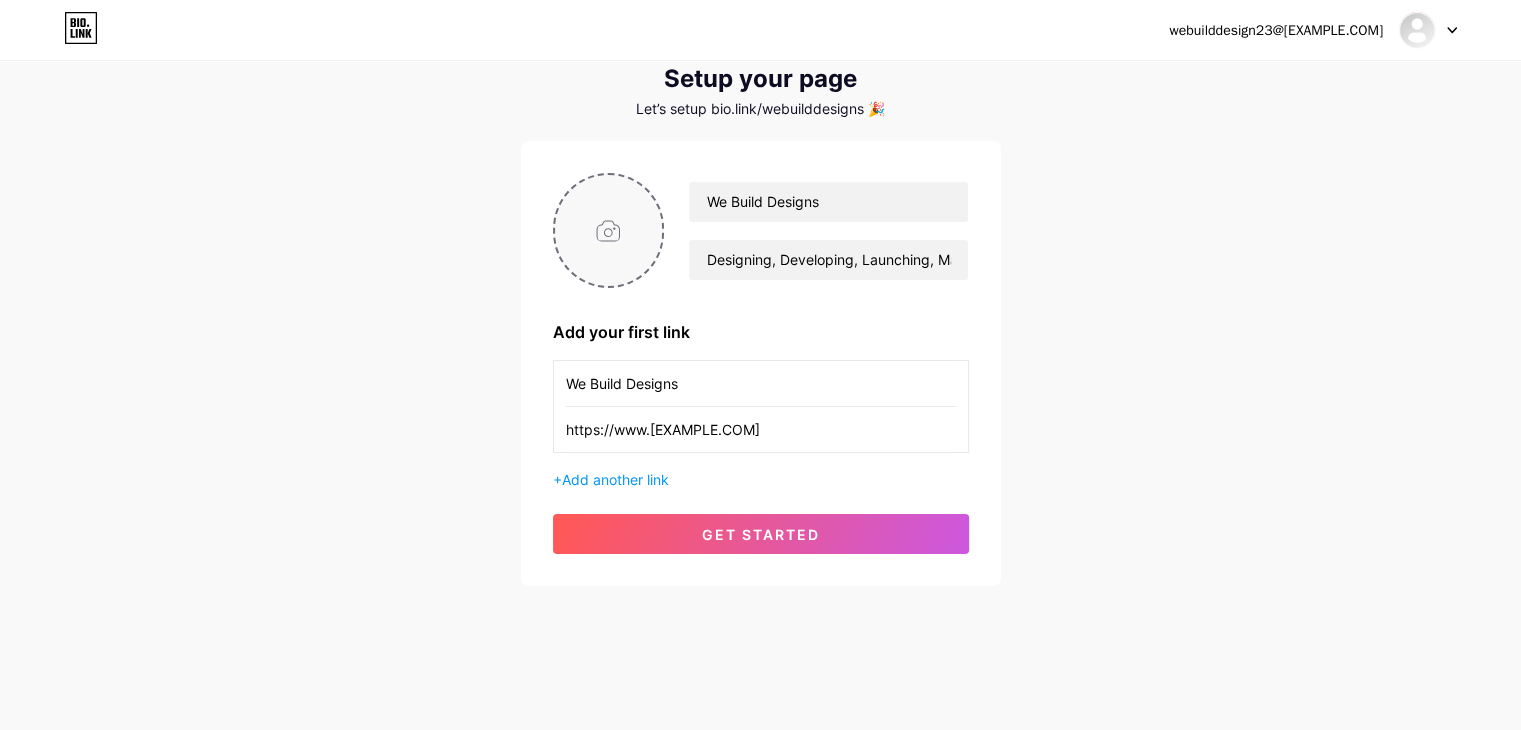 type on "C:\fakepath\webuild_blACK.png" 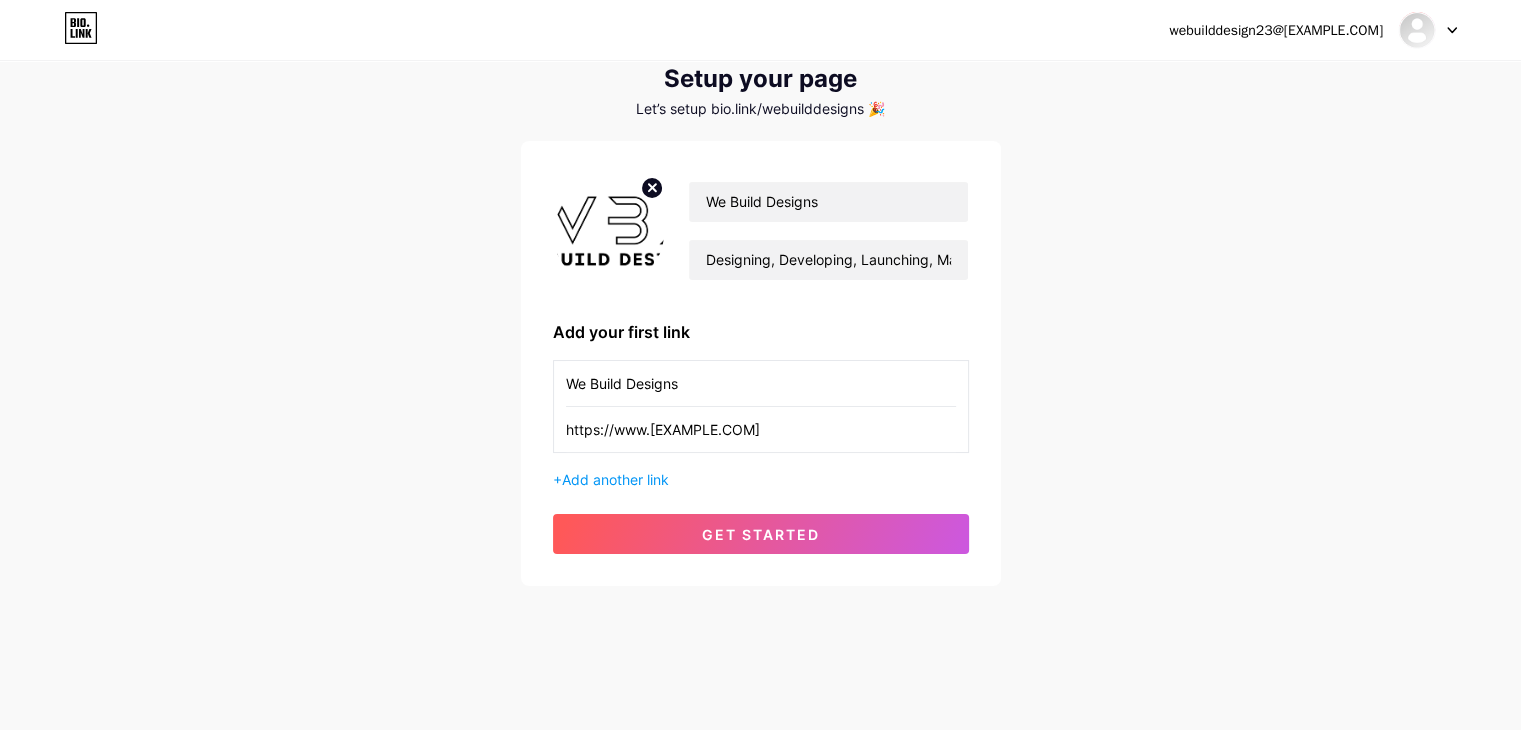click 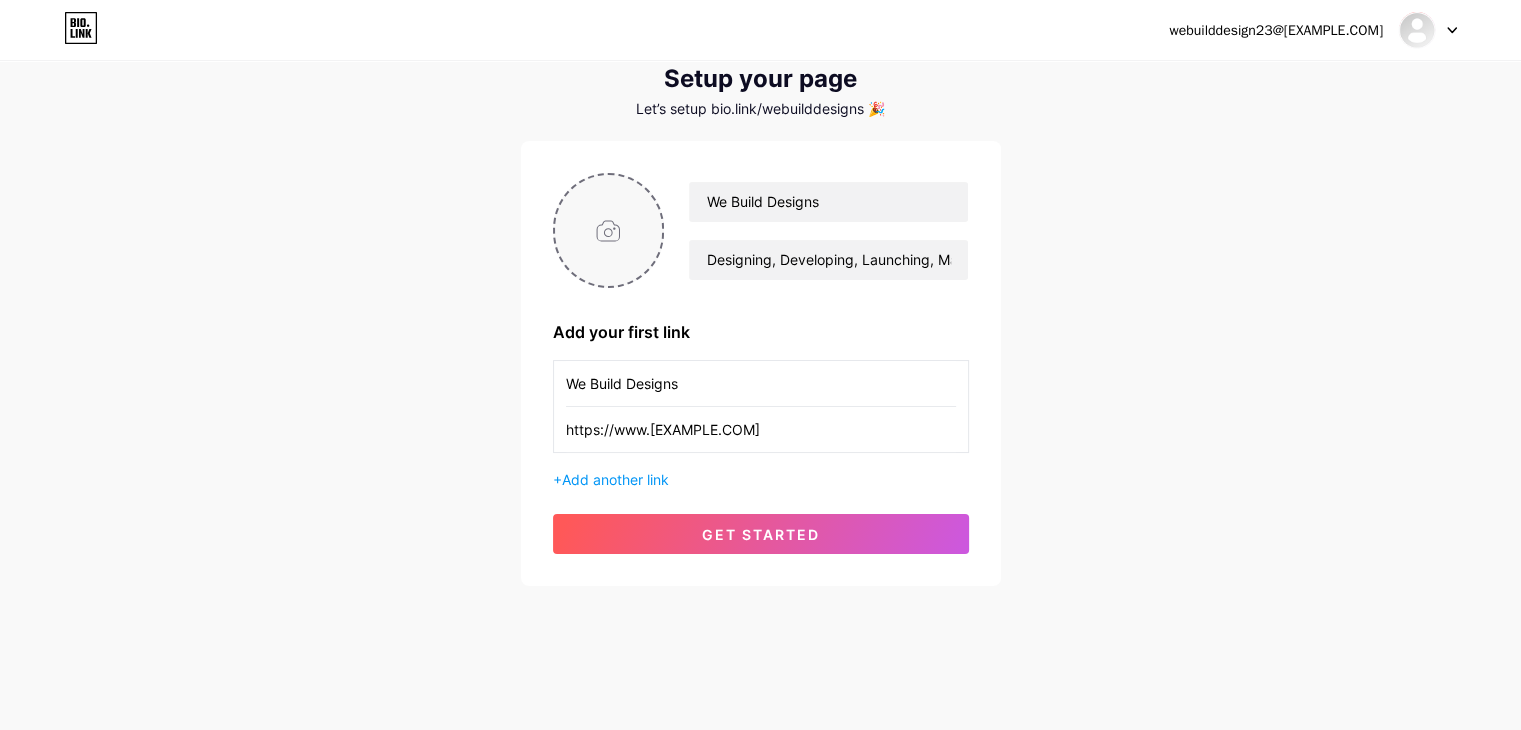 click at bounding box center (609, 230) 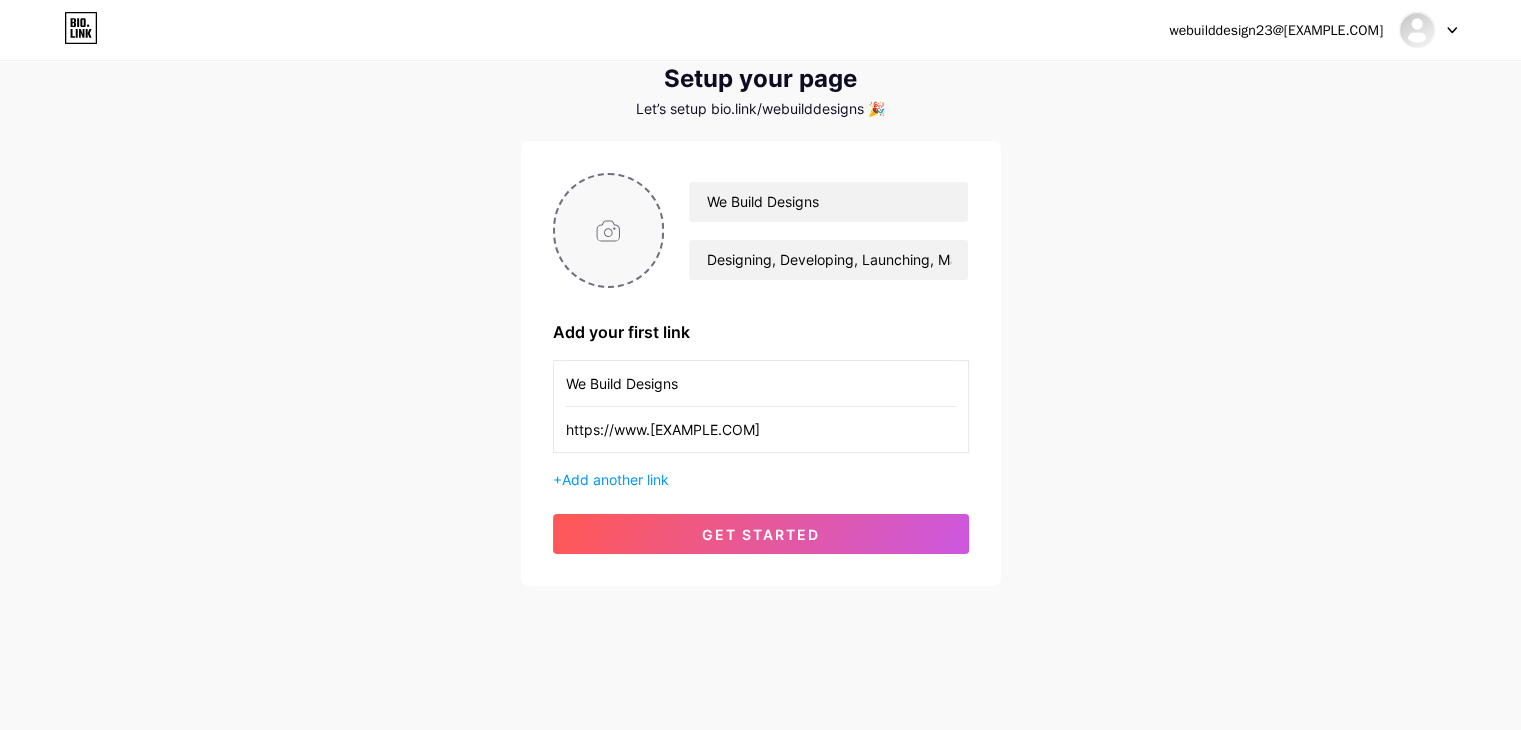 type on "C:\fakepath\WBD_ROUND_BLK.png" 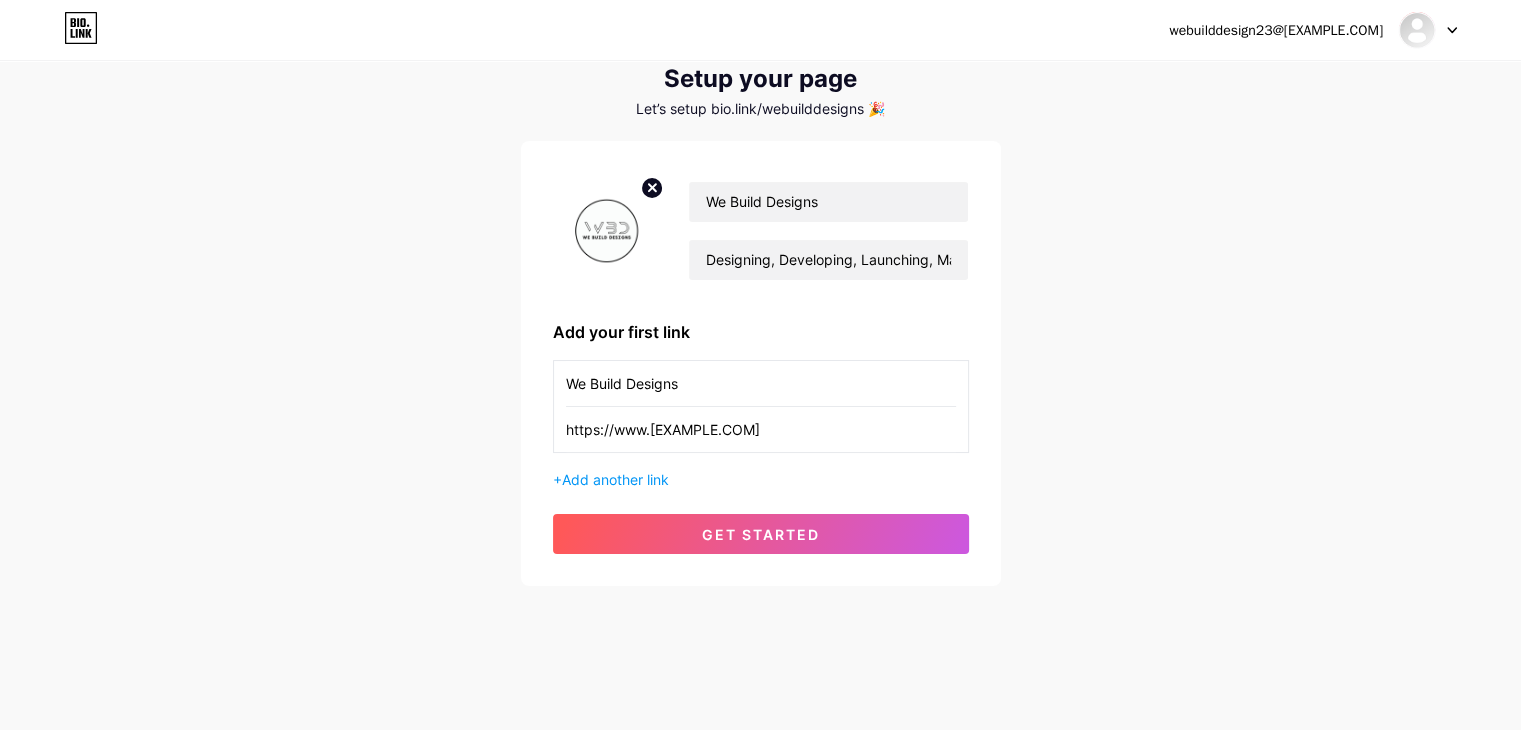 click on "webuilddesign23@[EXAMPLE.COM] Dashboard Logout Setup your page Let’s setup bio.link/webuilddesigns 🎉 We Build Designs Designing, Developing, Launching, Marketing. Add your first link We Build Designs https://www.[EXAMPLE.COM] + Add another link get started" at bounding box center [760, 293] 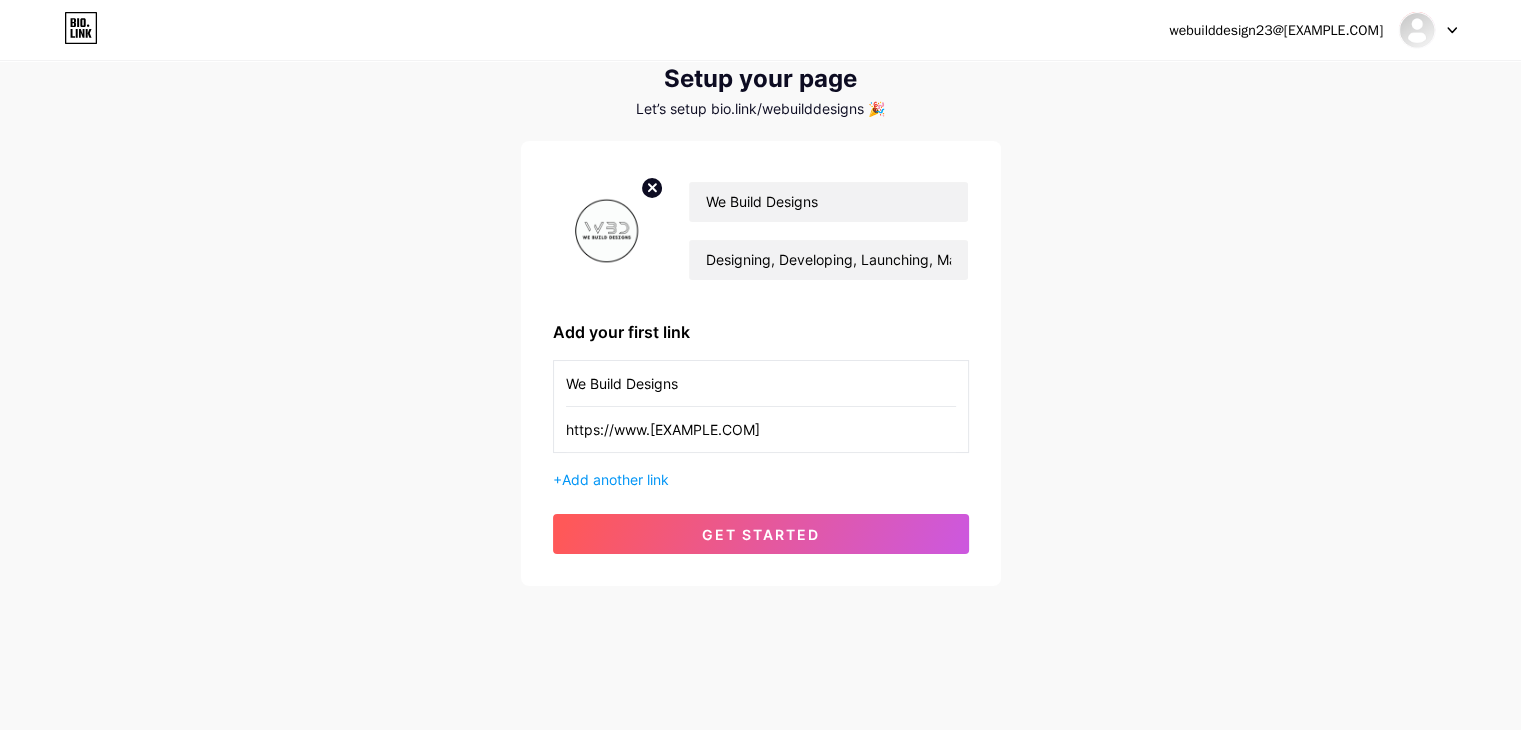 click 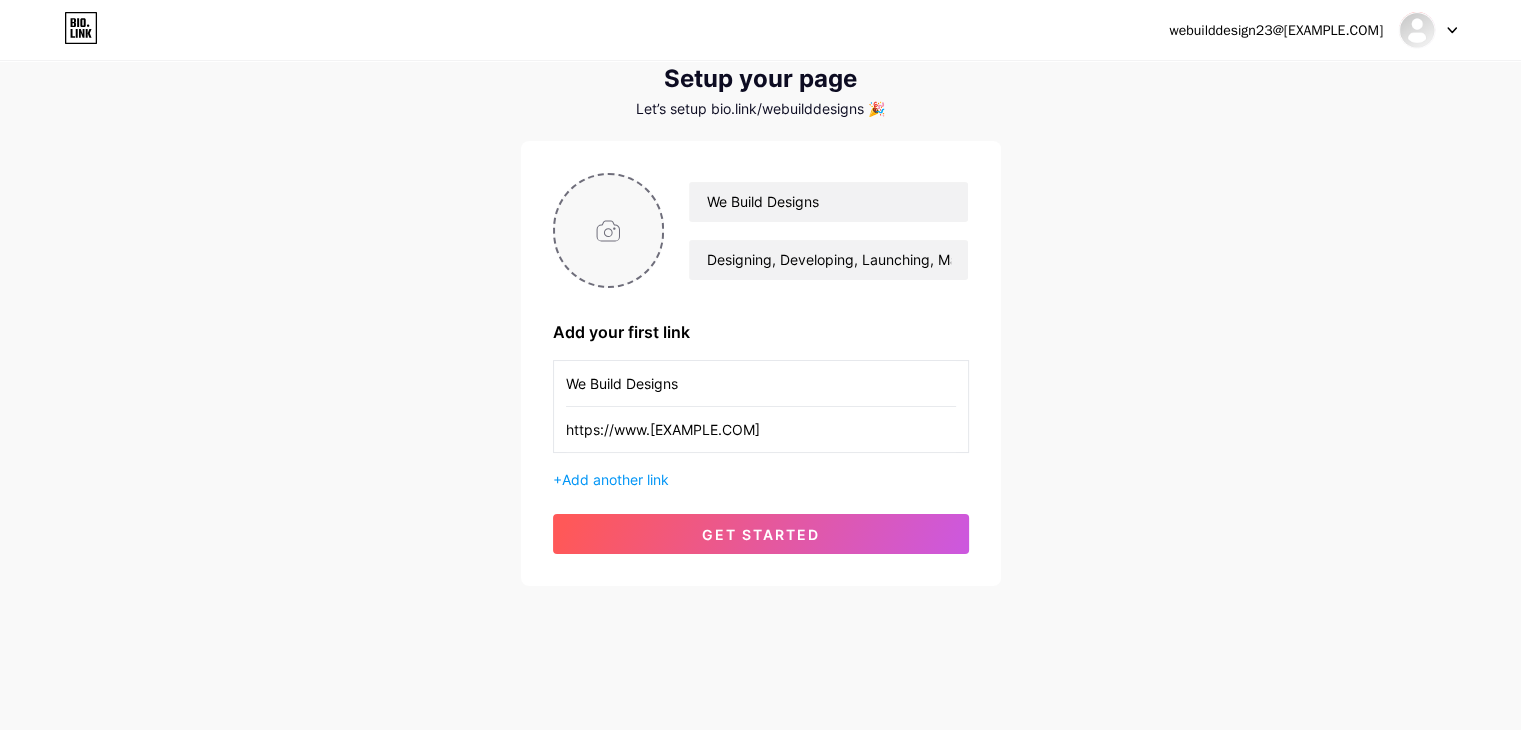 click at bounding box center (609, 230) 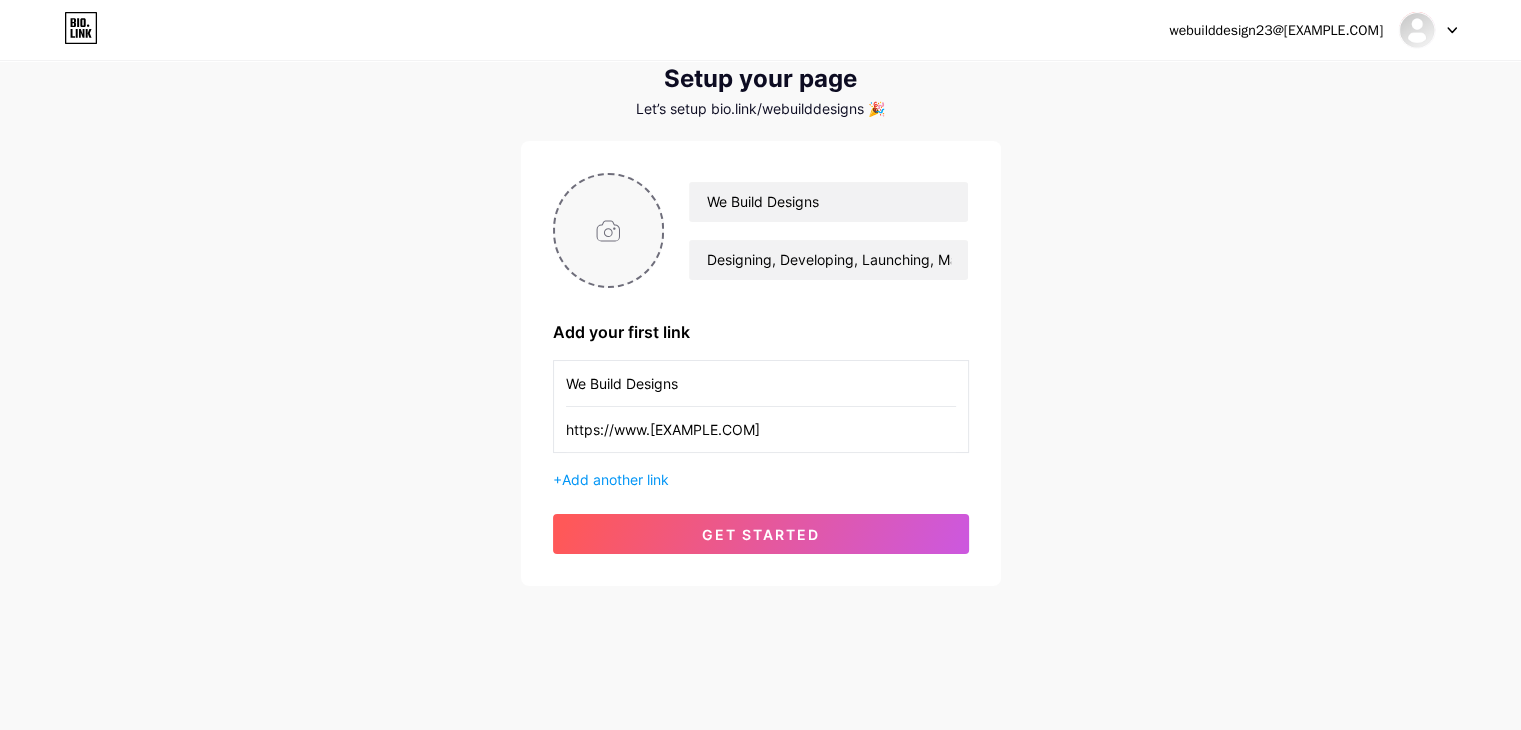 type on "C:\fakepath\BLK-ROUND copy.png" 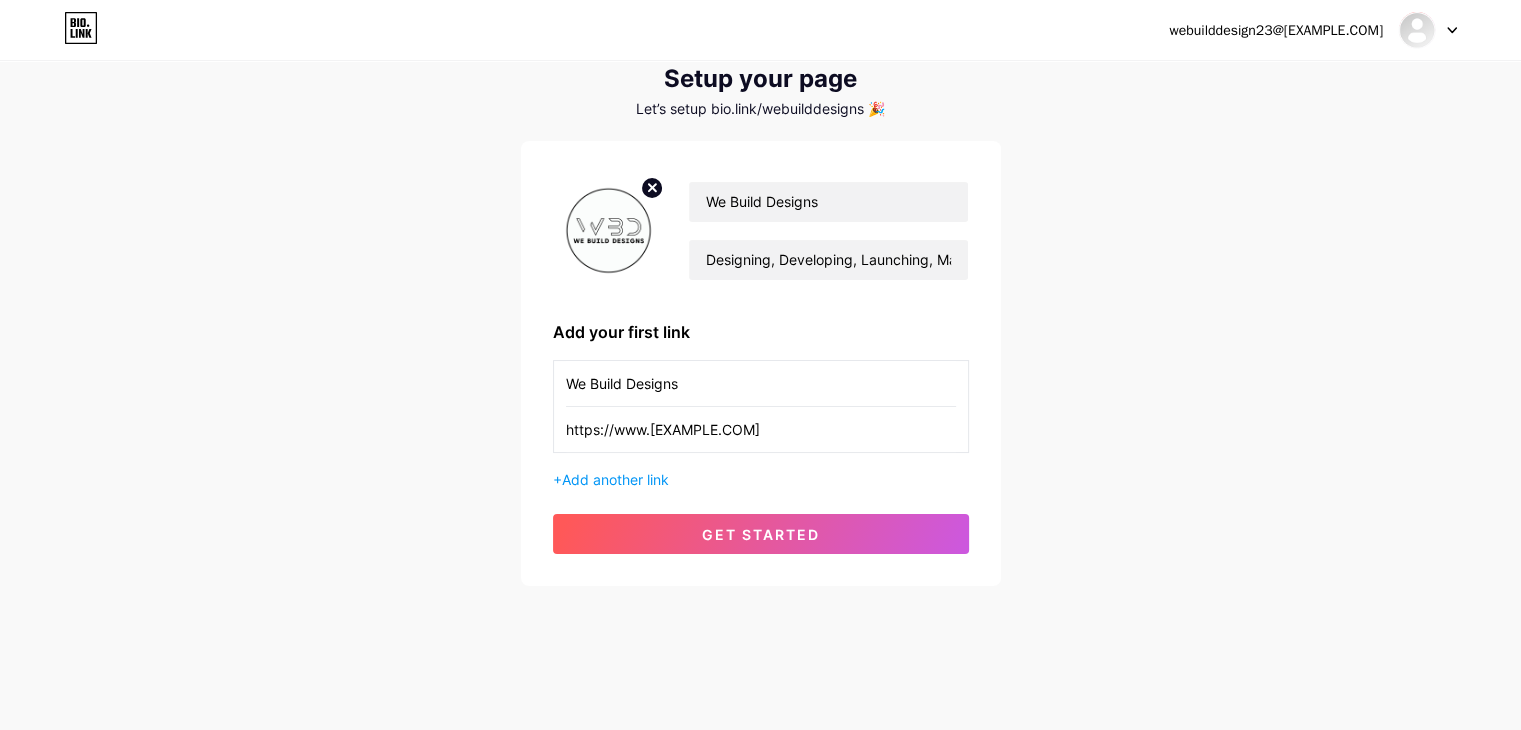 click 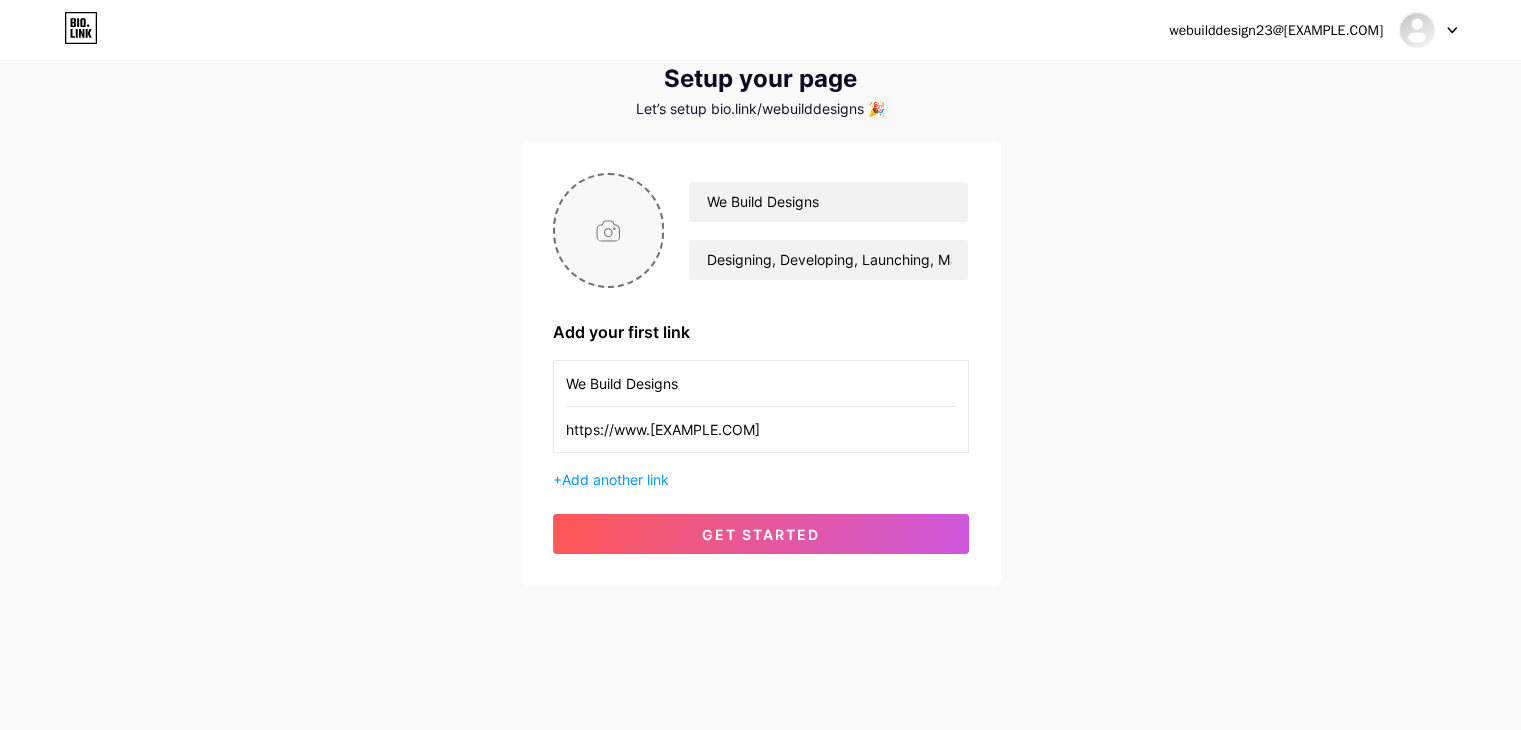 click on "webuilddesign23@[EXAMPLE.COM] Dashboard Logout" at bounding box center (760, 30) 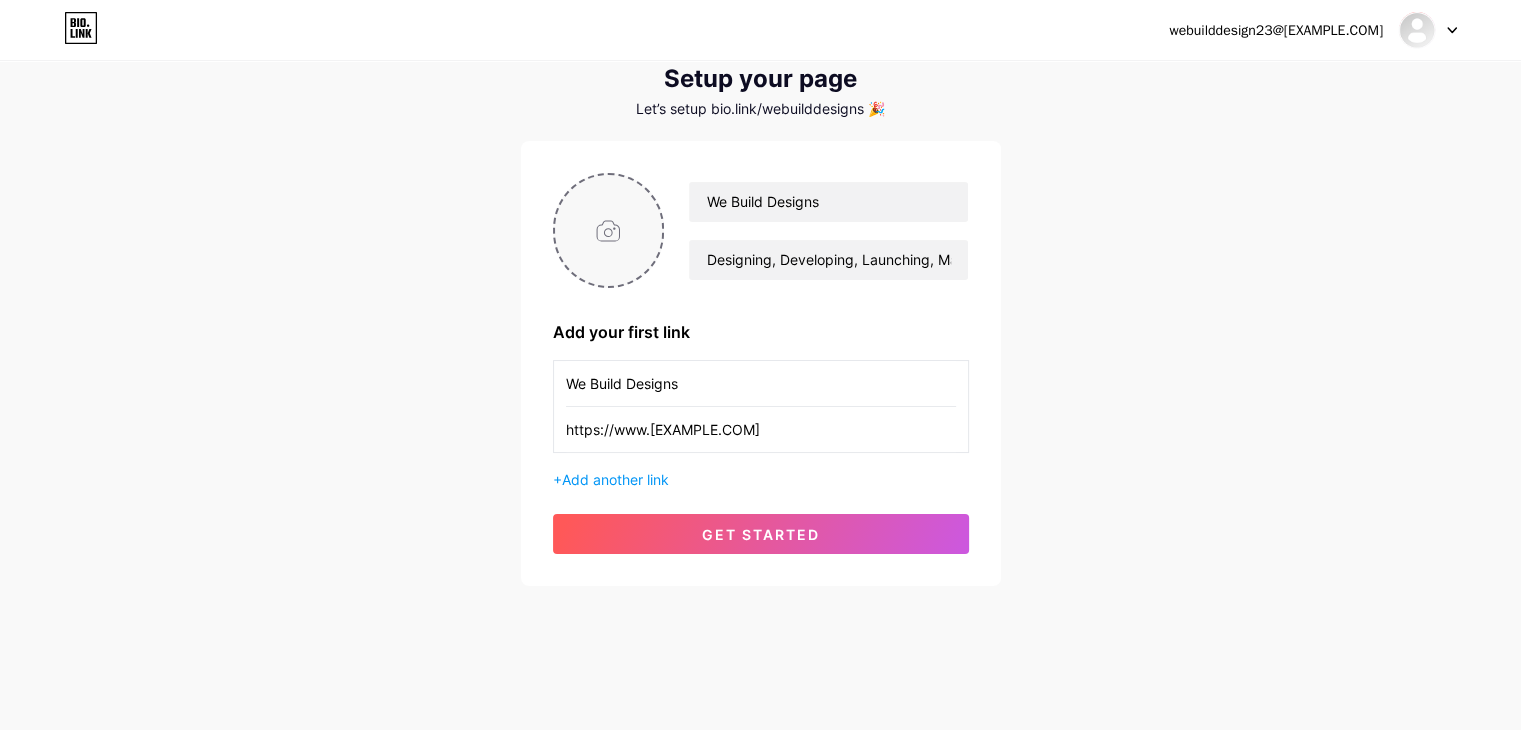 click at bounding box center (609, 230) 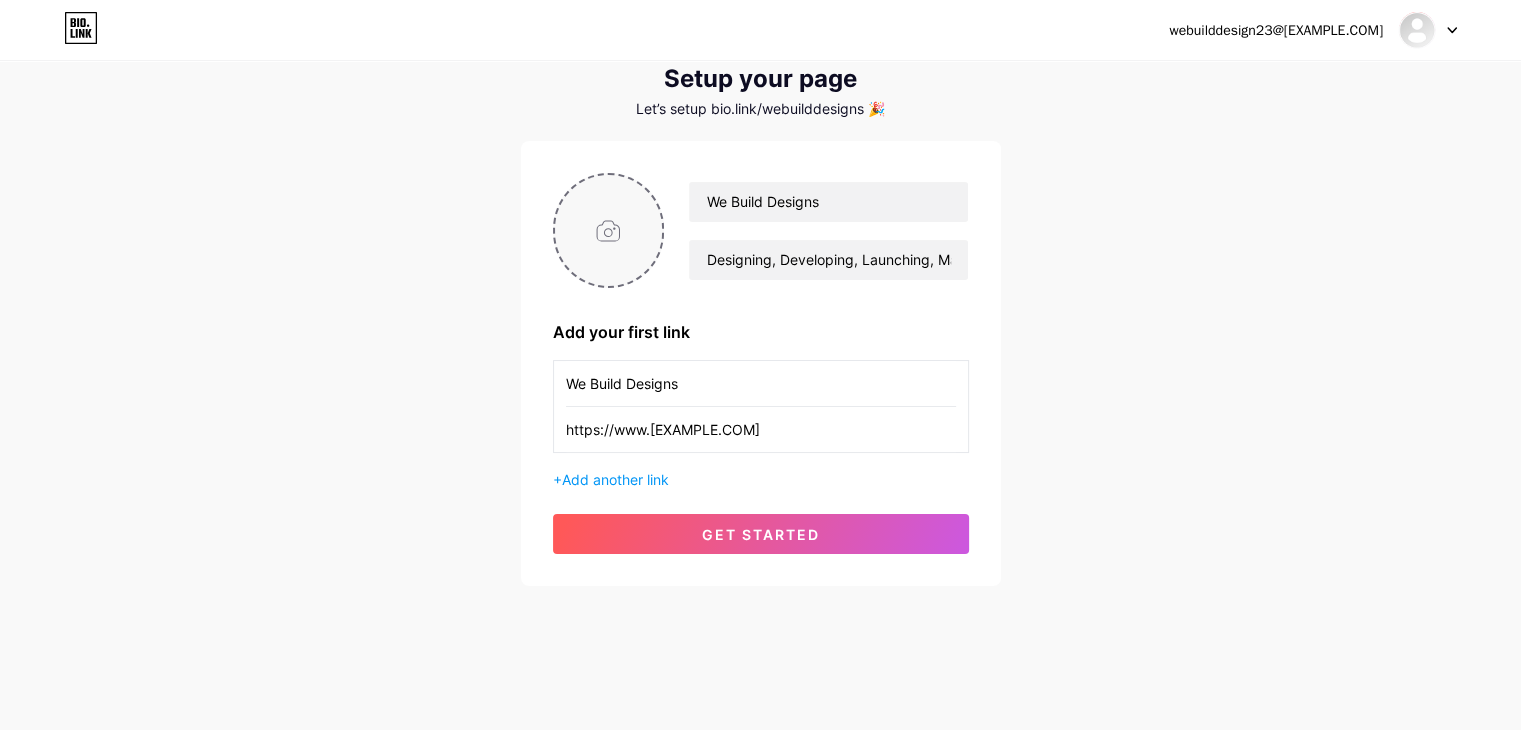 type on "C:\fakepath\BLK-ROUND copy1.png" 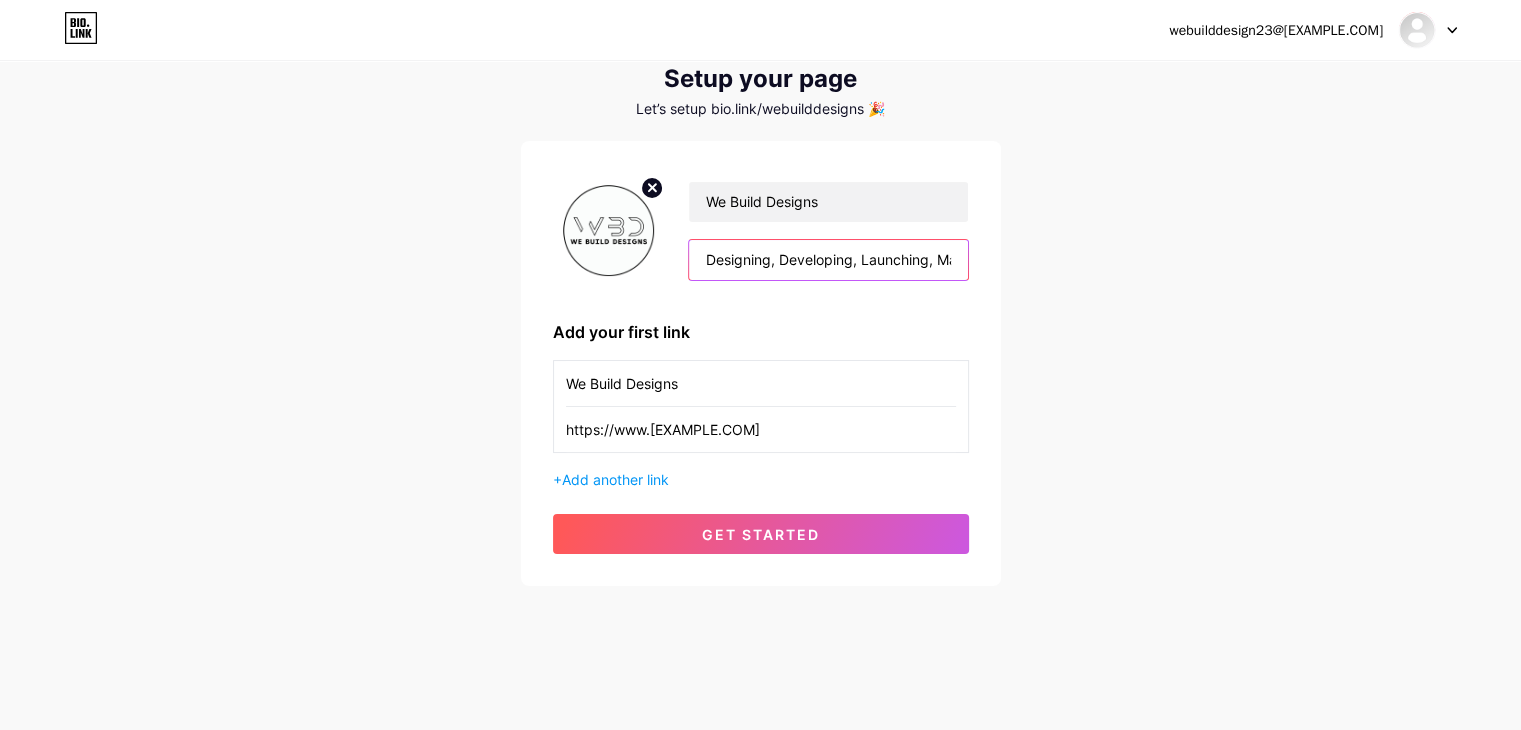 click on "Designing, Developing, Launching, Marketing." at bounding box center (828, 260) 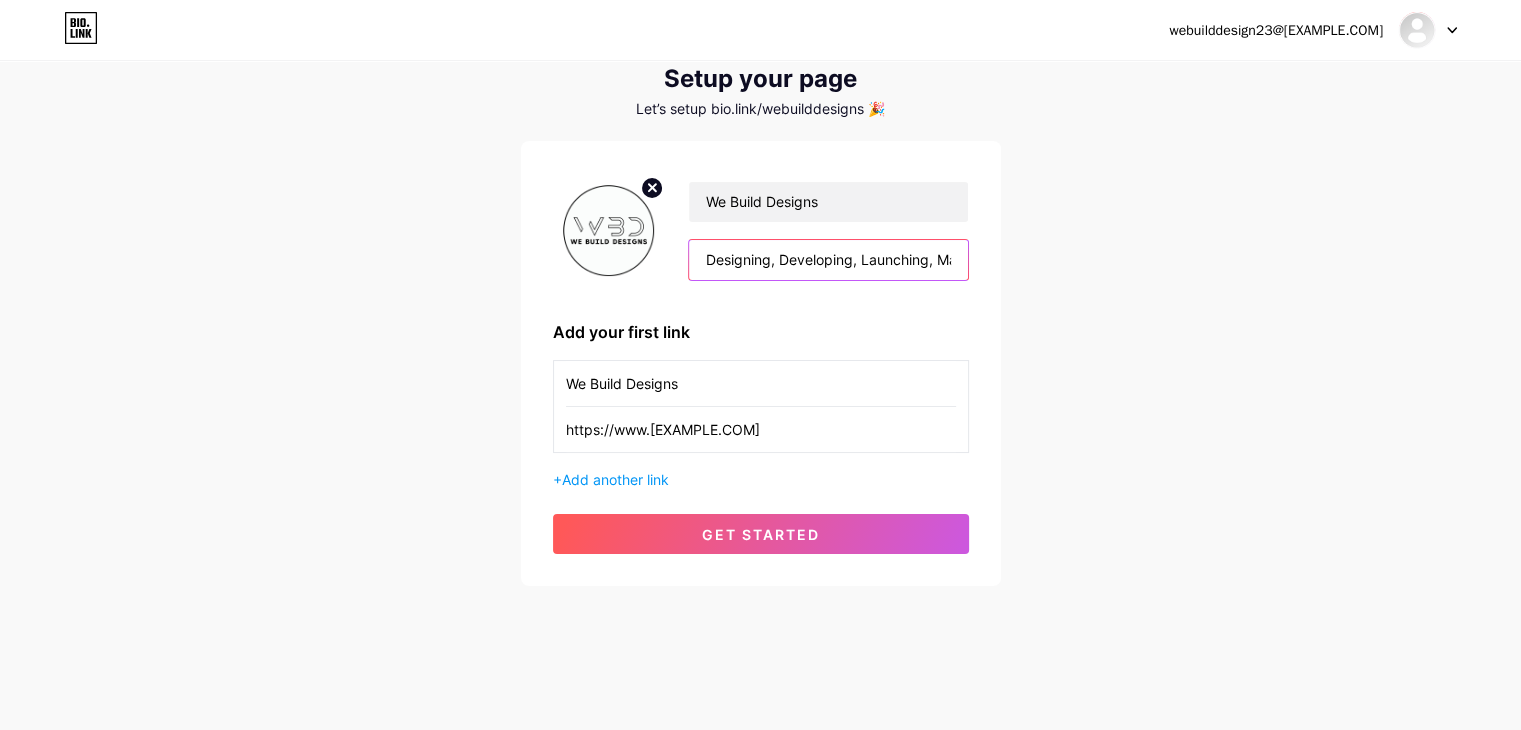click on "Designing, Developing, Launching, Marketing." at bounding box center [828, 260] 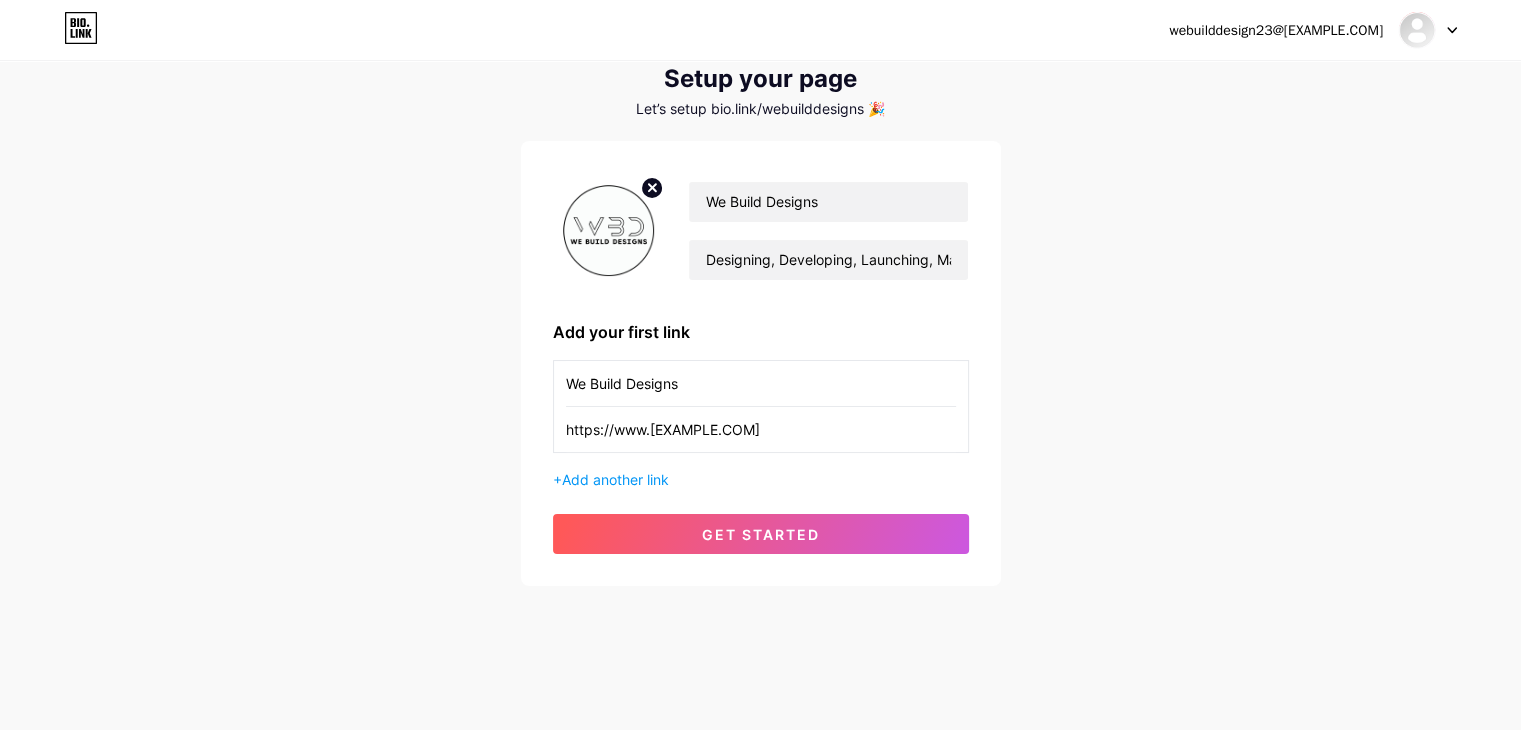click on "https://www.[EXAMPLE.COM]" at bounding box center [761, 429] 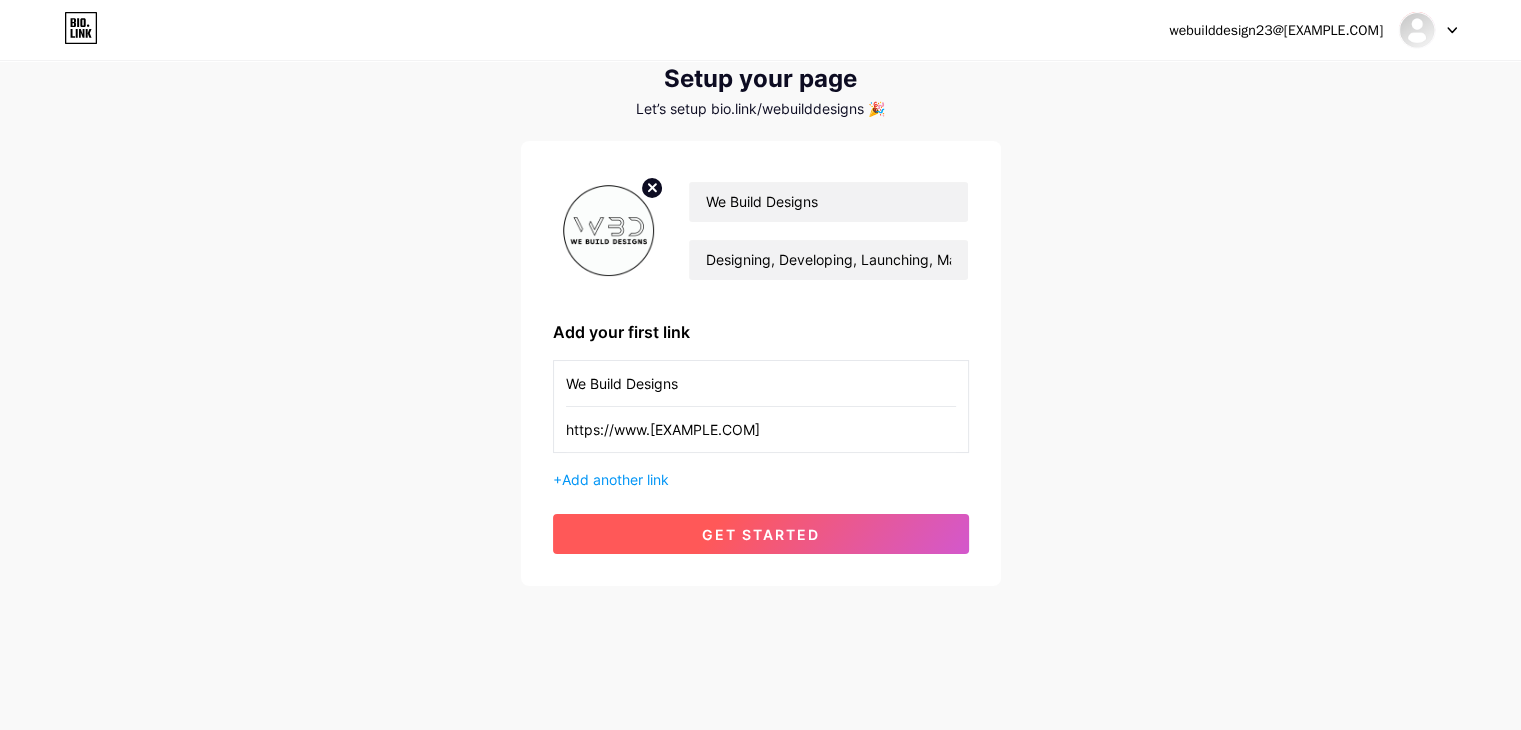 click on "get started" at bounding box center (761, 534) 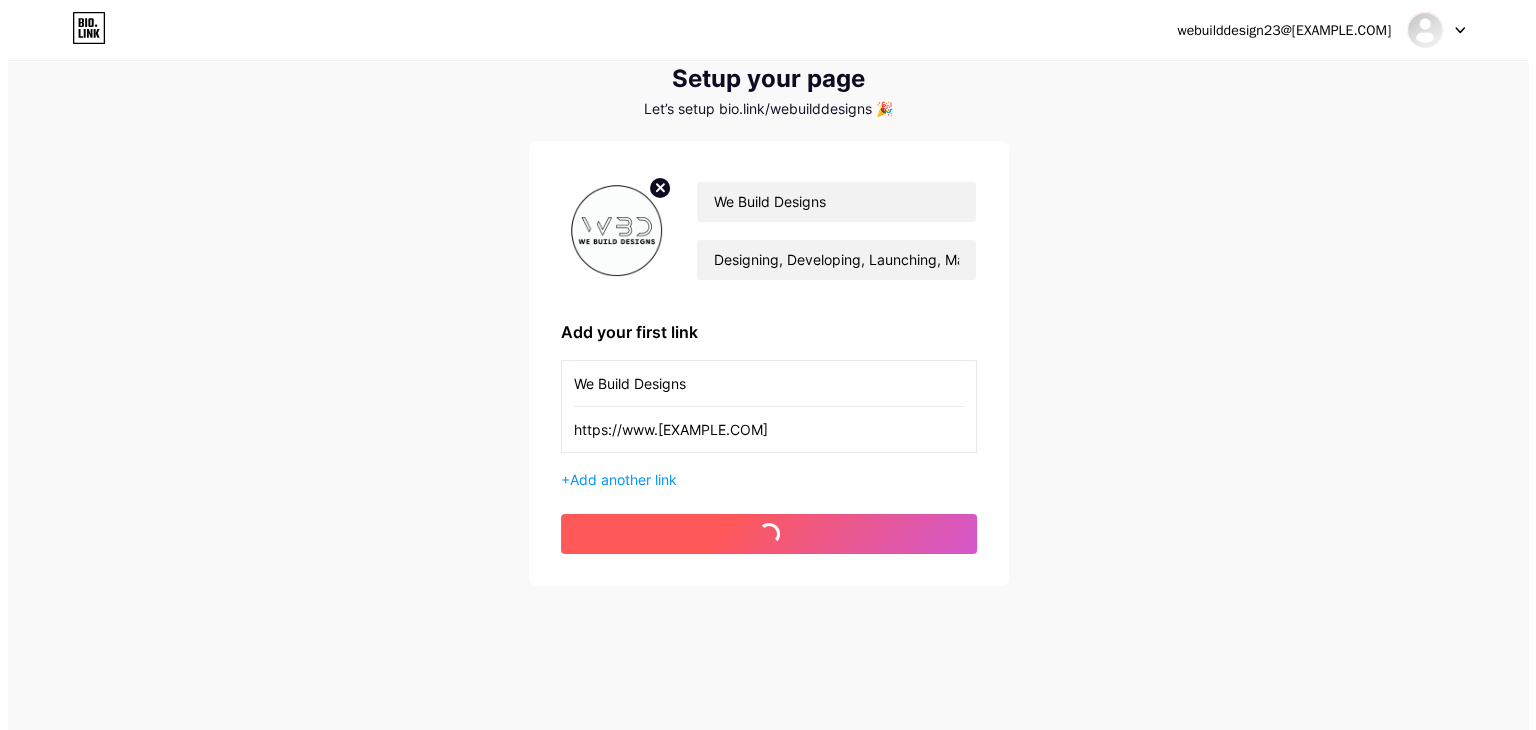 scroll, scrollTop: 0, scrollLeft: 0, axis: both 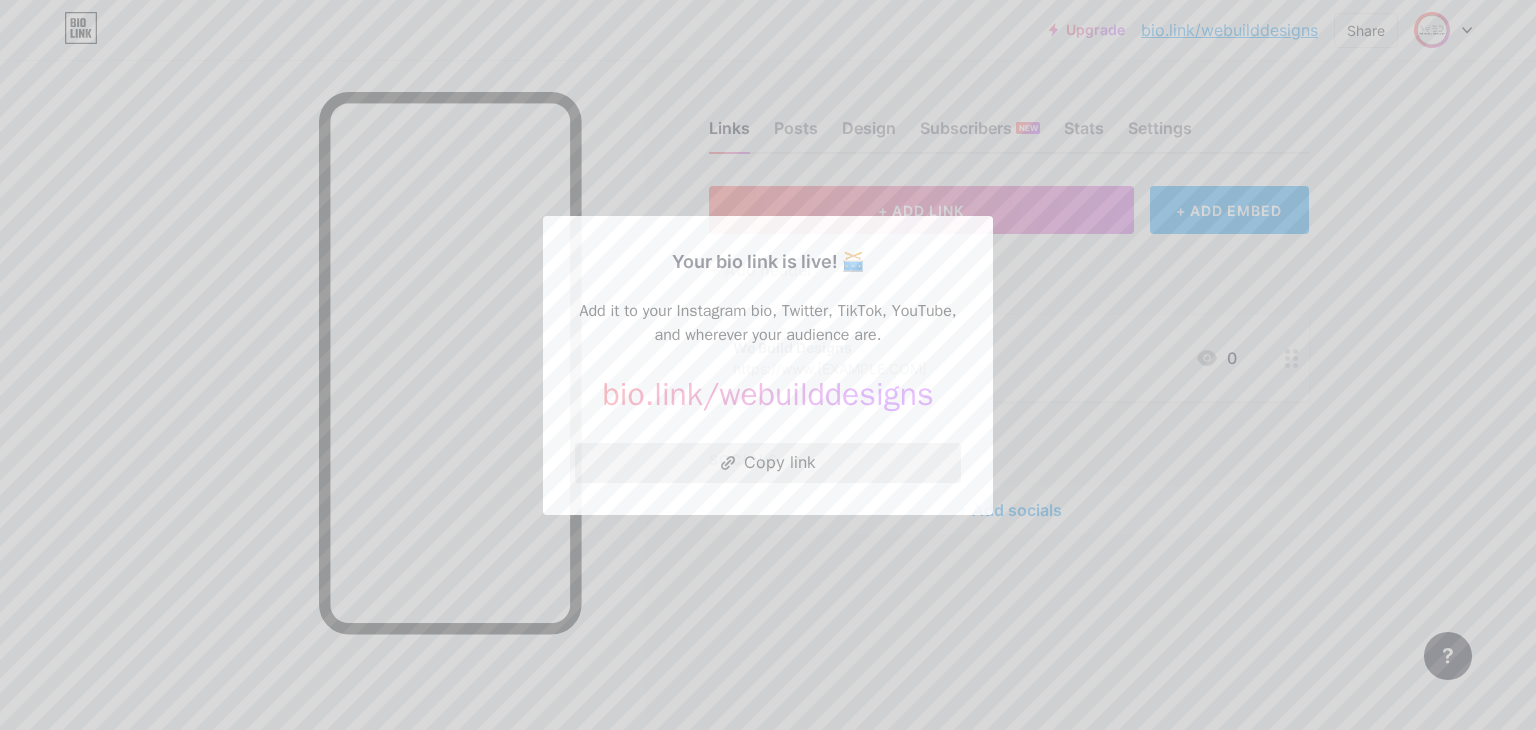 click on "Copy link" at bounding box center (768, 463) 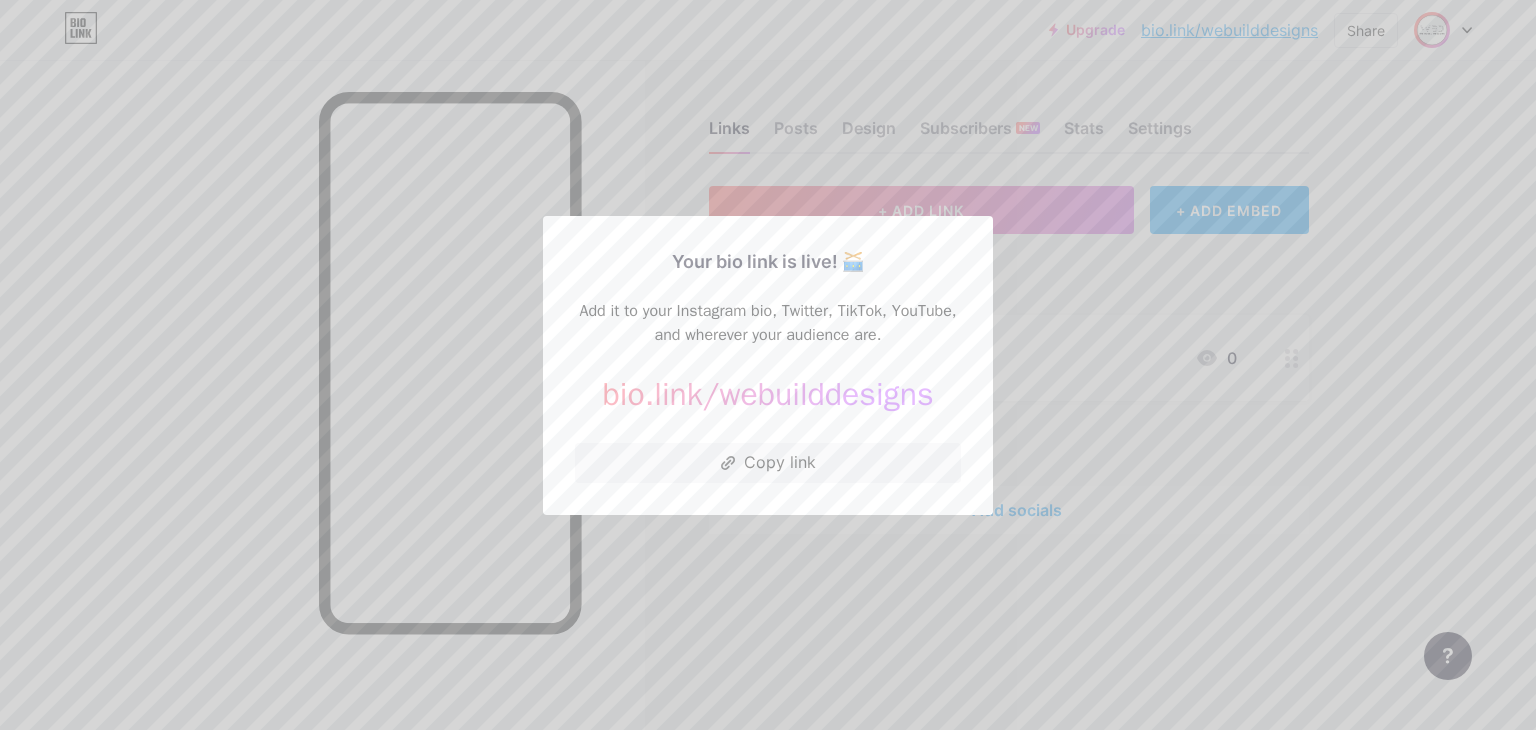 click at bounding box center [768, 365] 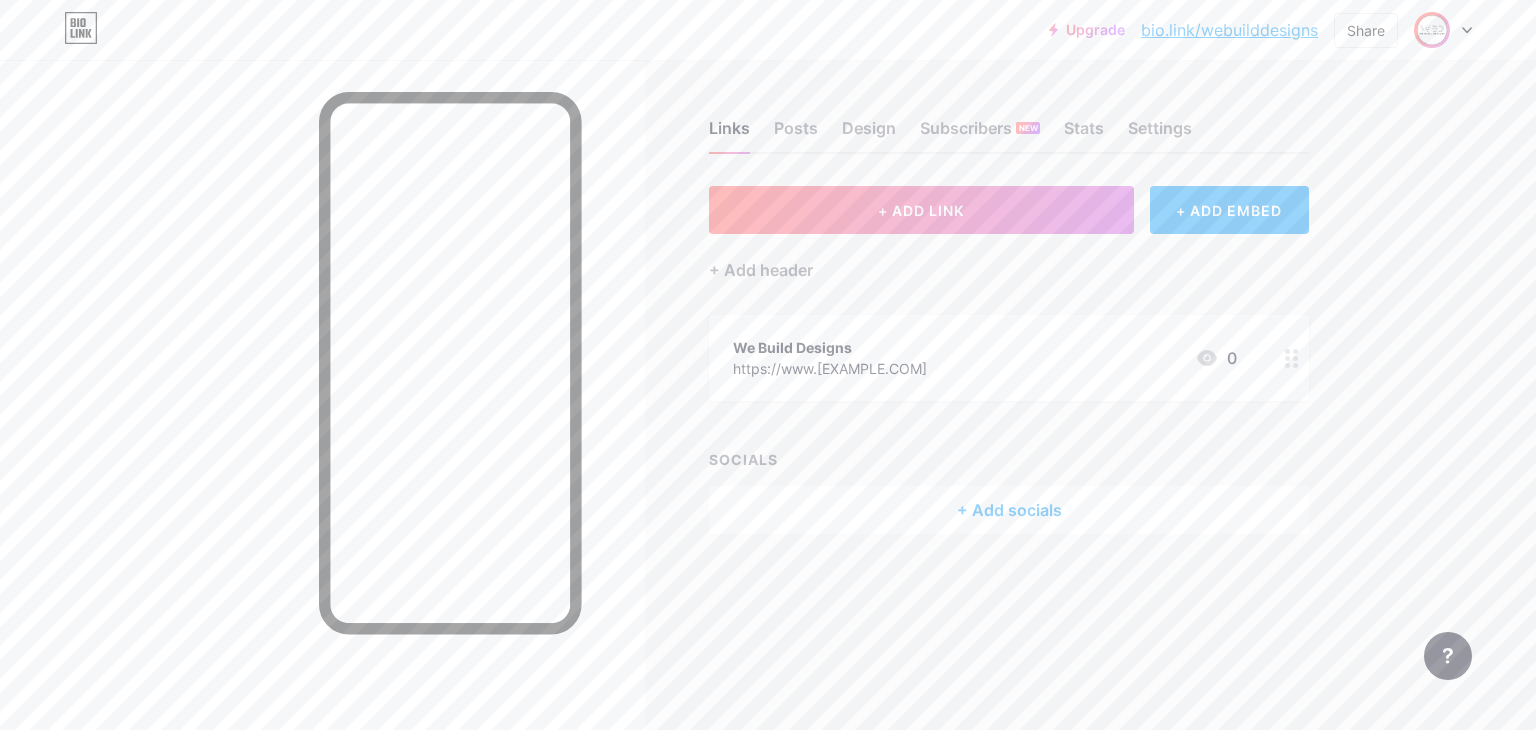 click on "+ Add socials" at bounding box center (1009, 510) 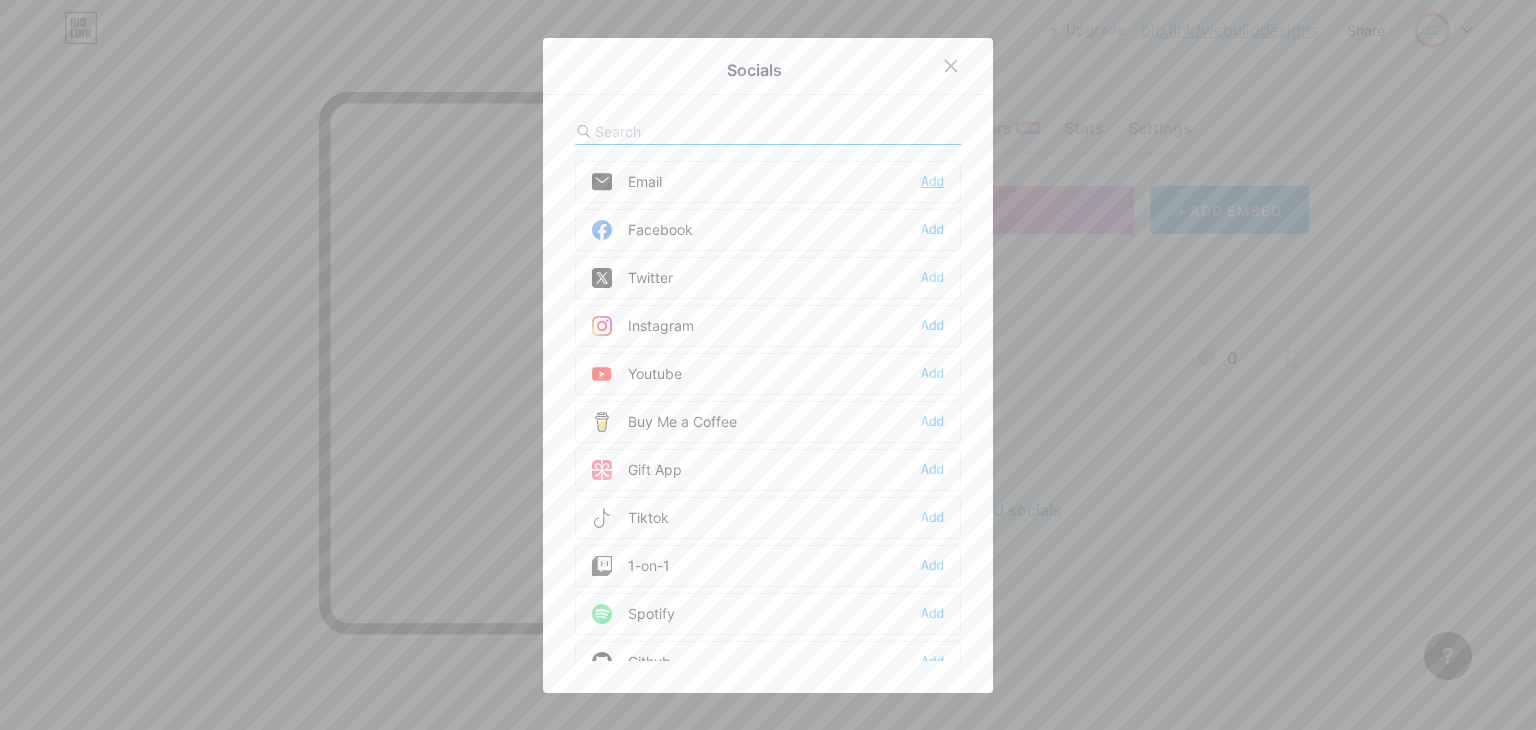 click on "Add" at bounding box center (932, 182) 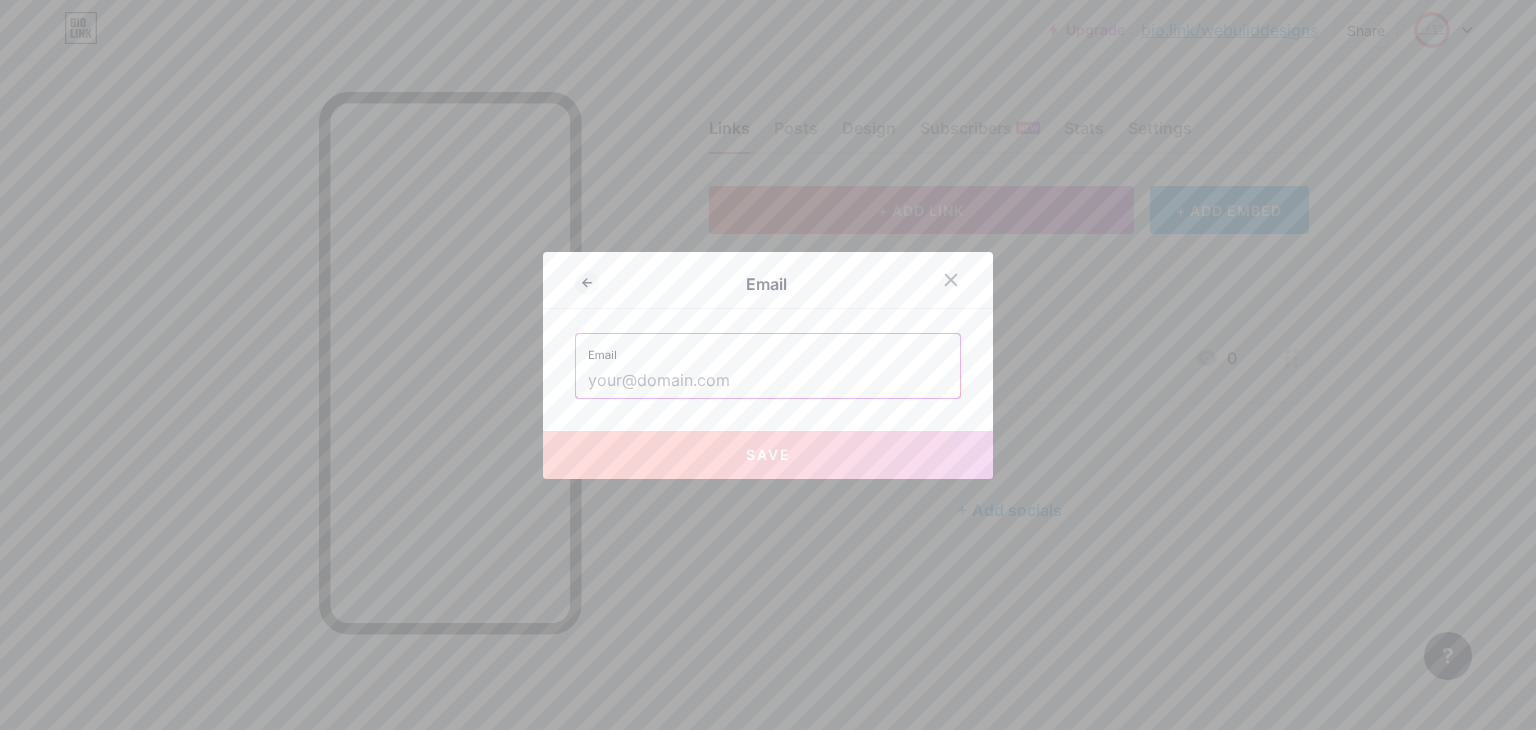 click at bounding box center [768, 381] 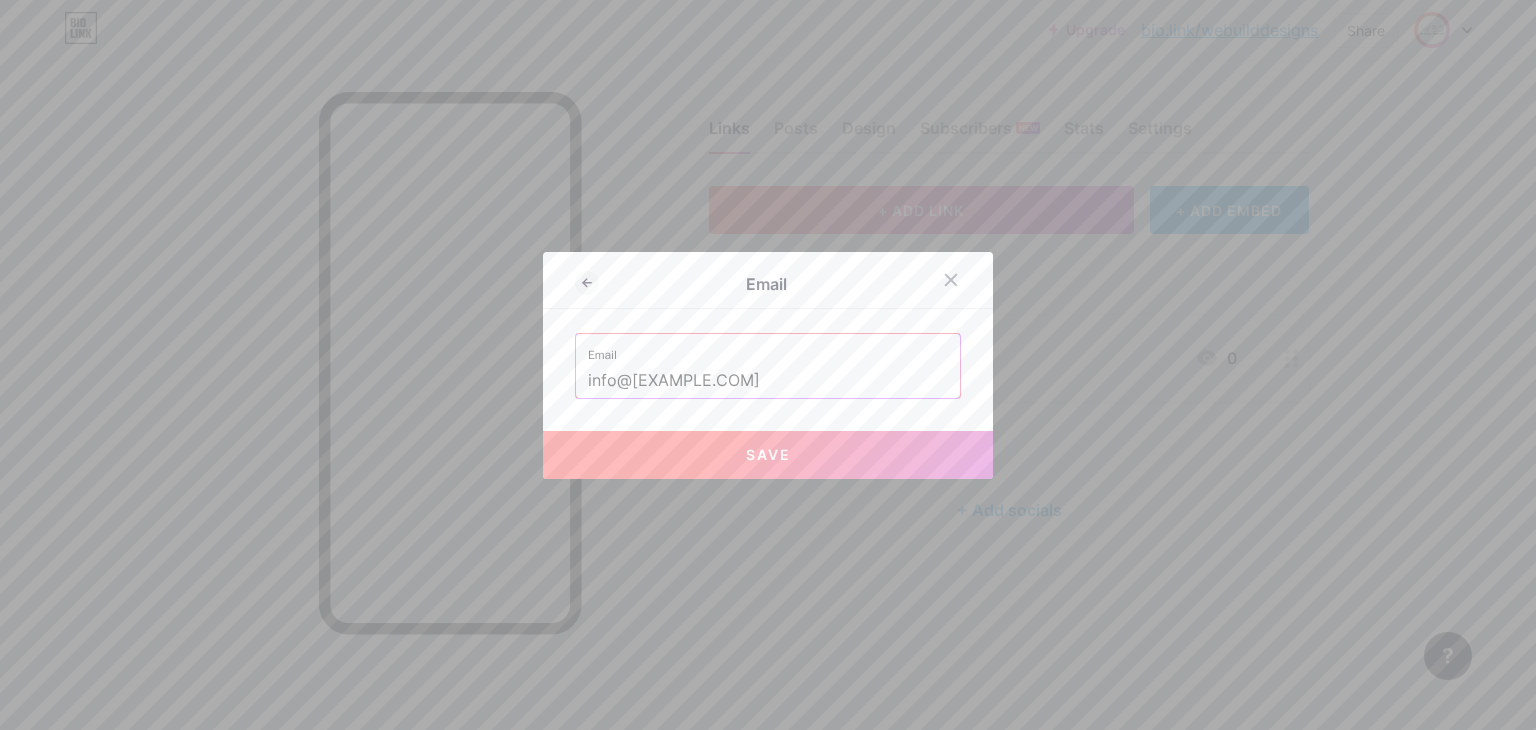 click on "info@[EXAMPLE.COM]" at bounding box center [768, 381] 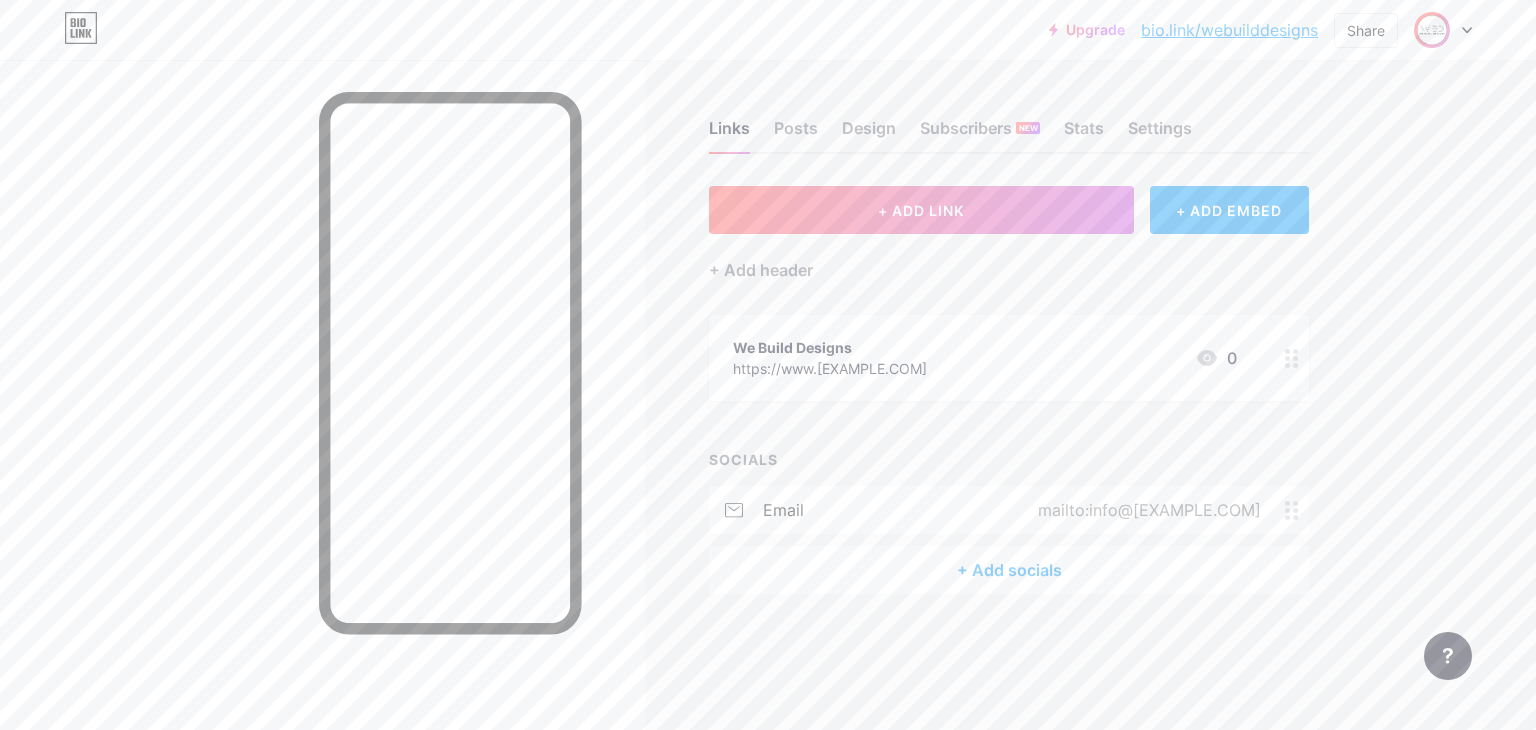 click on "+ Add socials" at bounding box center [1009, 570] 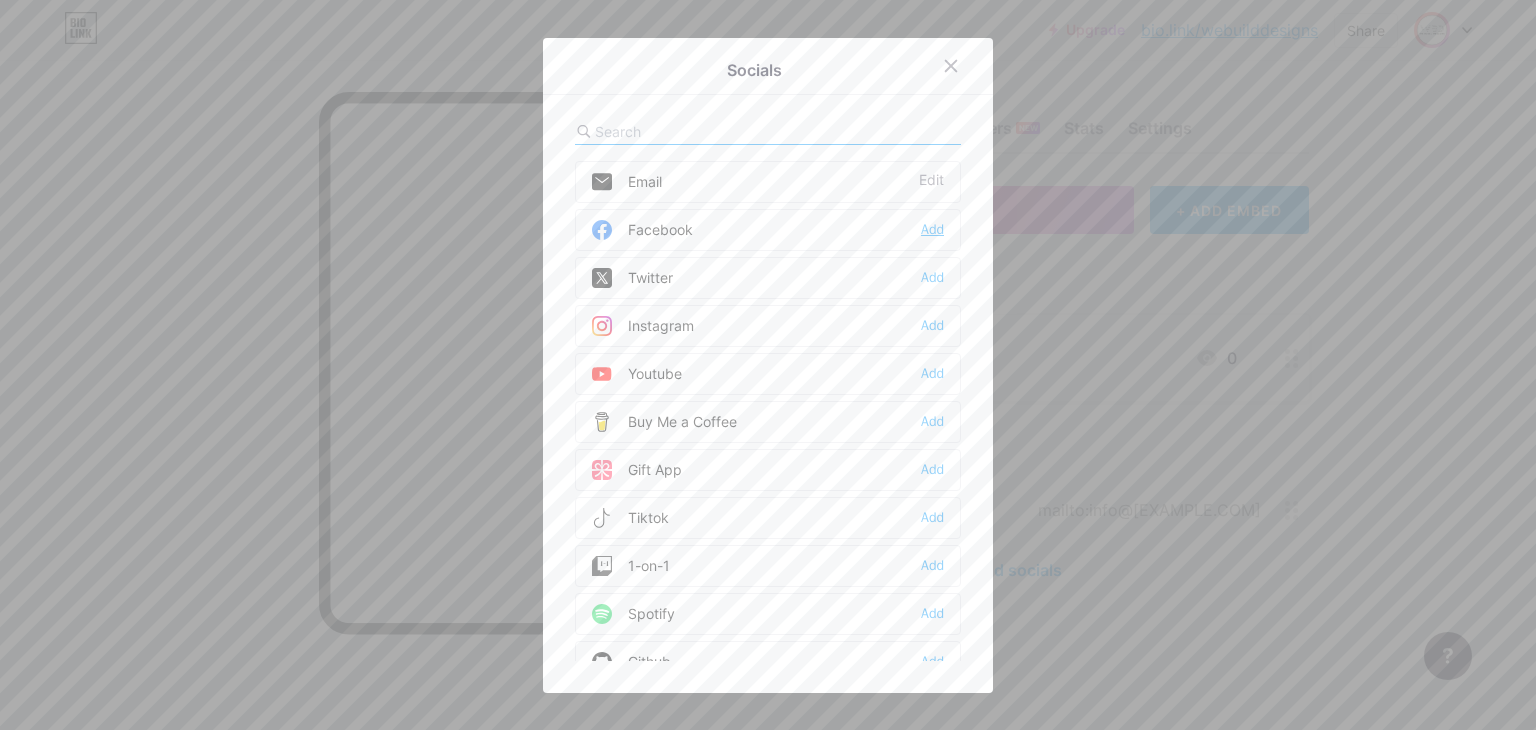click on "Add" at bounding box center [932, 230] 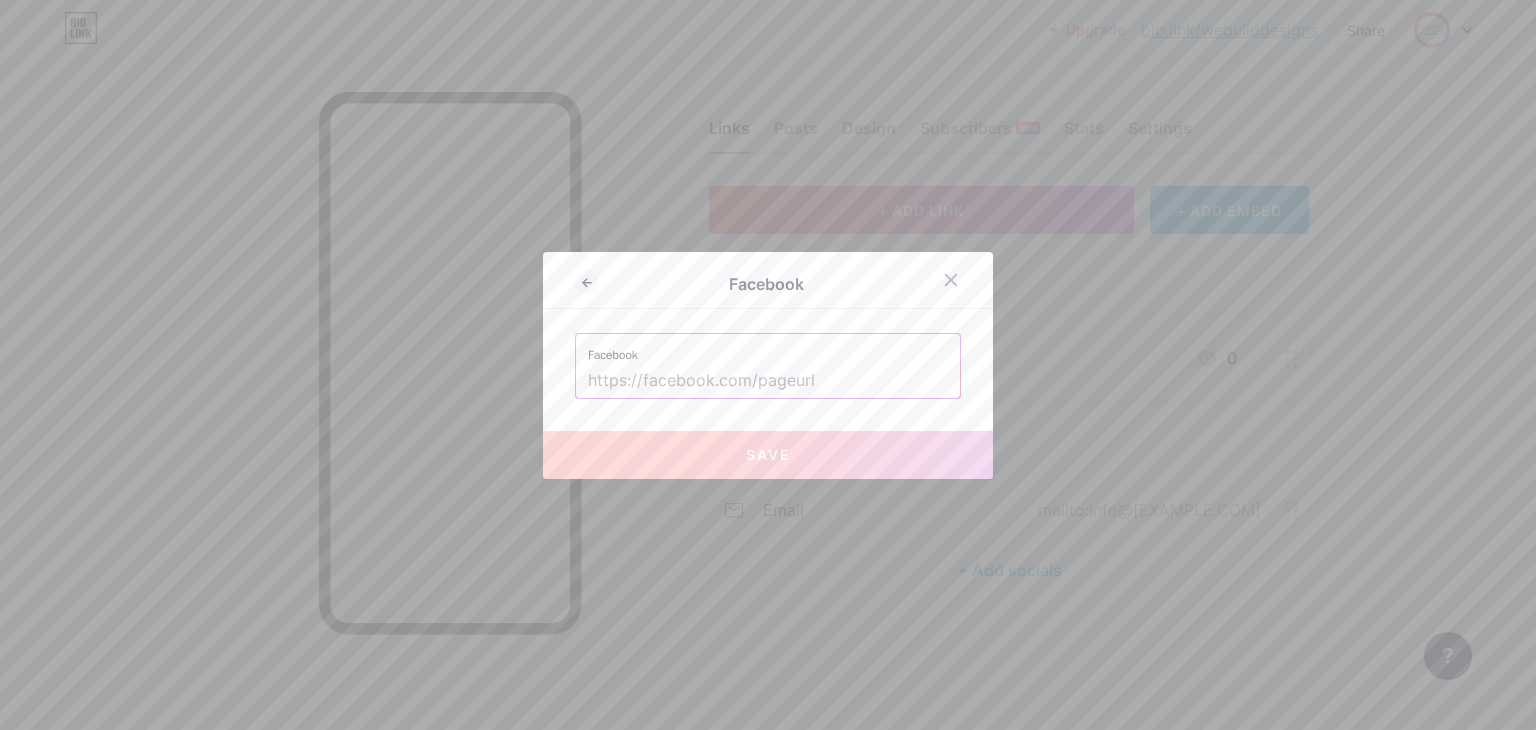 click at bounding box center (768, 381) 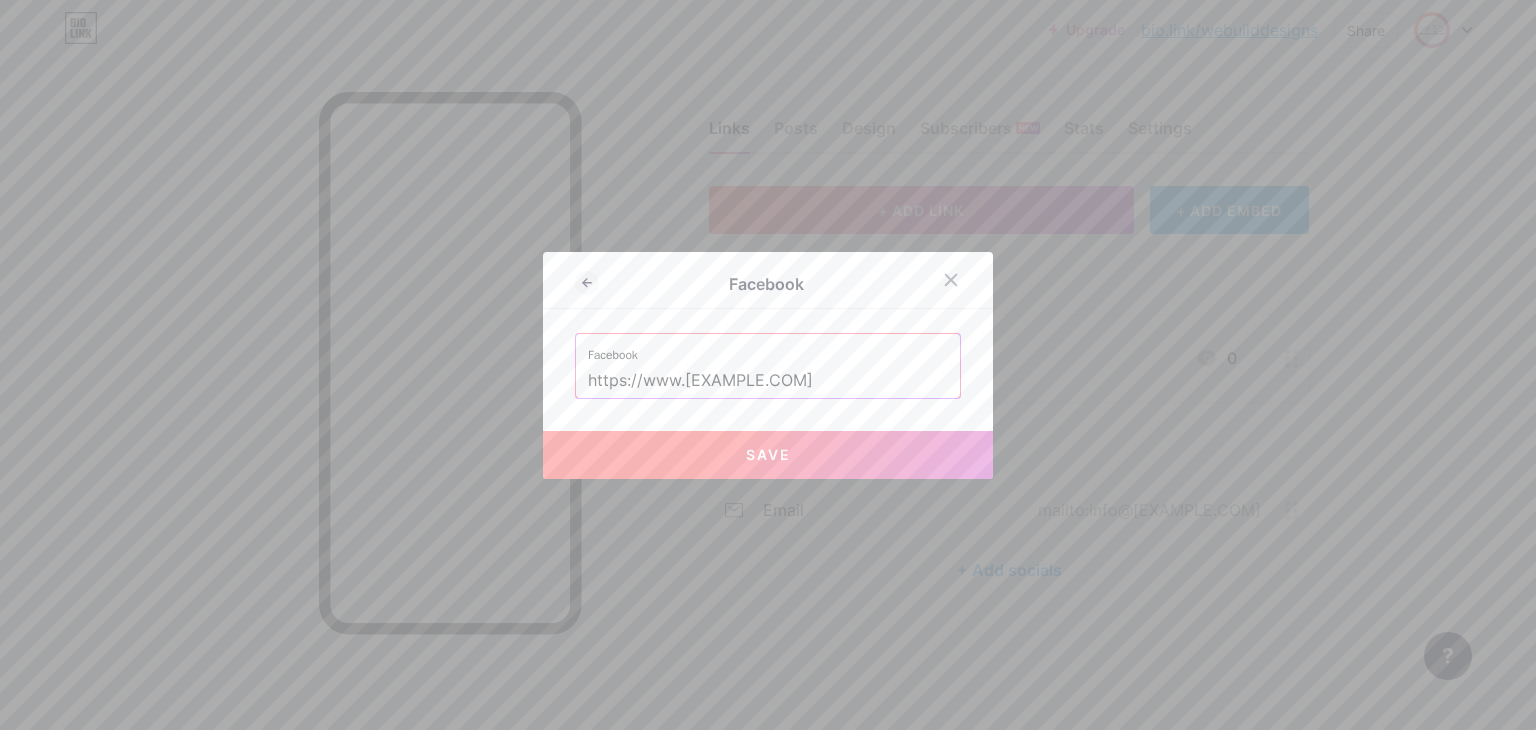 scroll, scrollTop: 0, scrollLeft: 104, axis: horizontal 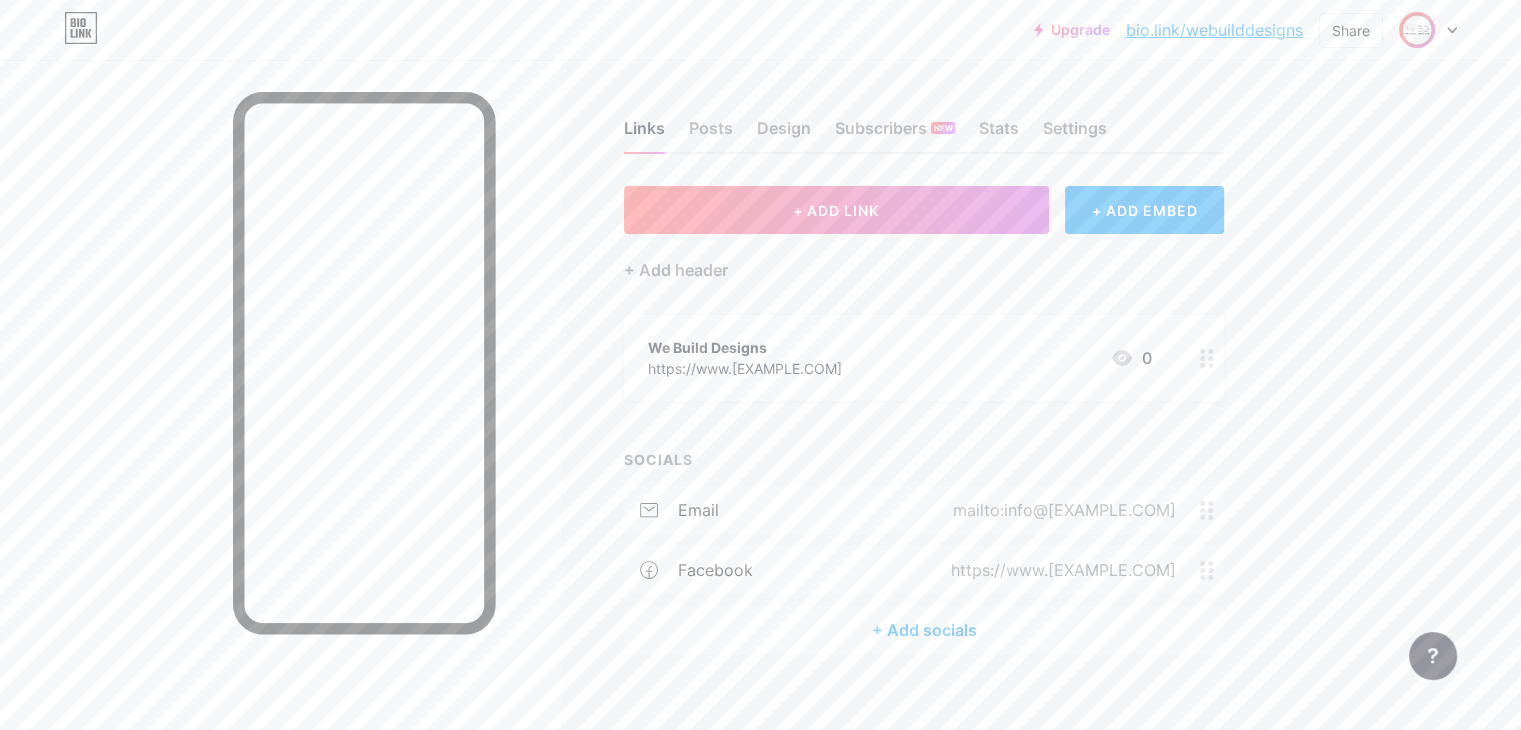click on "+ Add socials" at bounding box center [924, 630] 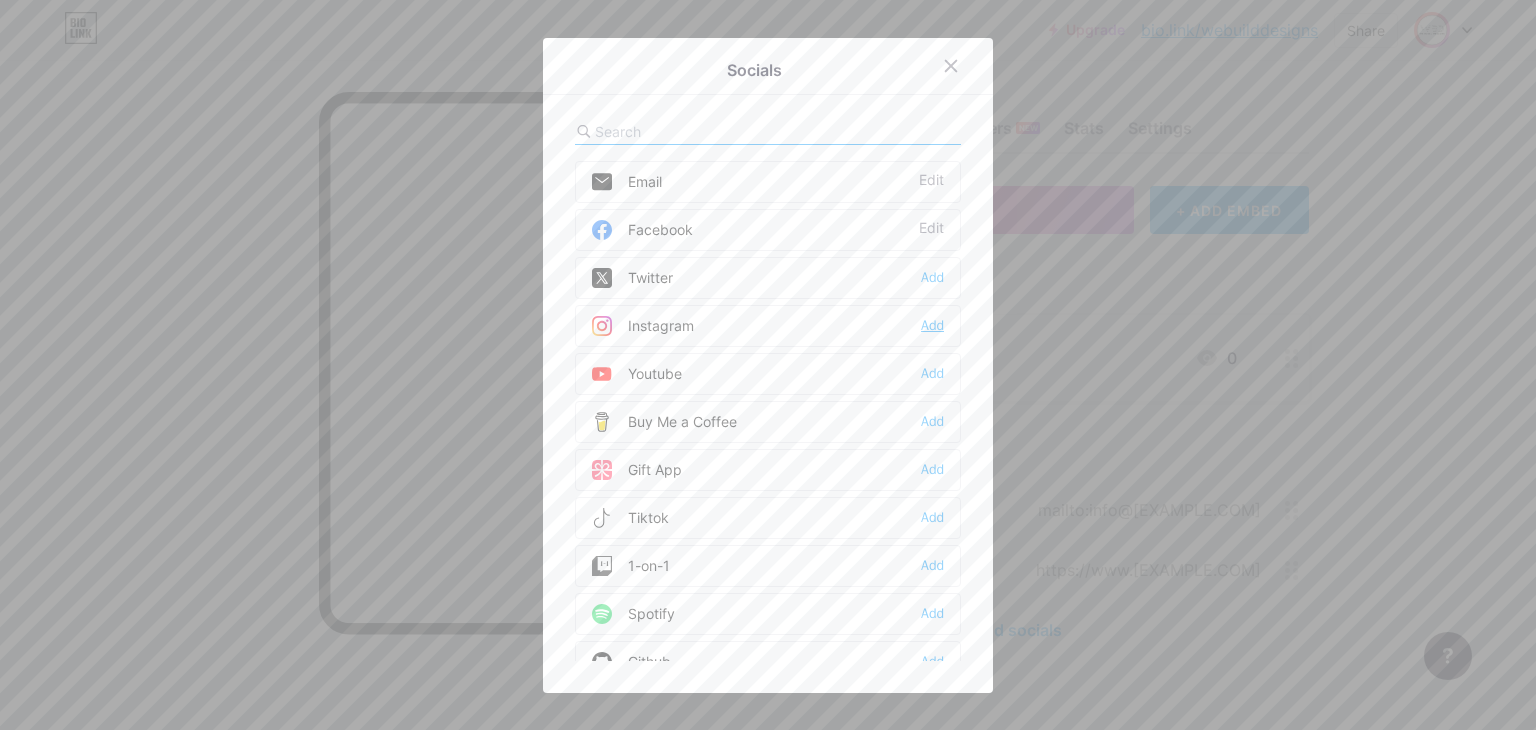 click on "Add" at bounding box center [932, 326] 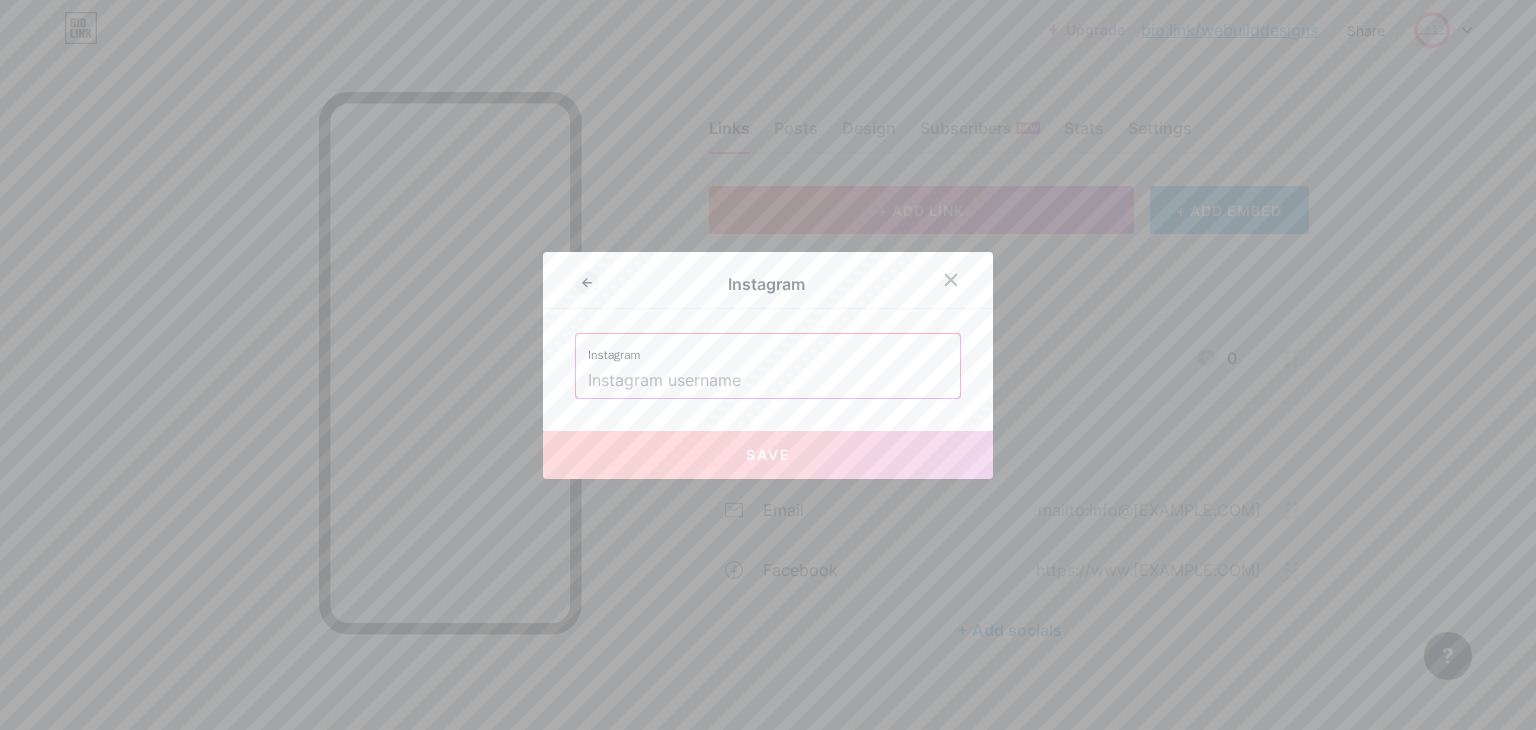 click at bounding box center [768, 381] 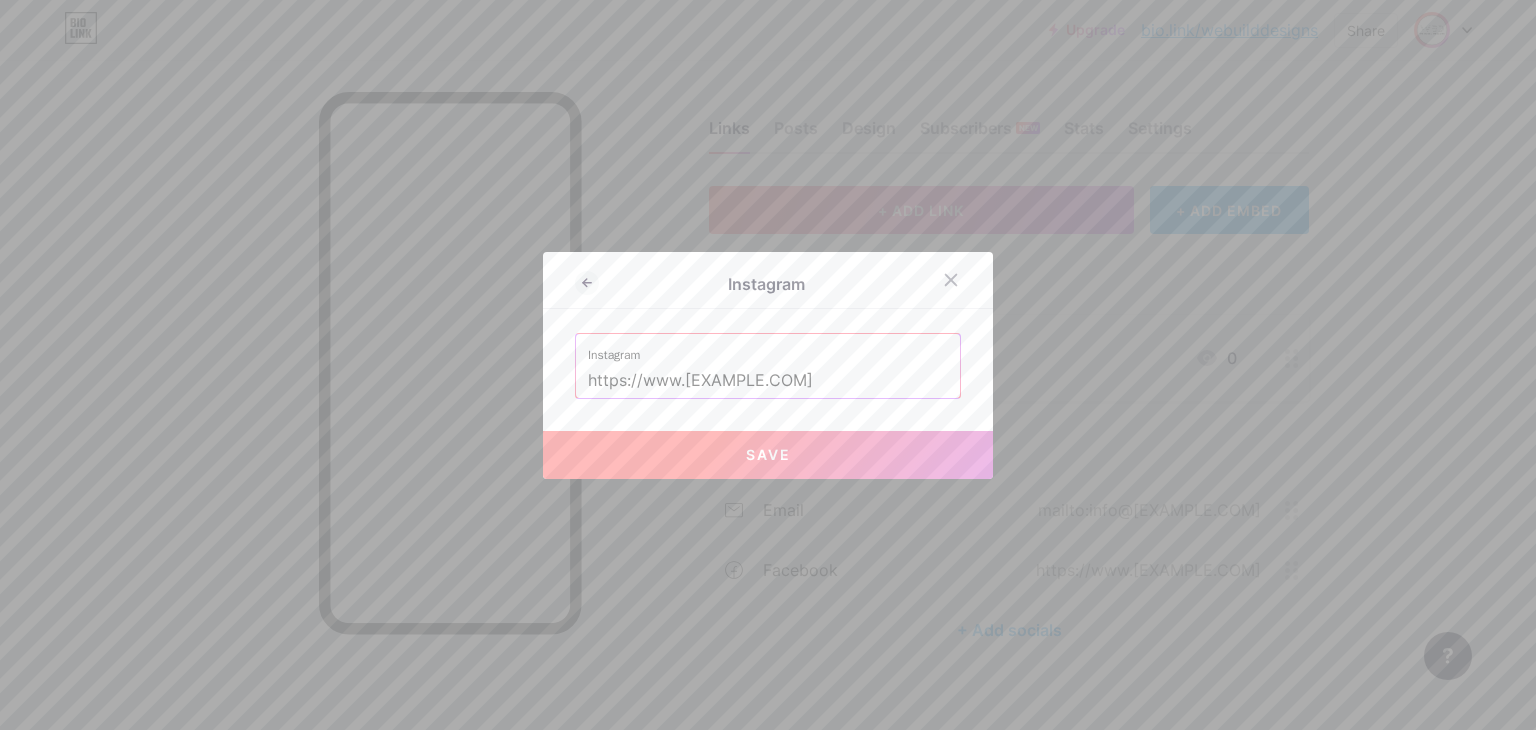 click on "Save" at bounding box center (768, 454) 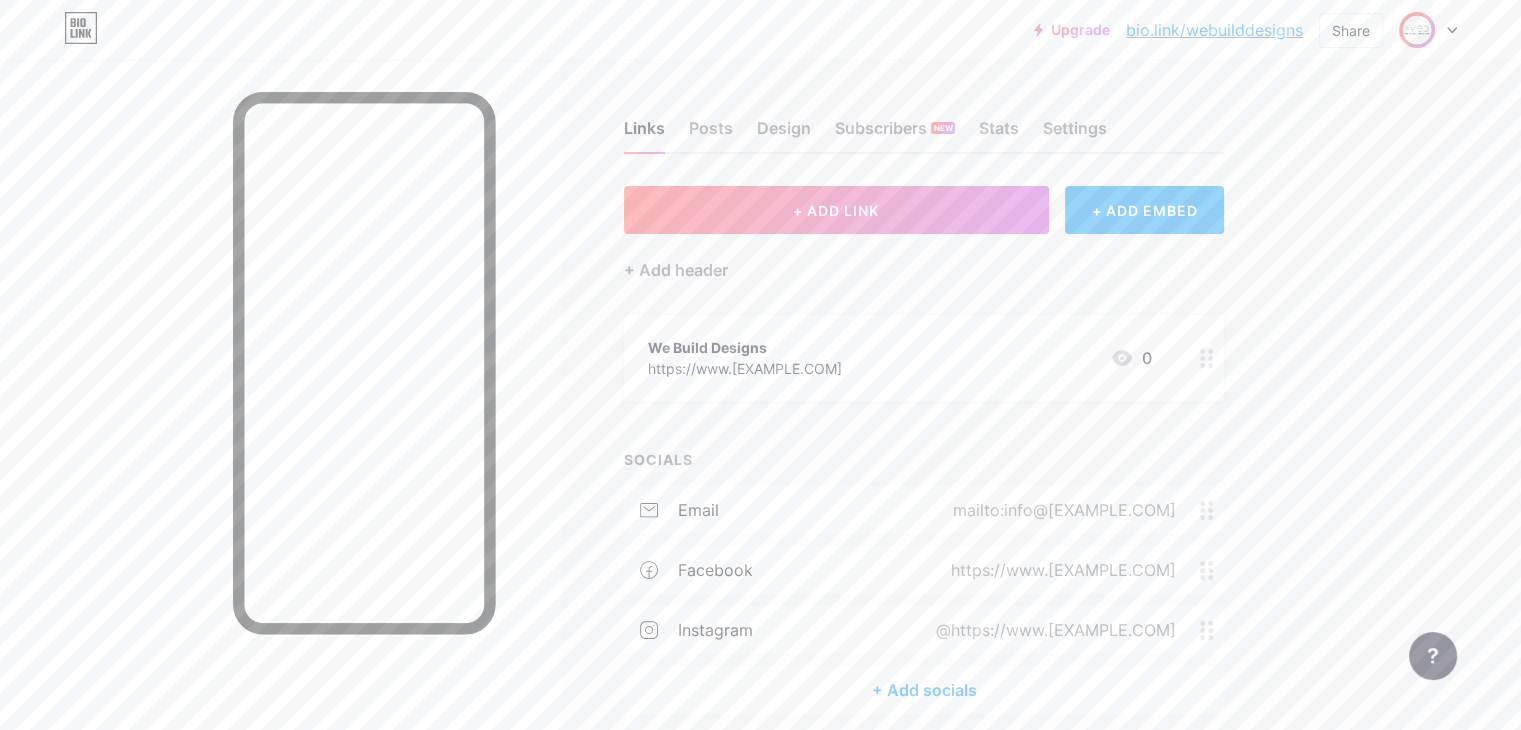 click on "+ Add socials" at bounding box center (924, 690) 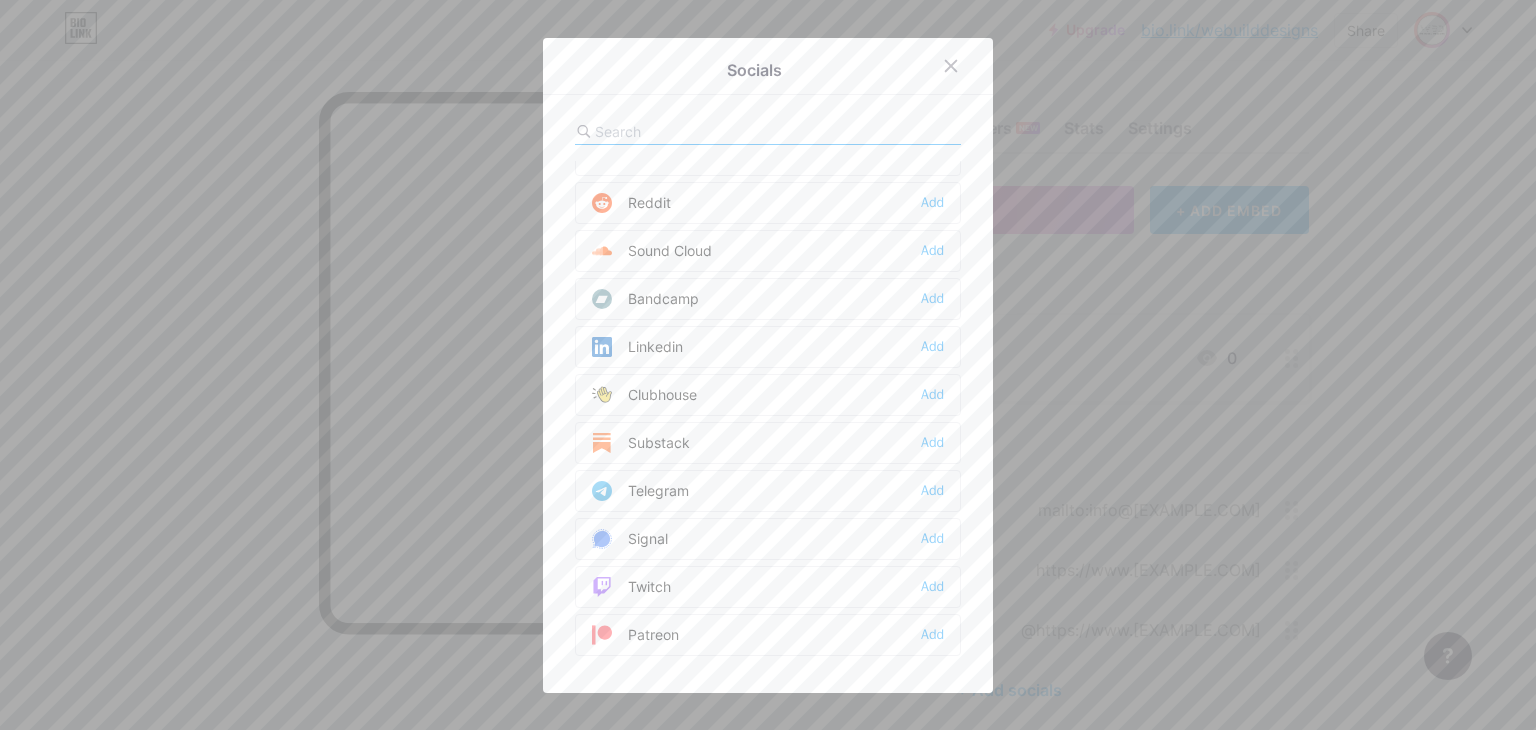 scroll, scrollTop: 700, scrollLeft: 0, axis: vertical 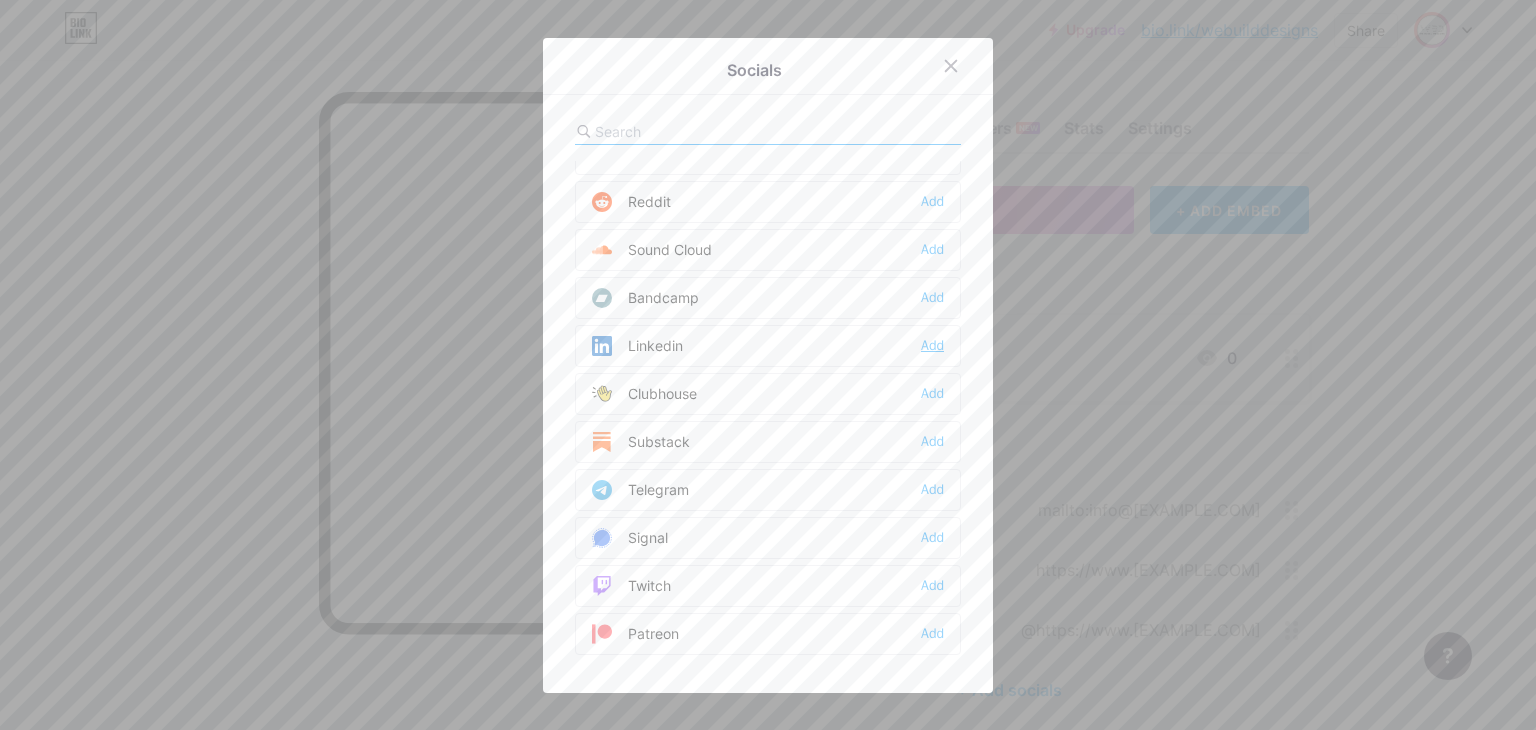 click on "Add" at bounding box center [932, 346] 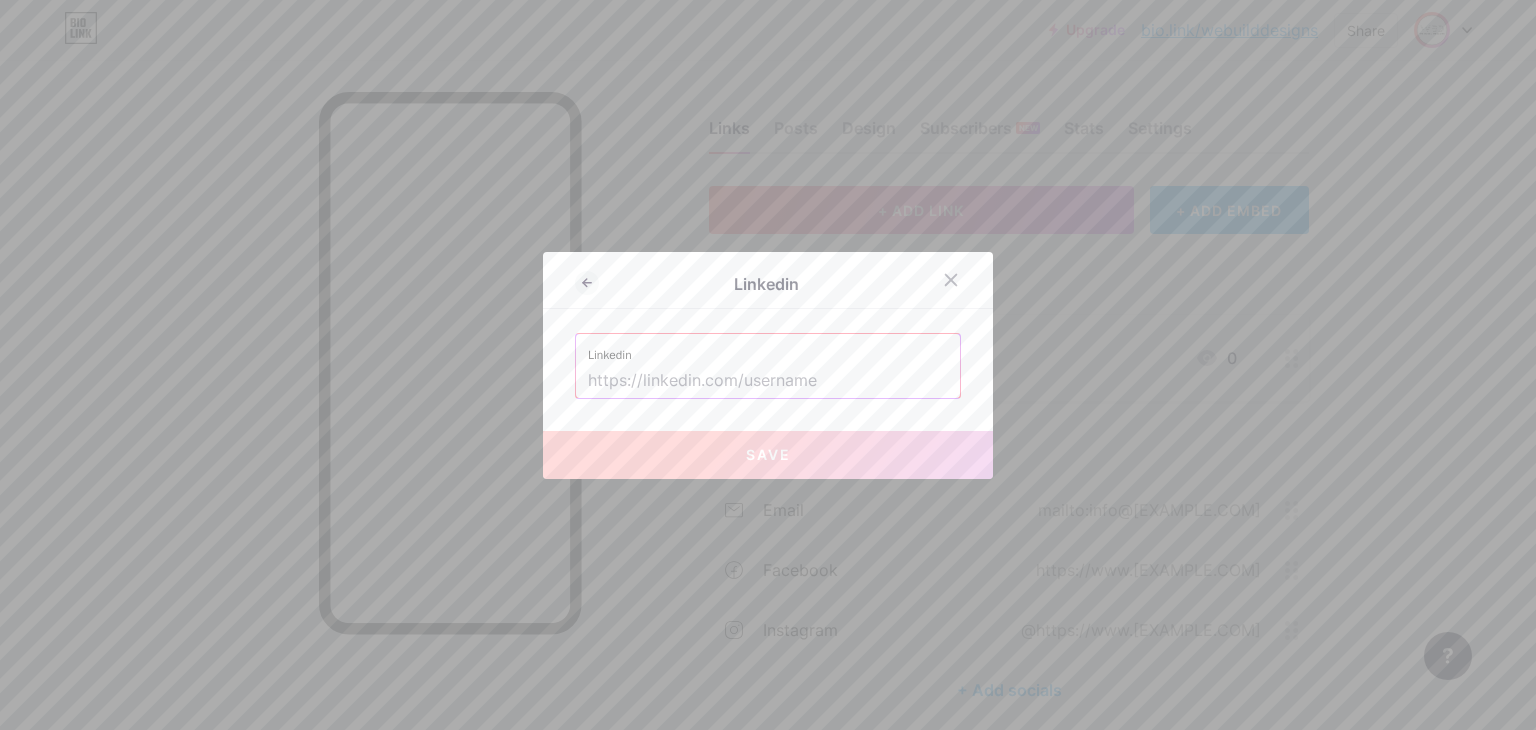 click at bounding box center [768, 381] 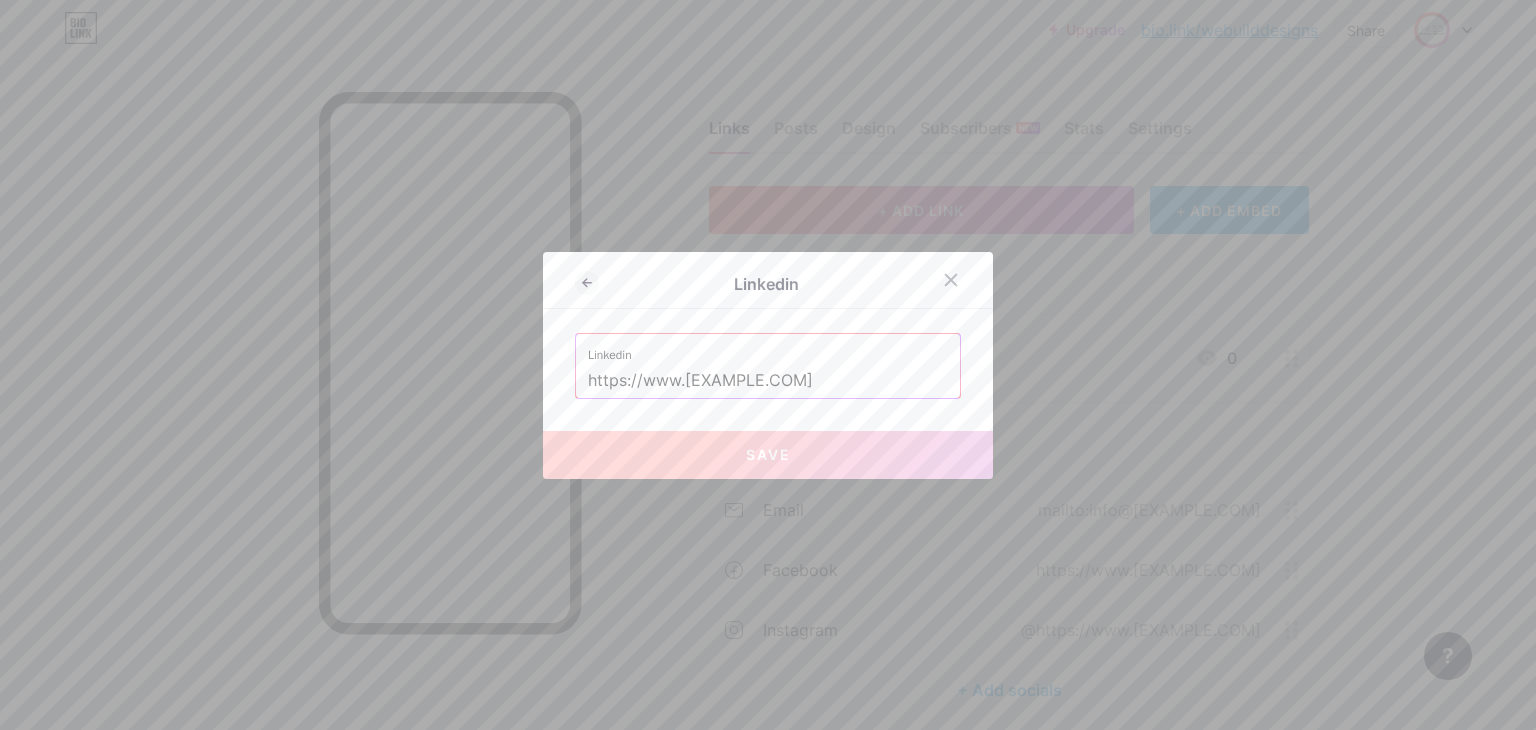 scroll, scrollTop: 0, scrollLeft: 33, axis: horizontal 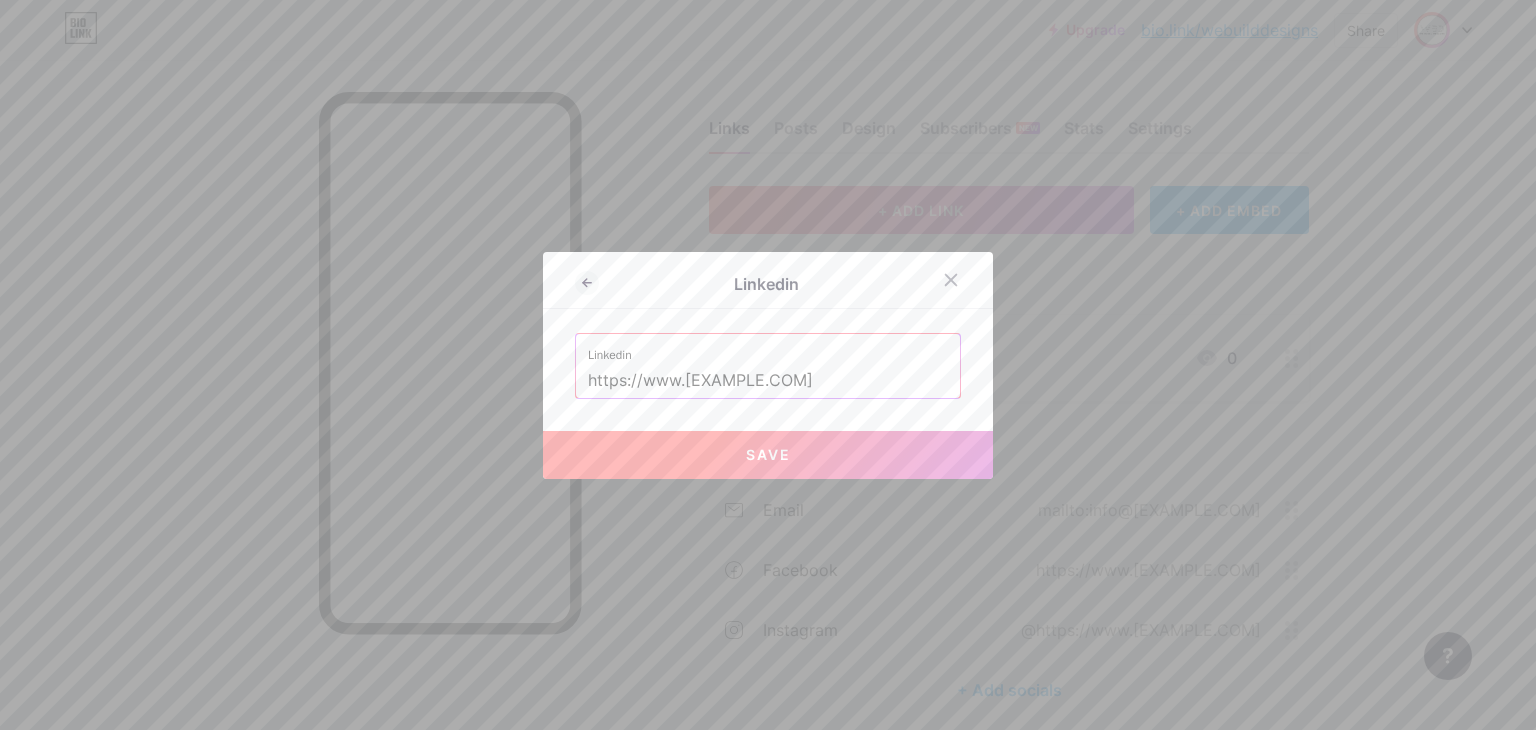 type on "https://www.[EXAMPLE.COM]" 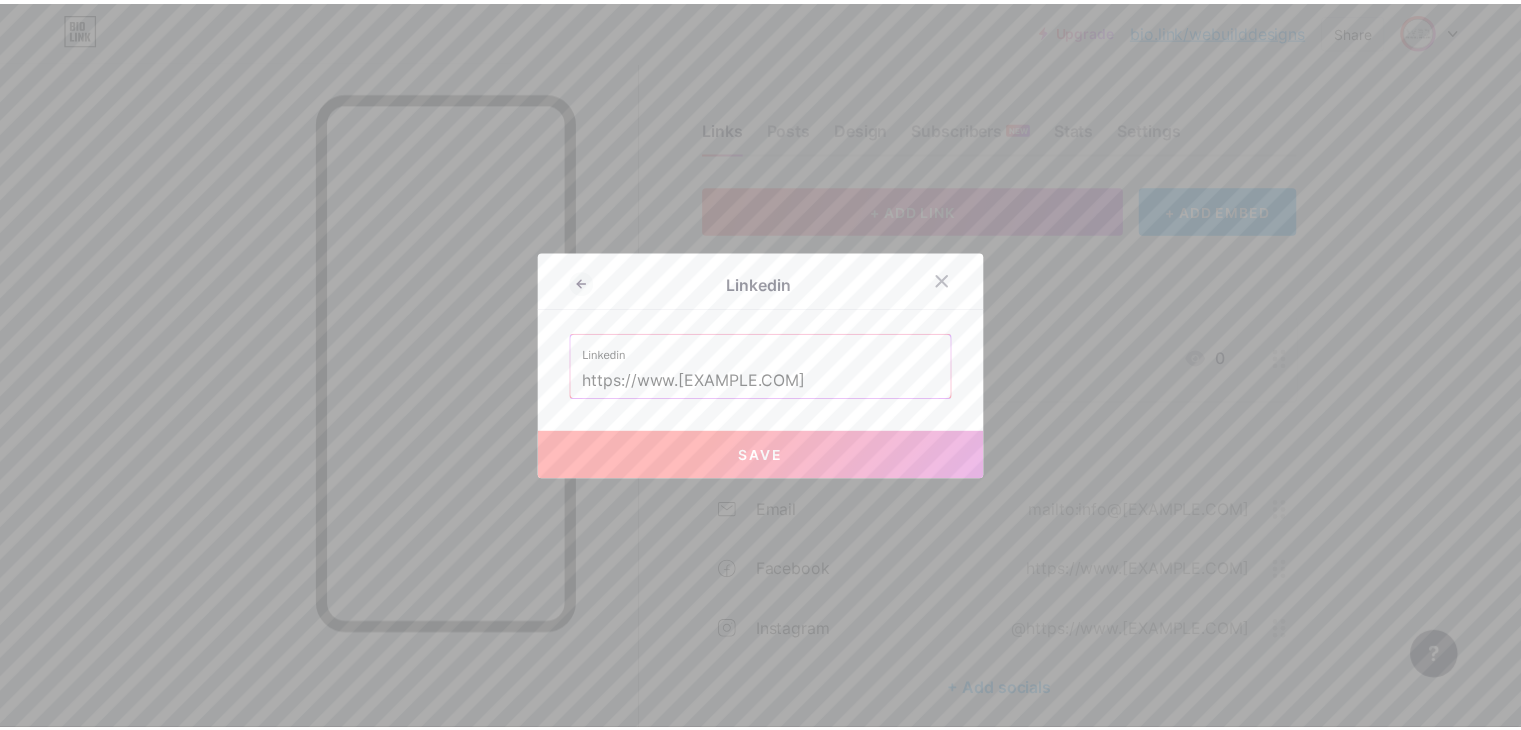 scroll, scrollTop: 0, scrollLeft: 0, axis: both 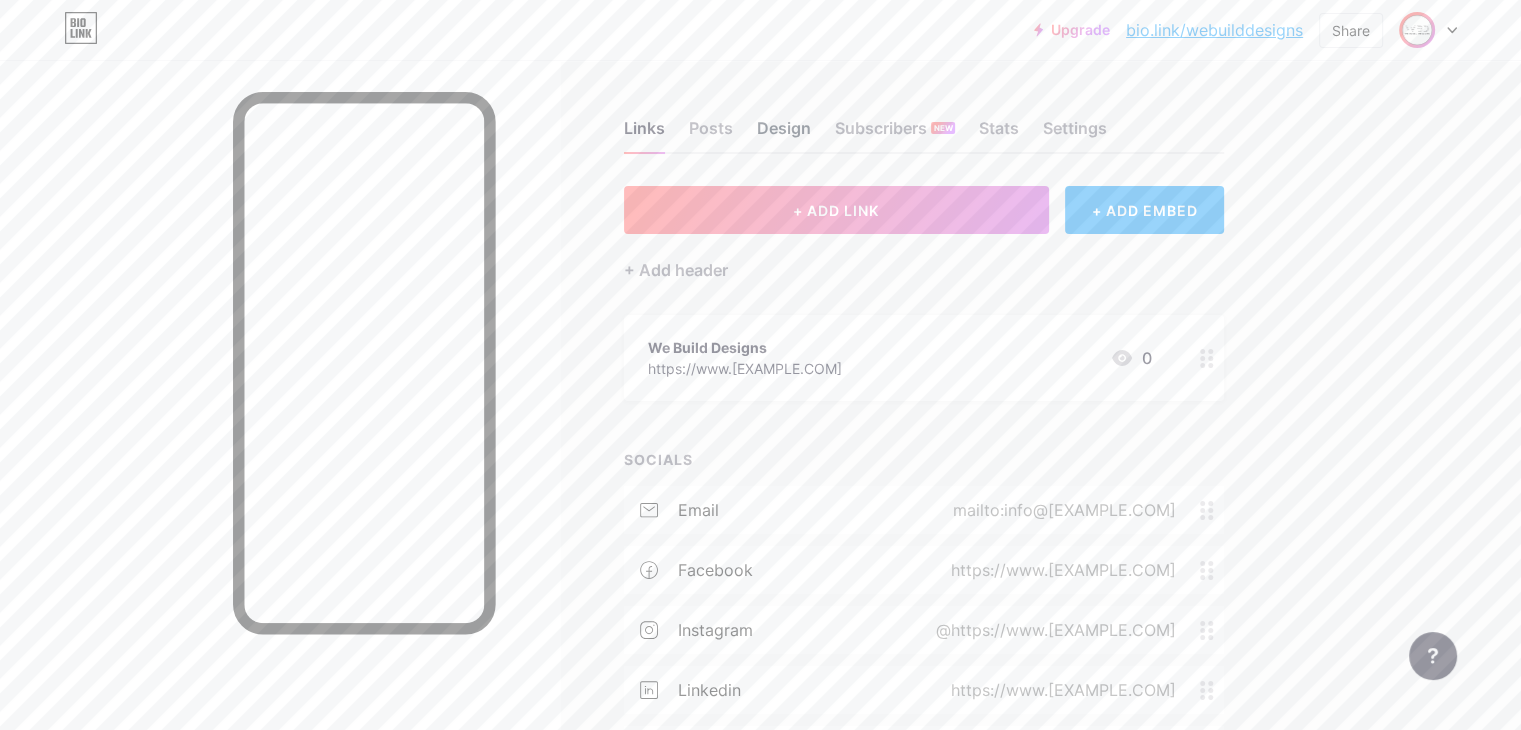 click on "Design" at bounding box center [784, 134] 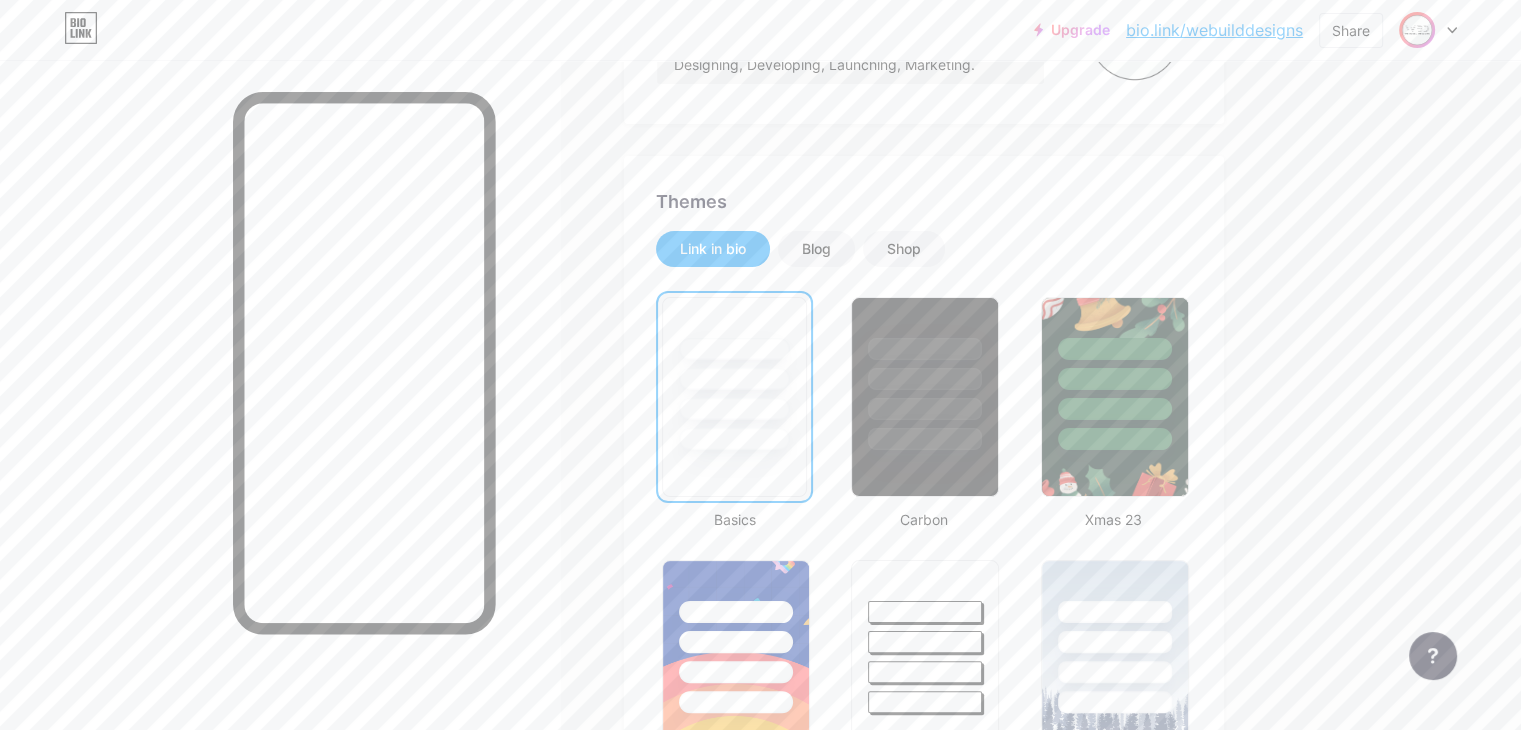 scroll, scrollTop: 400, scrollLeft: 0, axis: vertical 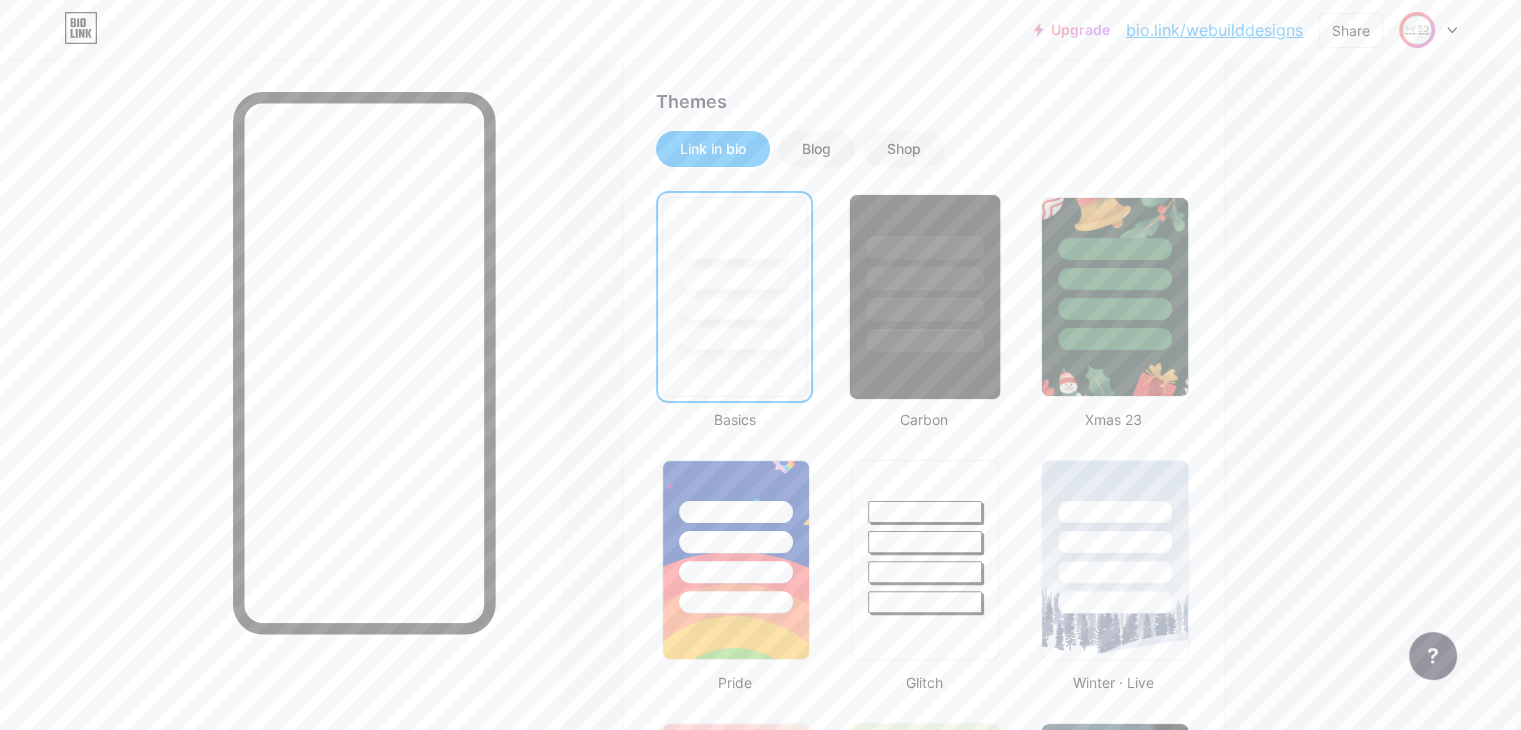 click at bounding box center (925, 273) 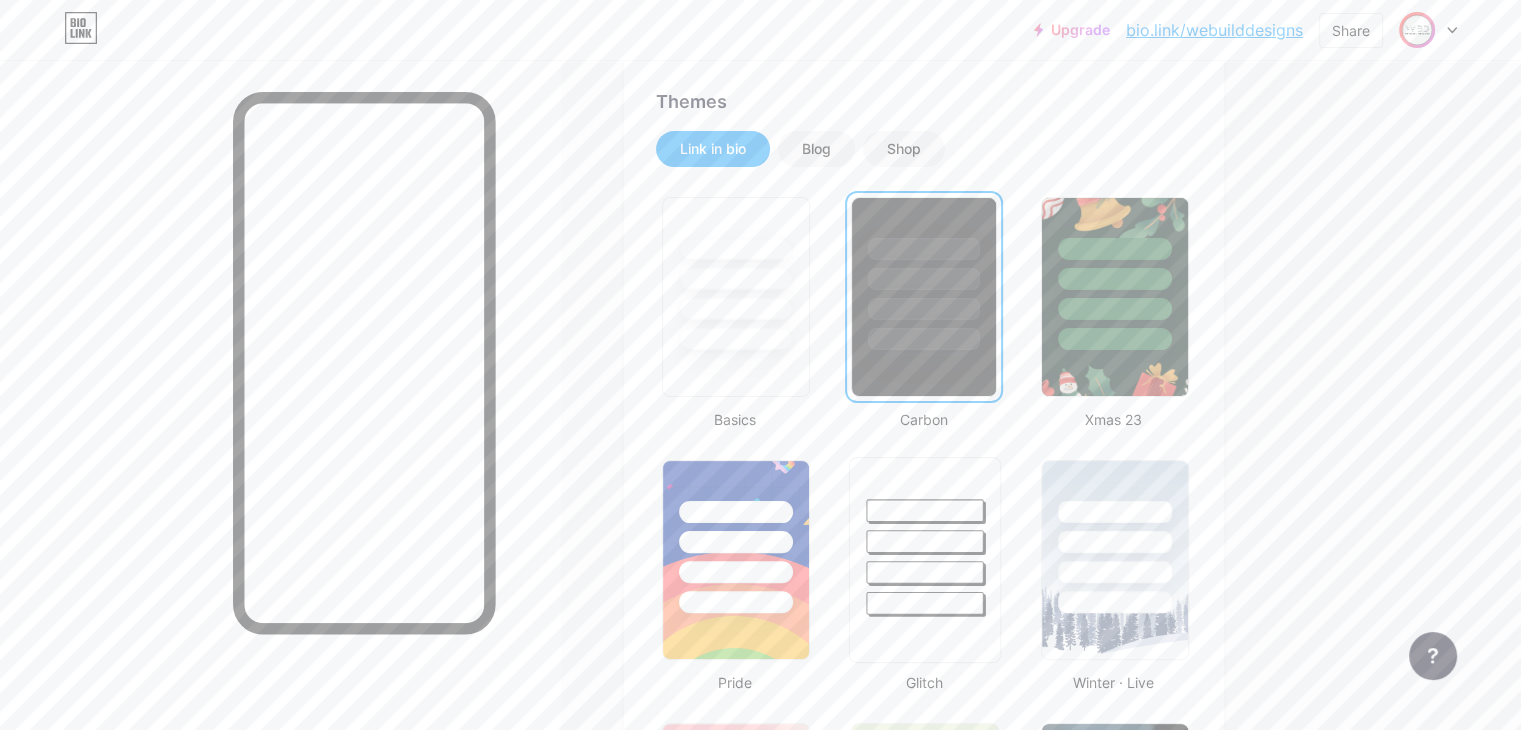 scroll, scrollTop: 600, scrollLeft: 0, axis: vertical 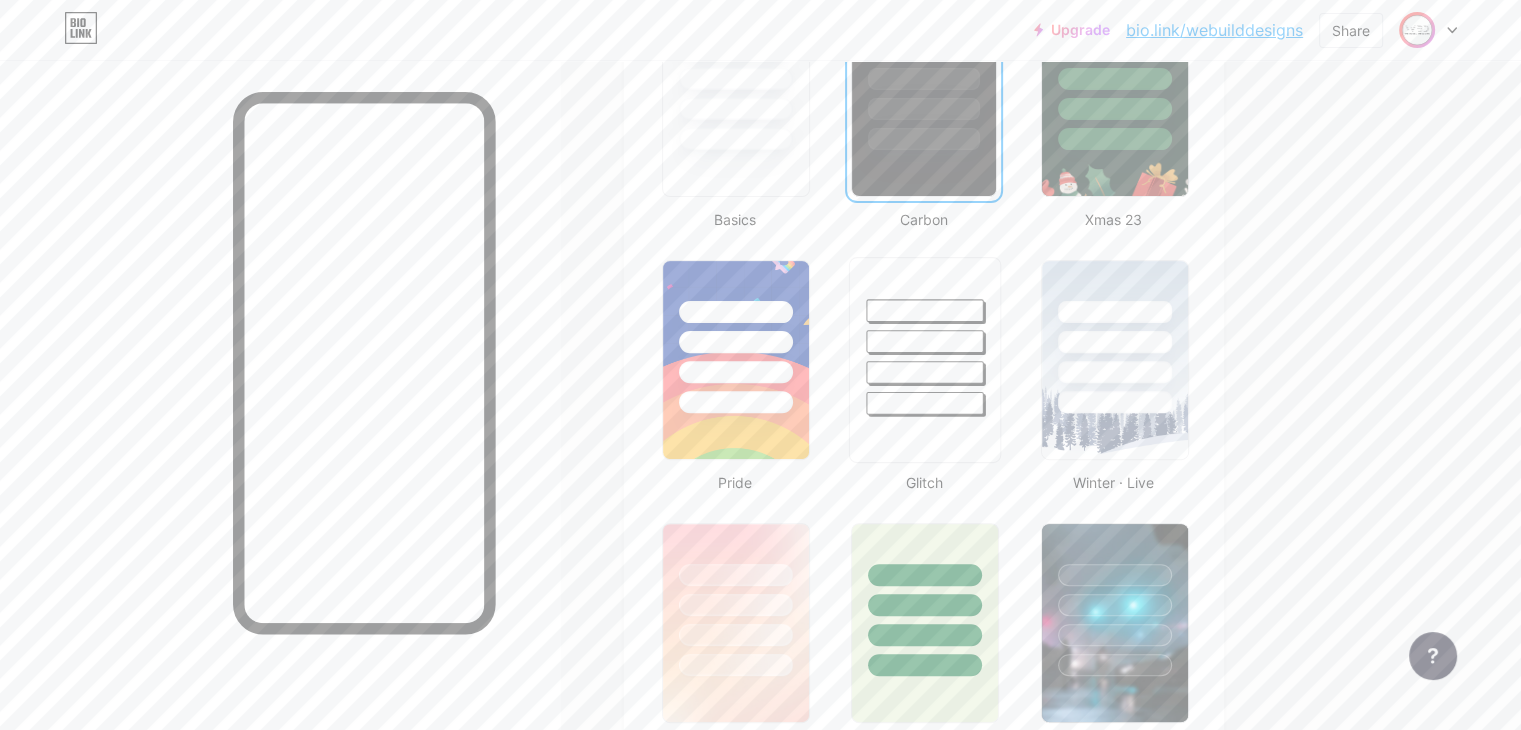 click at bounding box center [925, 403] 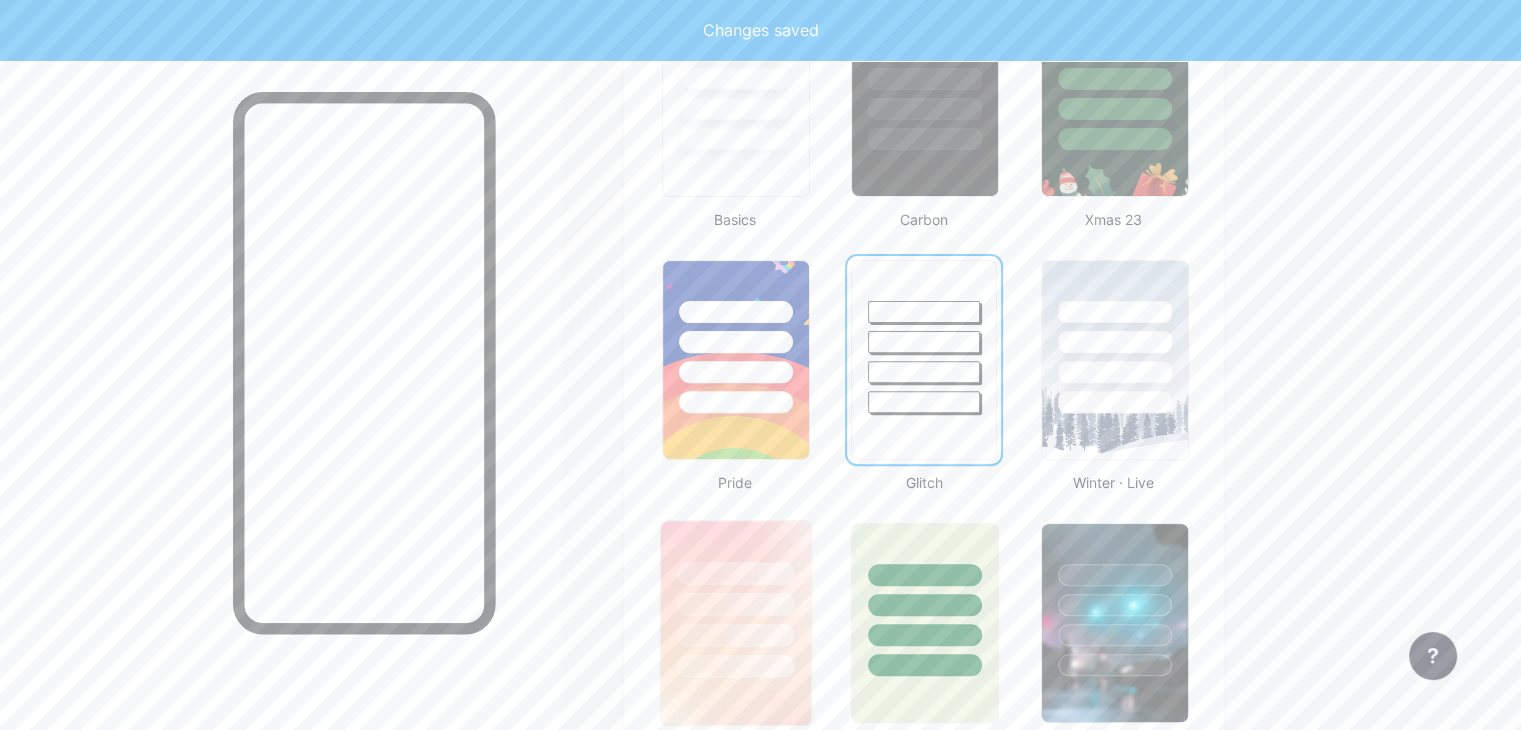 click at bounding box center [735, 573] 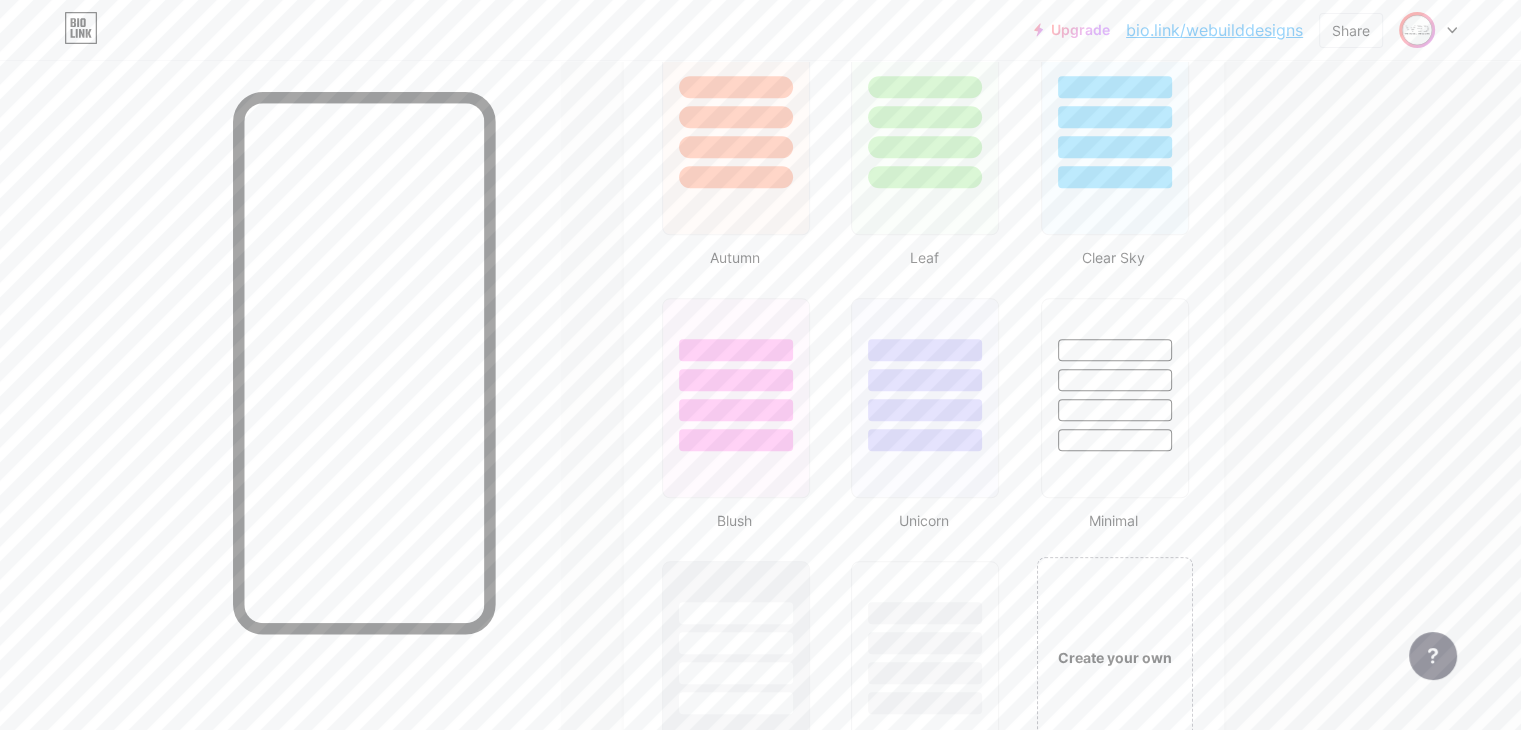 scroll, scrollTop: 2000, scrollLeft: 0, axis: vertical 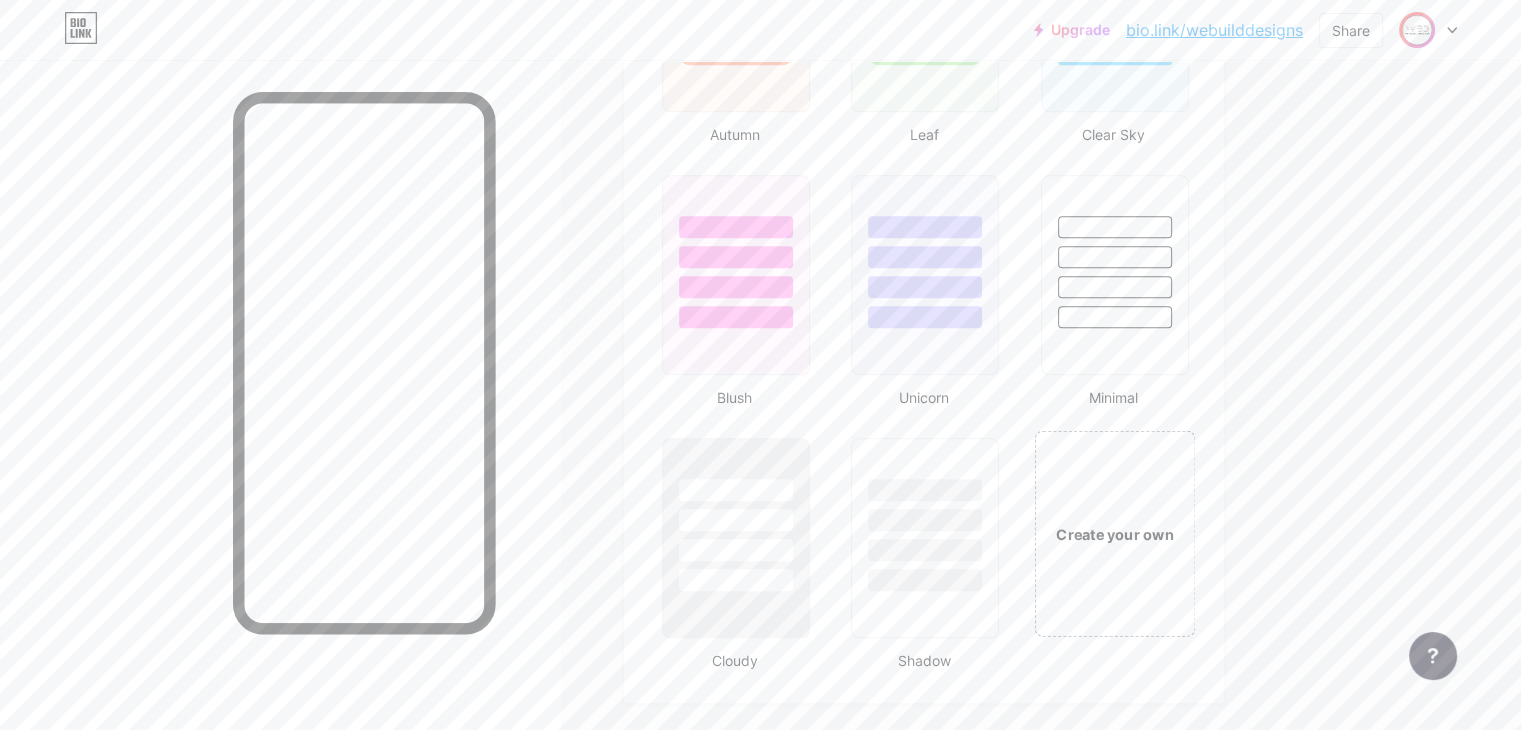 click on "Create your own" at bounding box center [1114, 534] 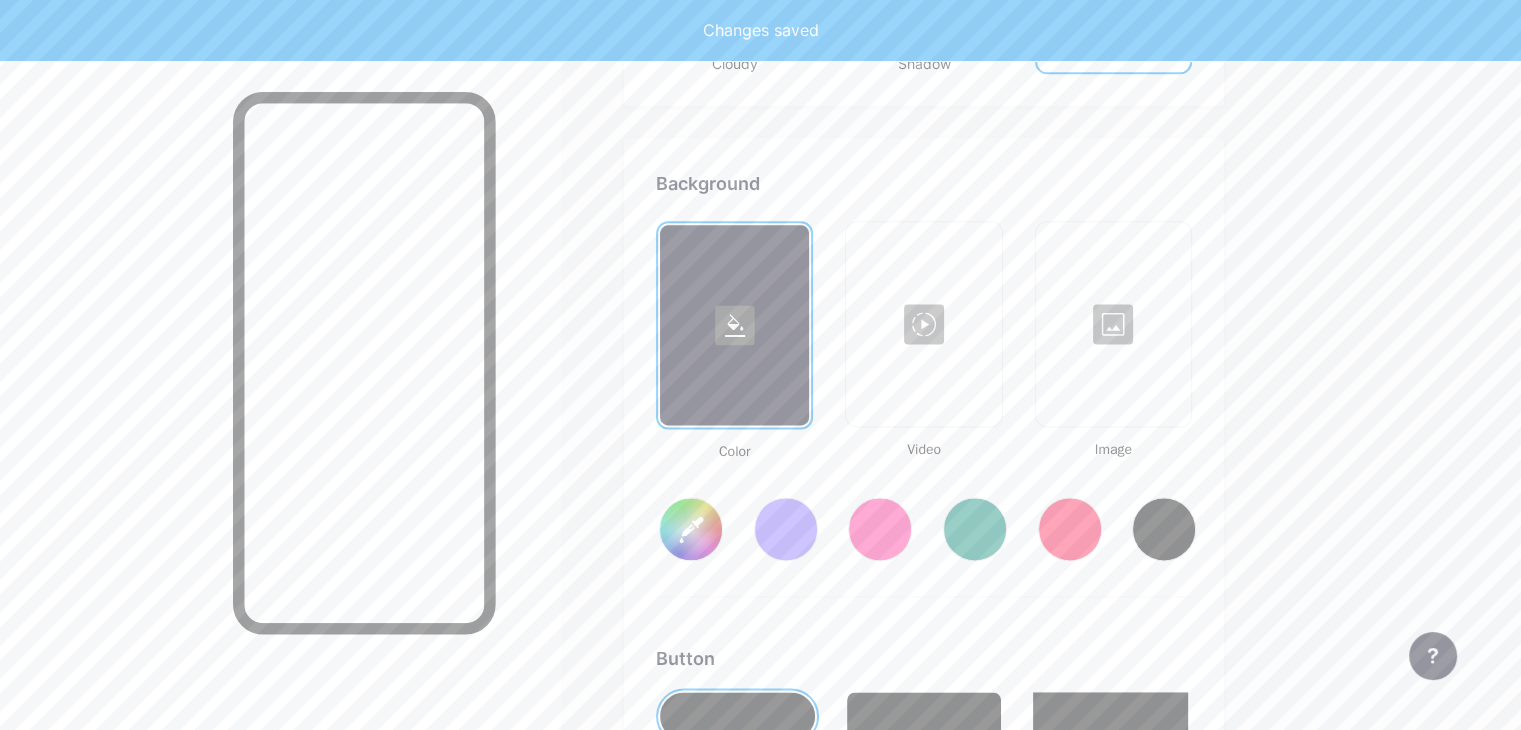 scroll, scrollTop: 2648, scrollLeft: 0, axis: vertical 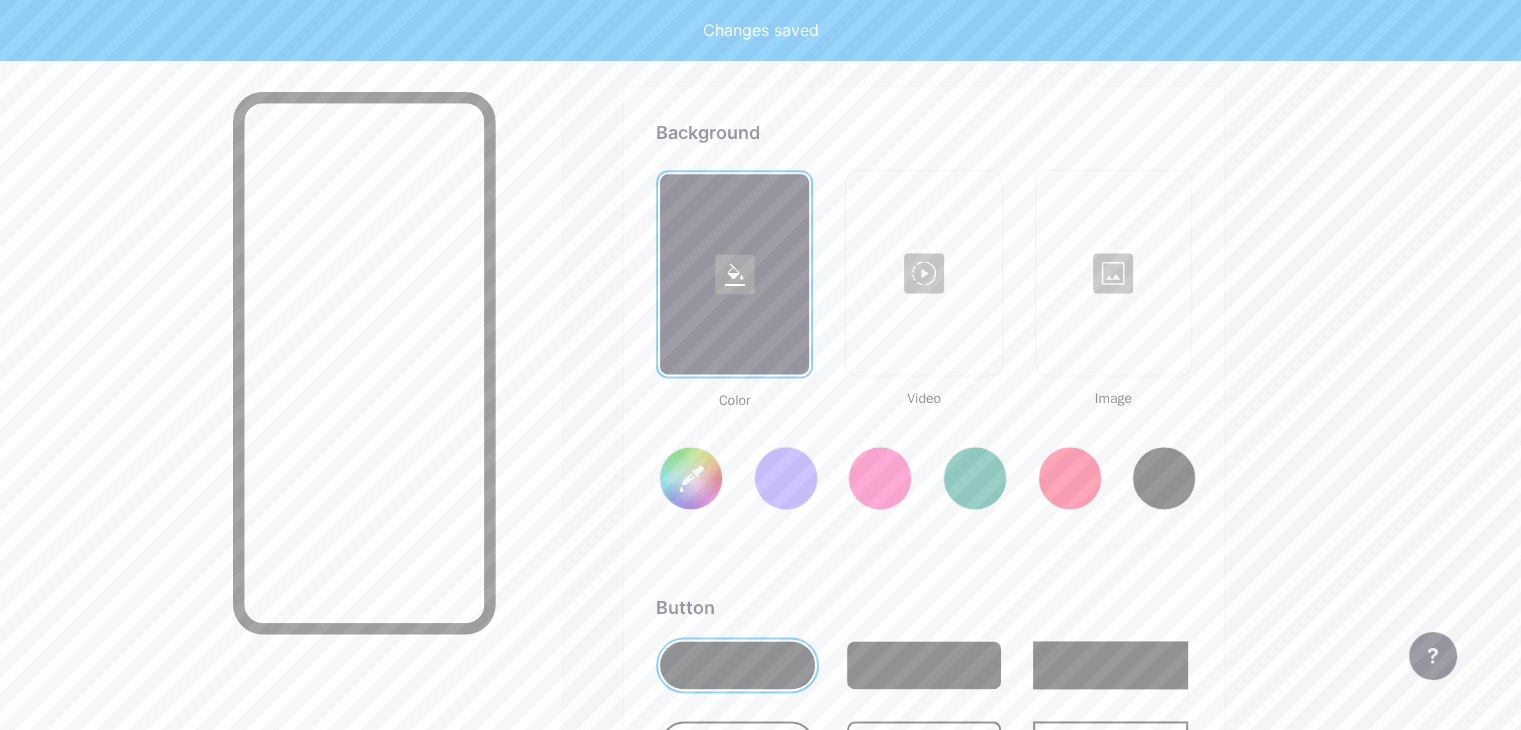 type on "#ffffff" 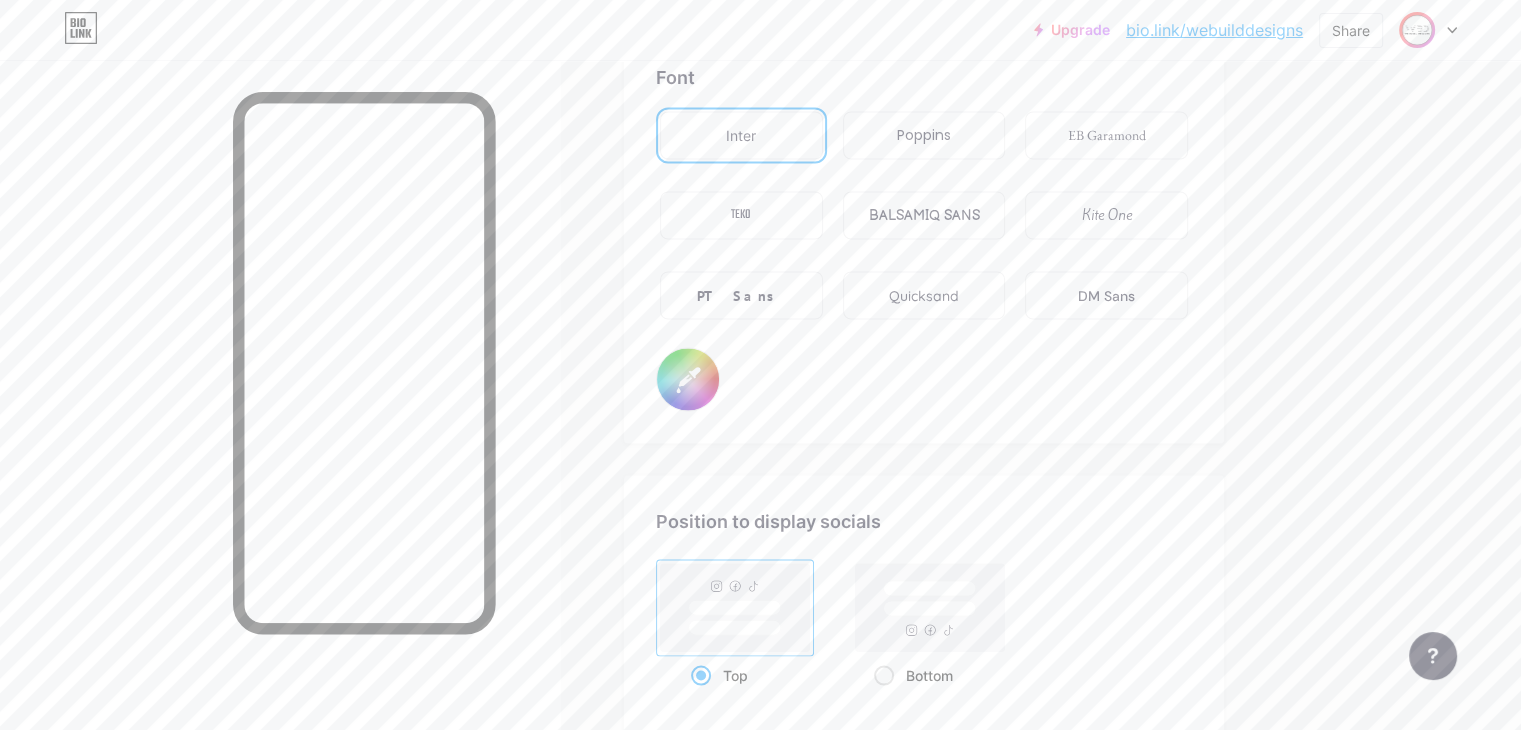 scroll, scrollTop: 3848, scrollLeft: 0, axis: vertical 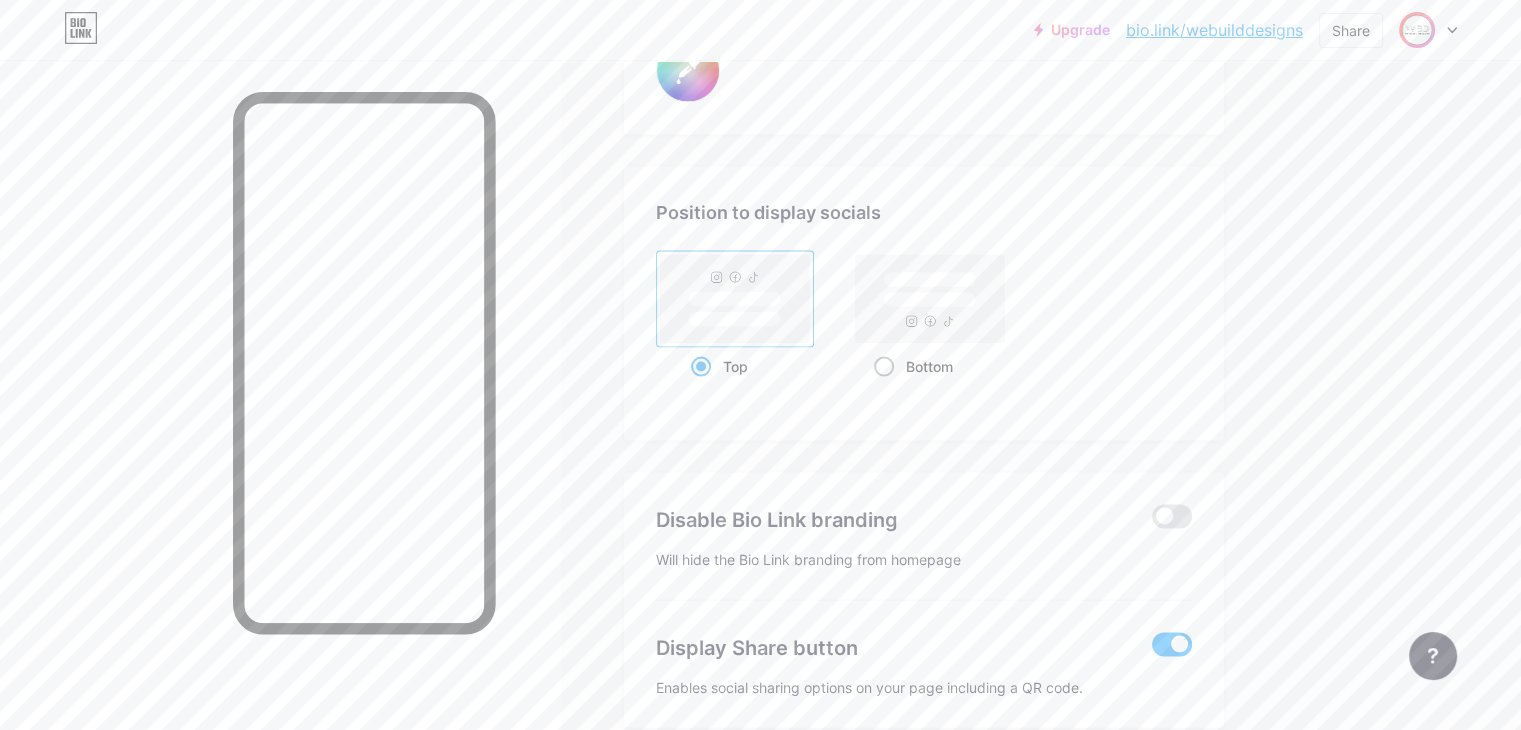 click 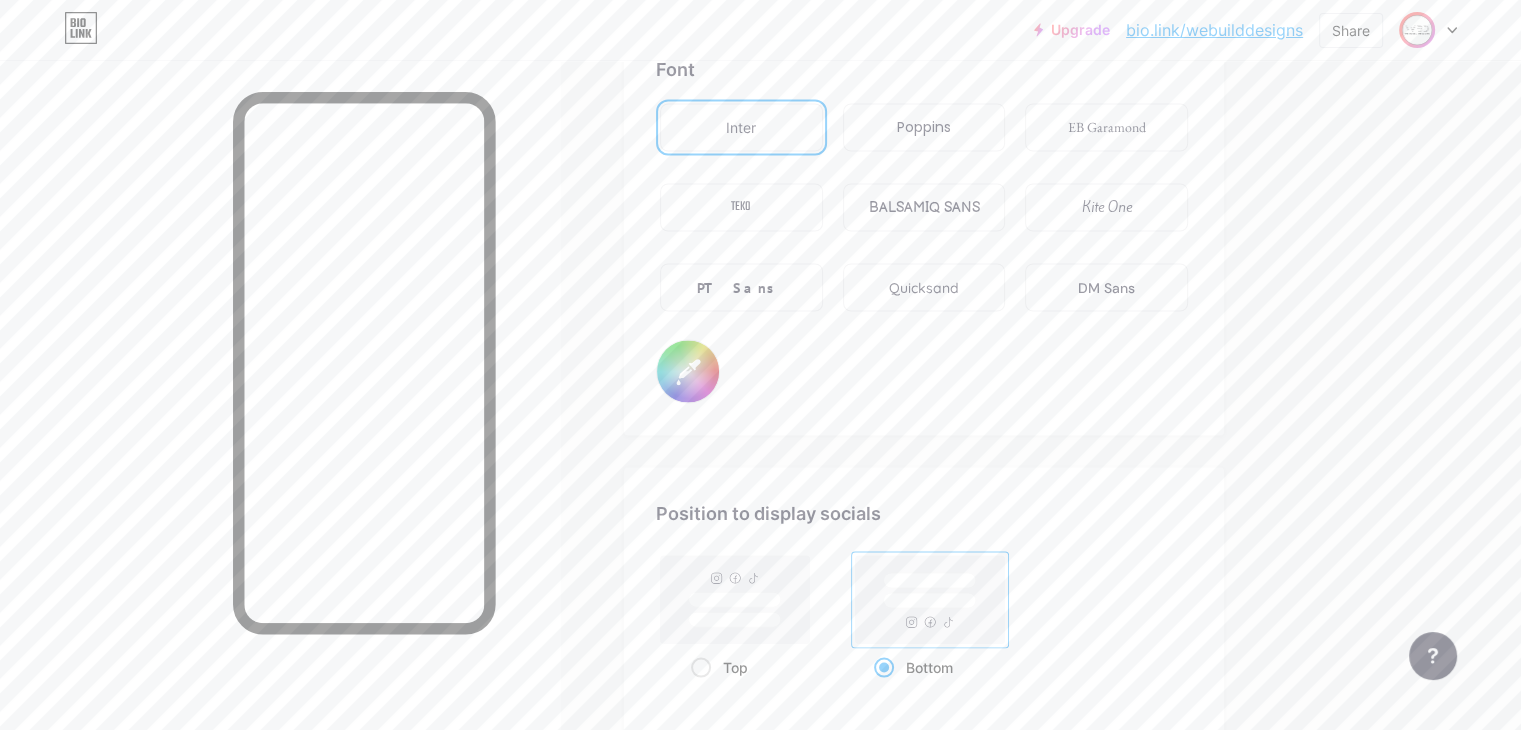 scroll, scrollTop: 3448, scrollLeft: 0, axis: vertical 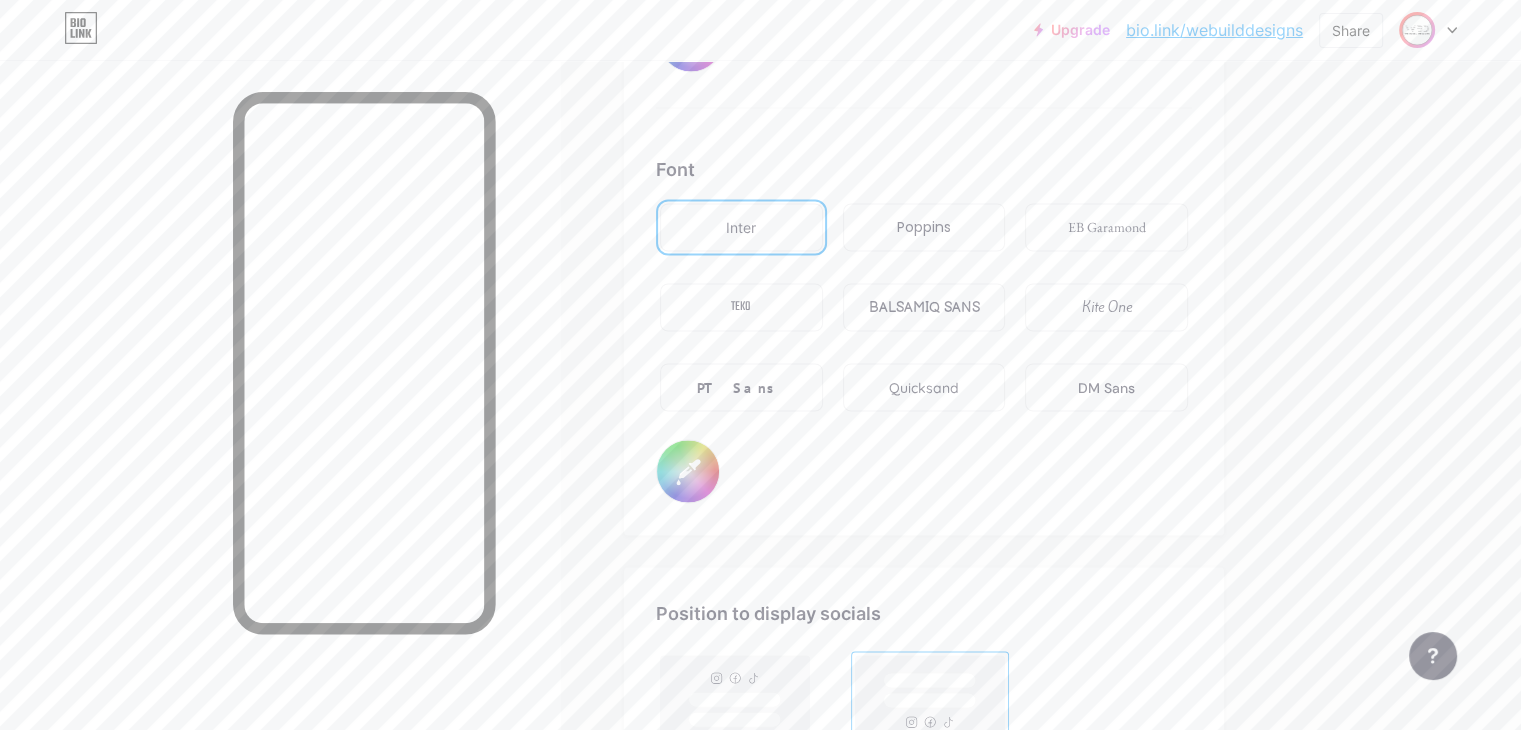 click on "Poppins" at bounding box center (924, 227) 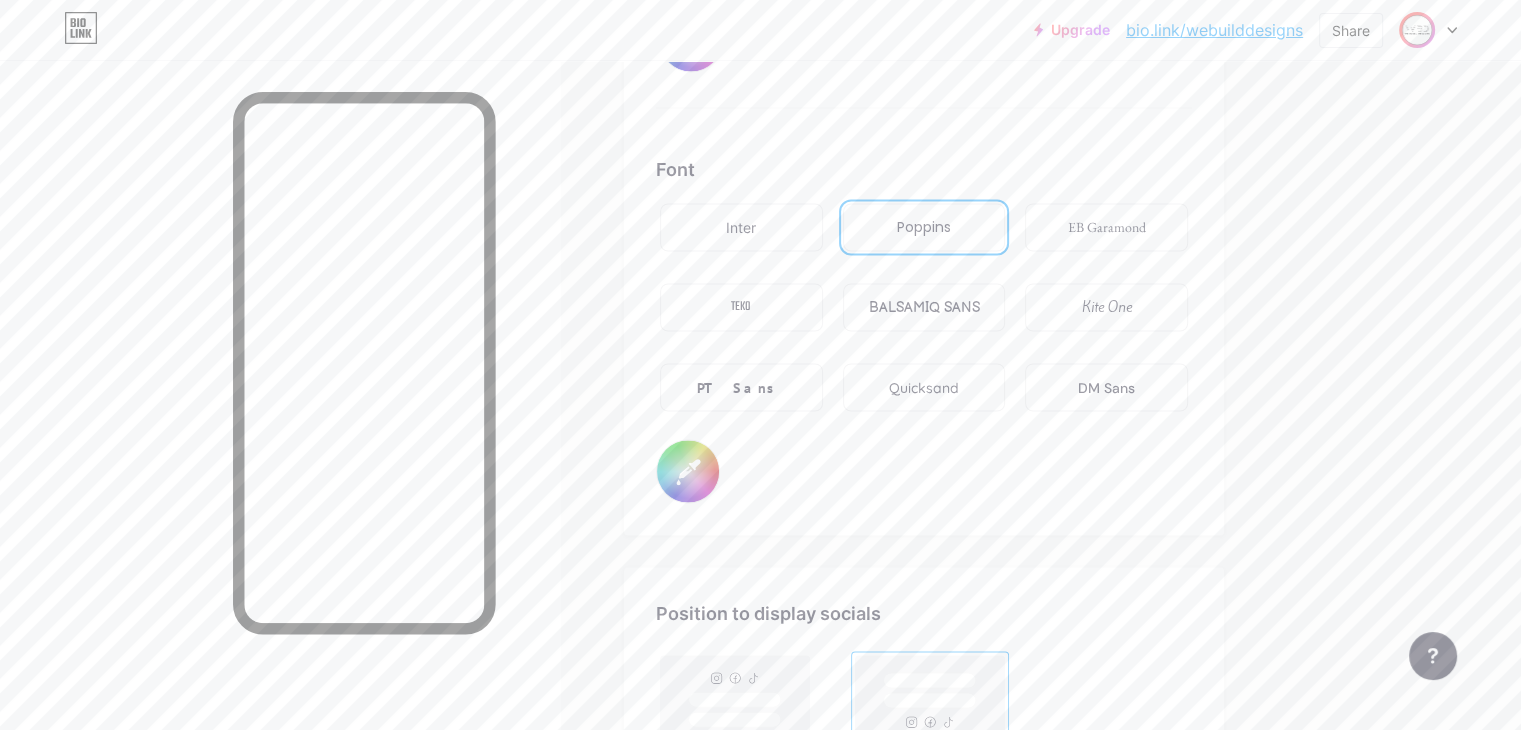 click on "EB Garamond" at bounding box center (1106, 227) 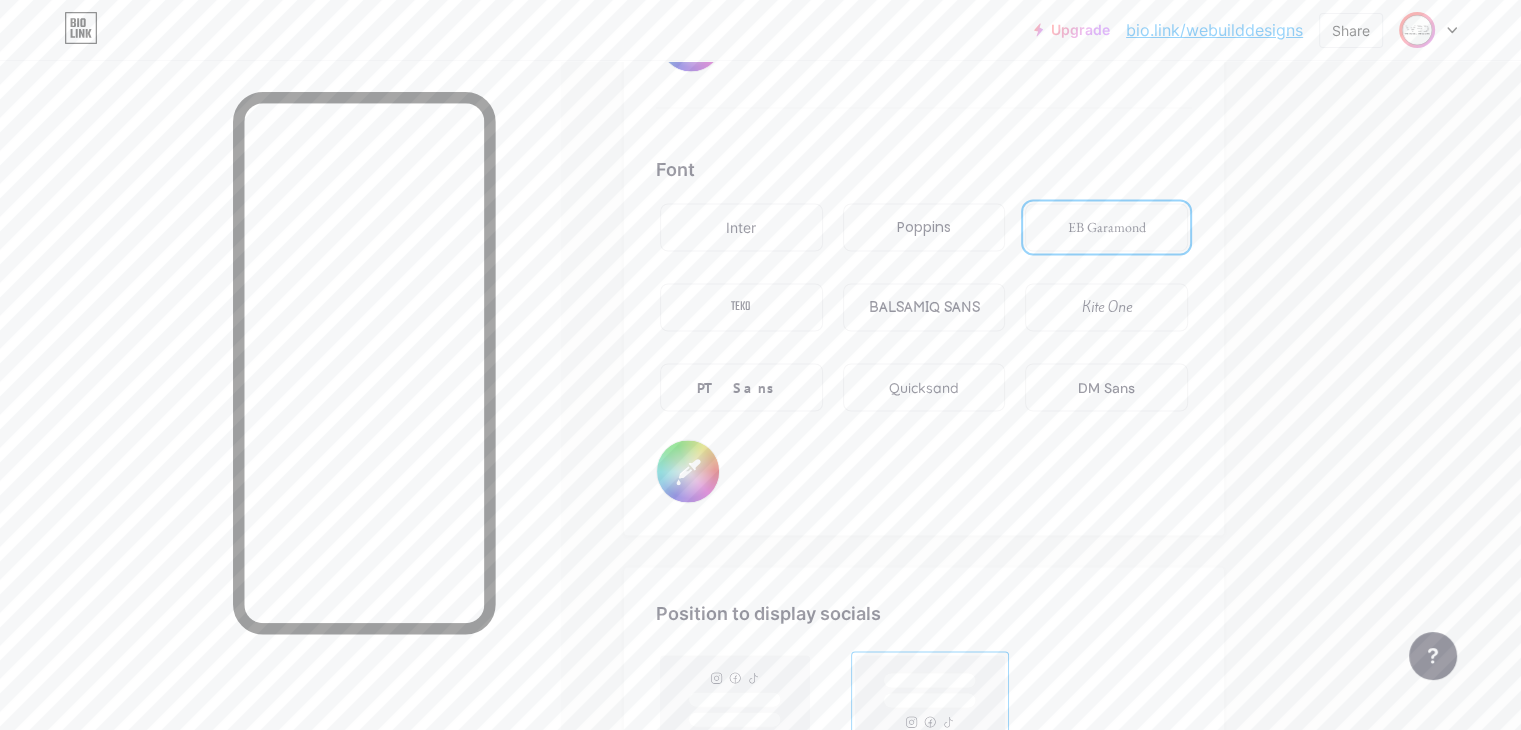 click on "Inter" at bounding box center [741, 227] 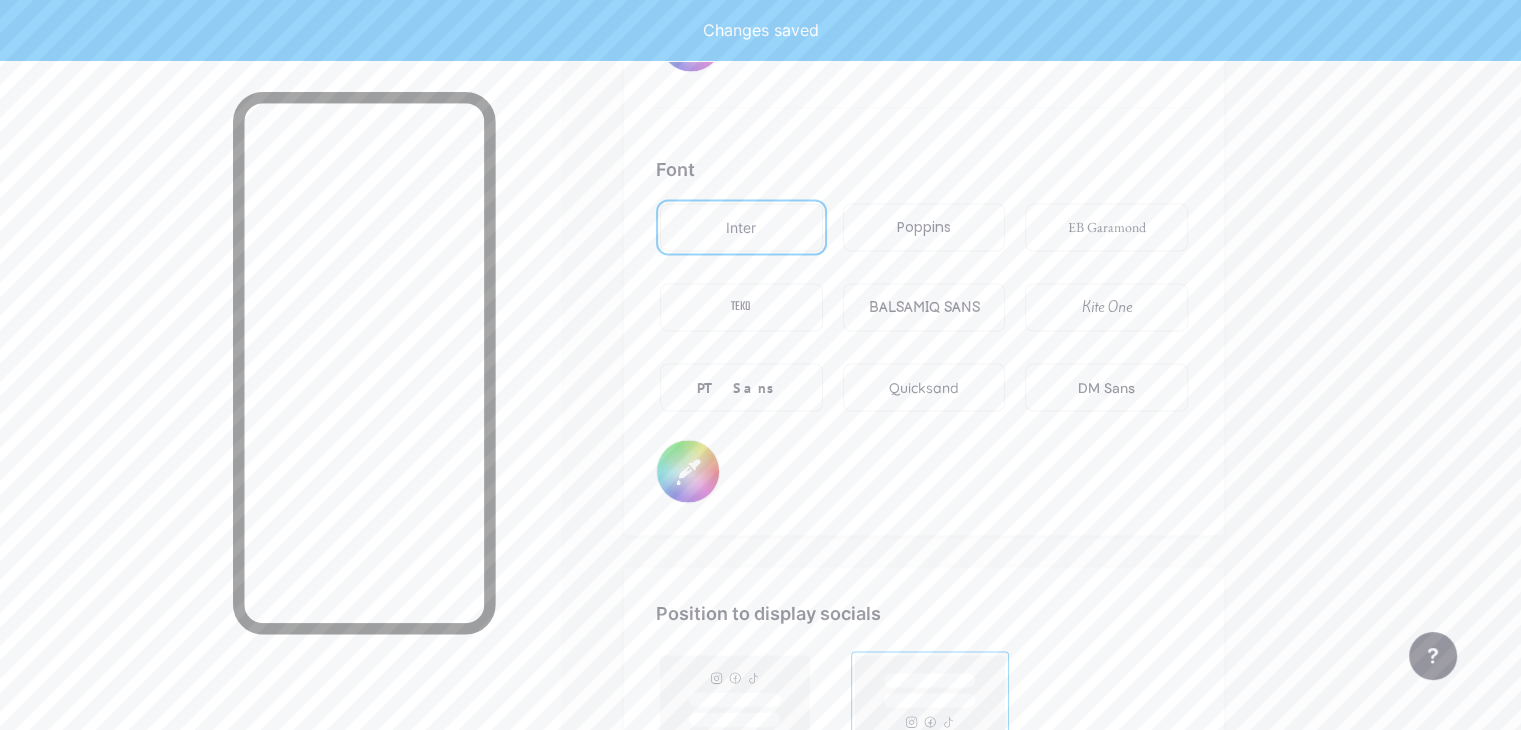 type on "#ffffff" 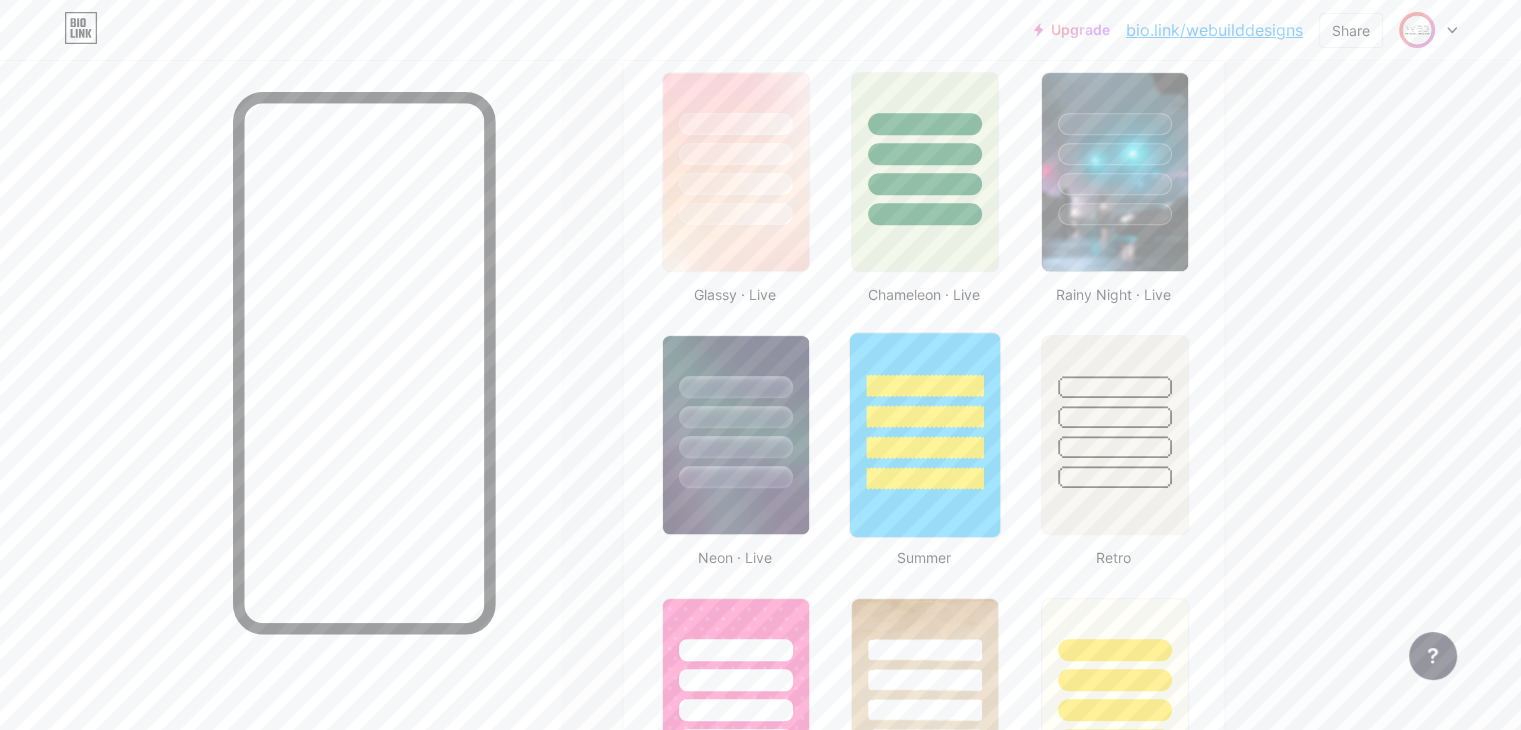 scroll, scrollTop: 1048, scrollLeft: 0, axis: vertical 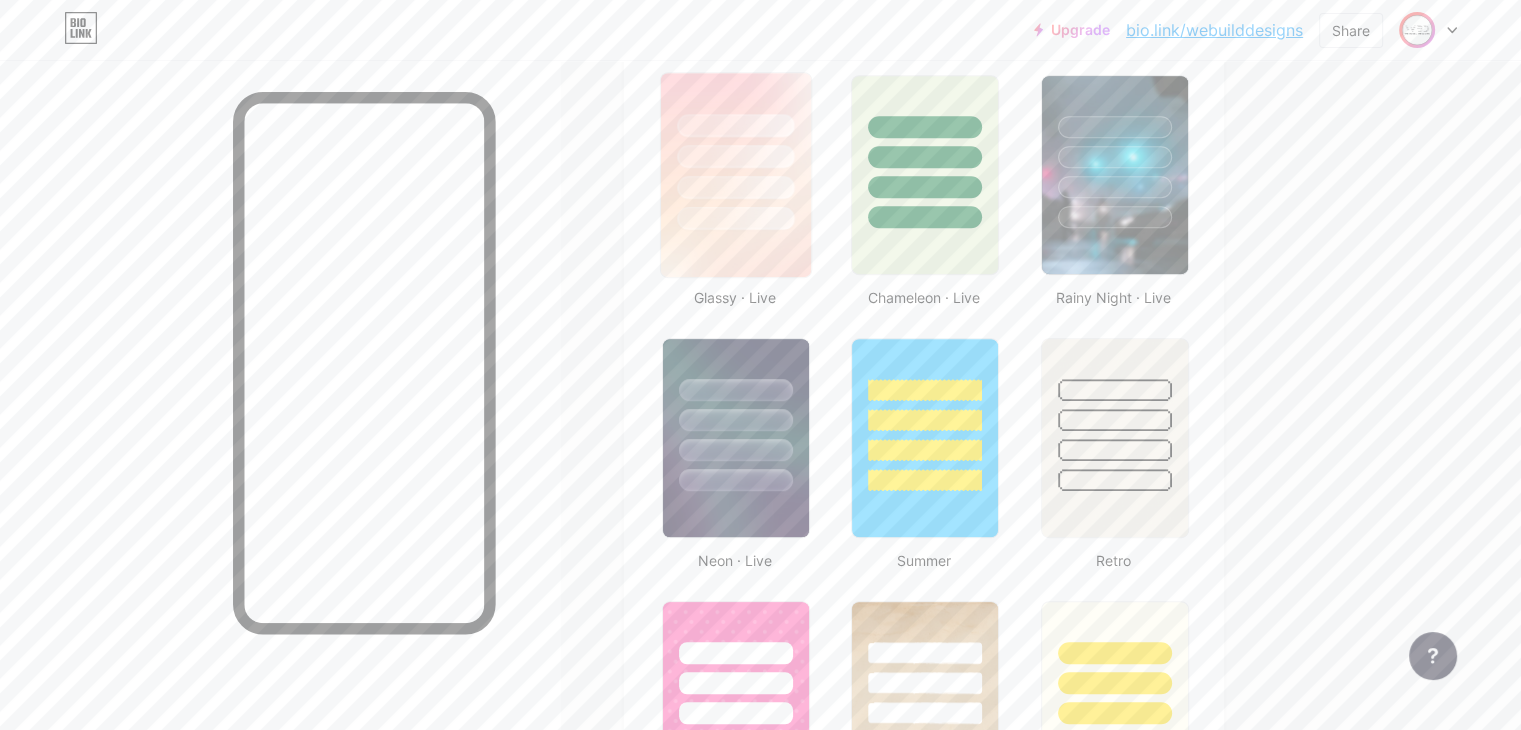 click at bounding box center (736, 175) 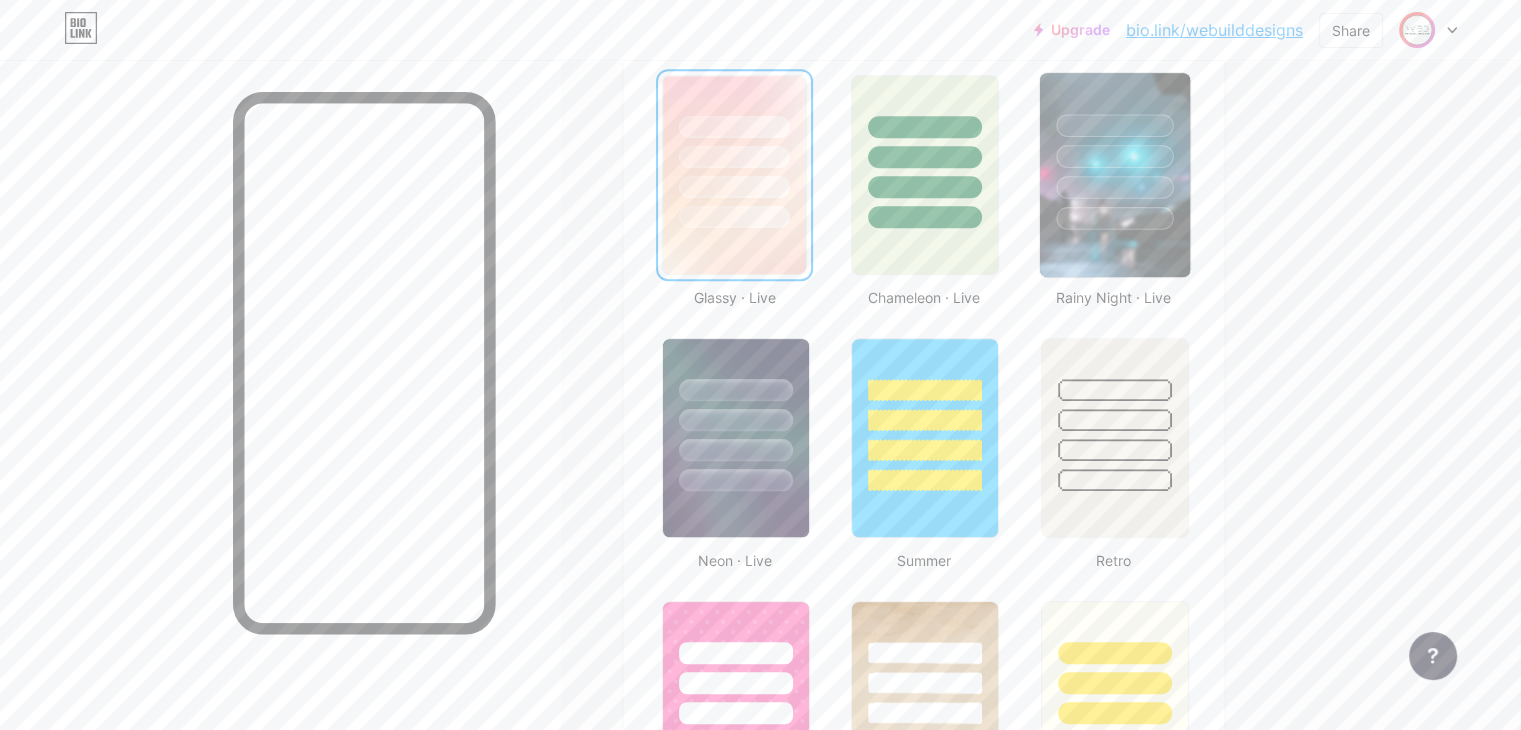 click at bounding box center [1114, 175] 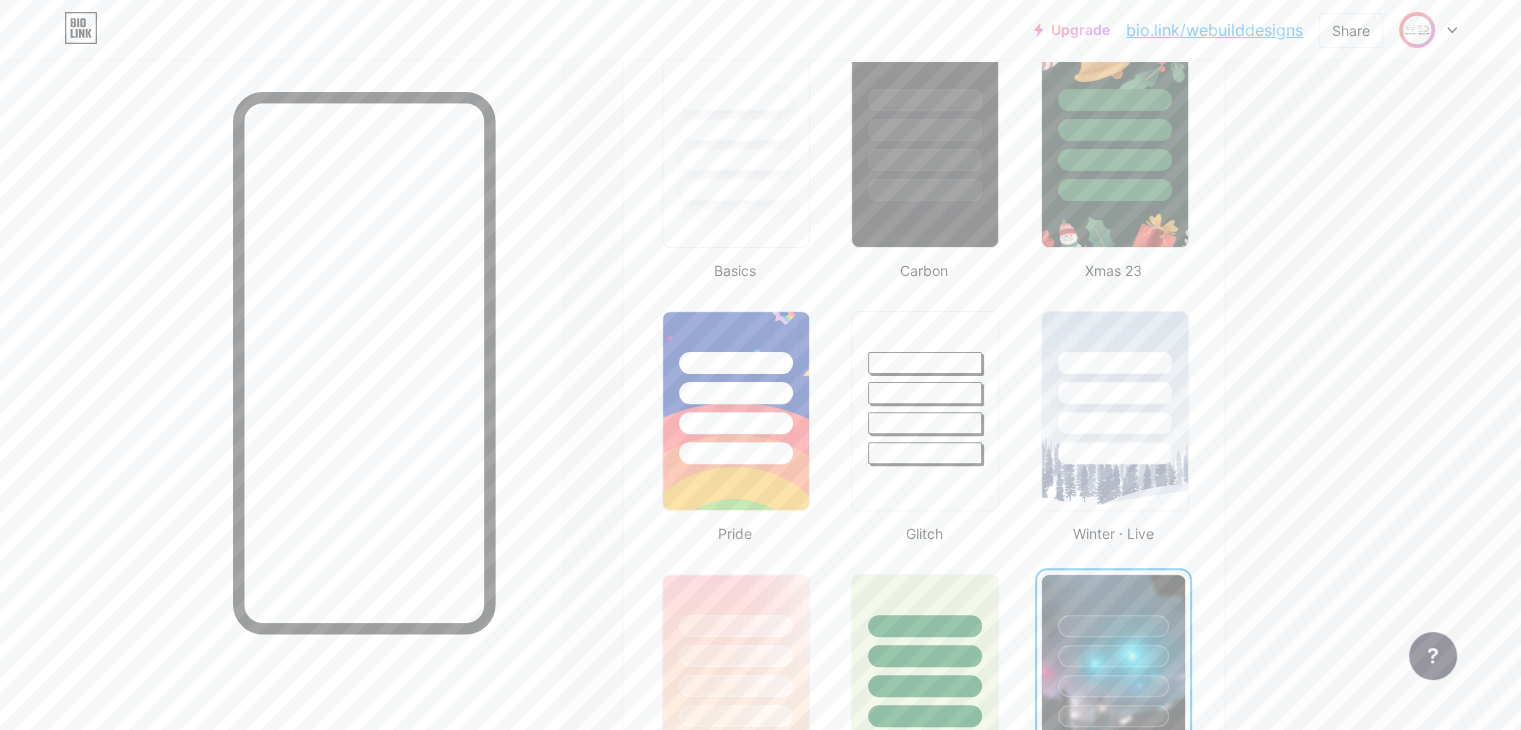 scroll, scrollTop: 348, scrollLeft: 0, axis: vertical 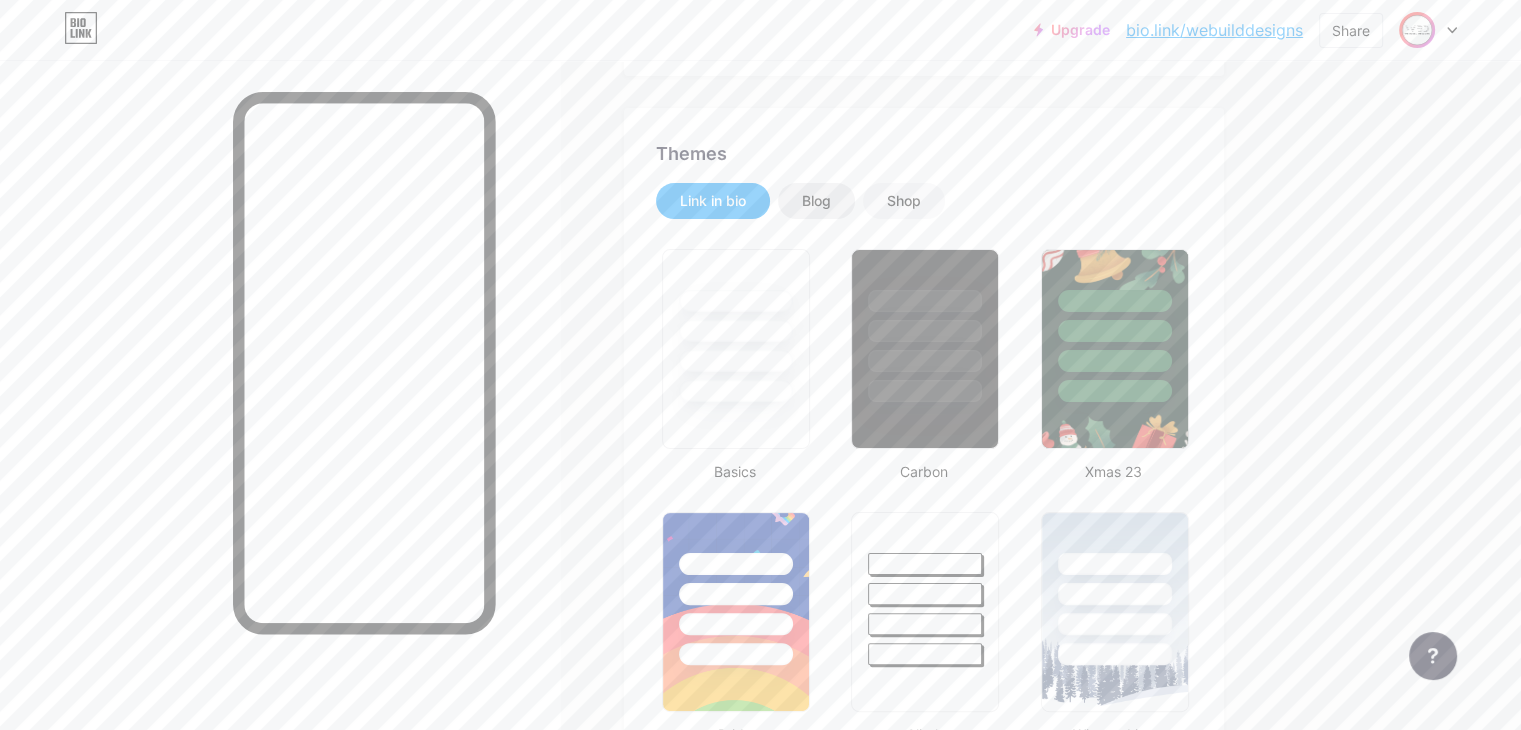 click on "Blog" at bounding box center [816, 201] 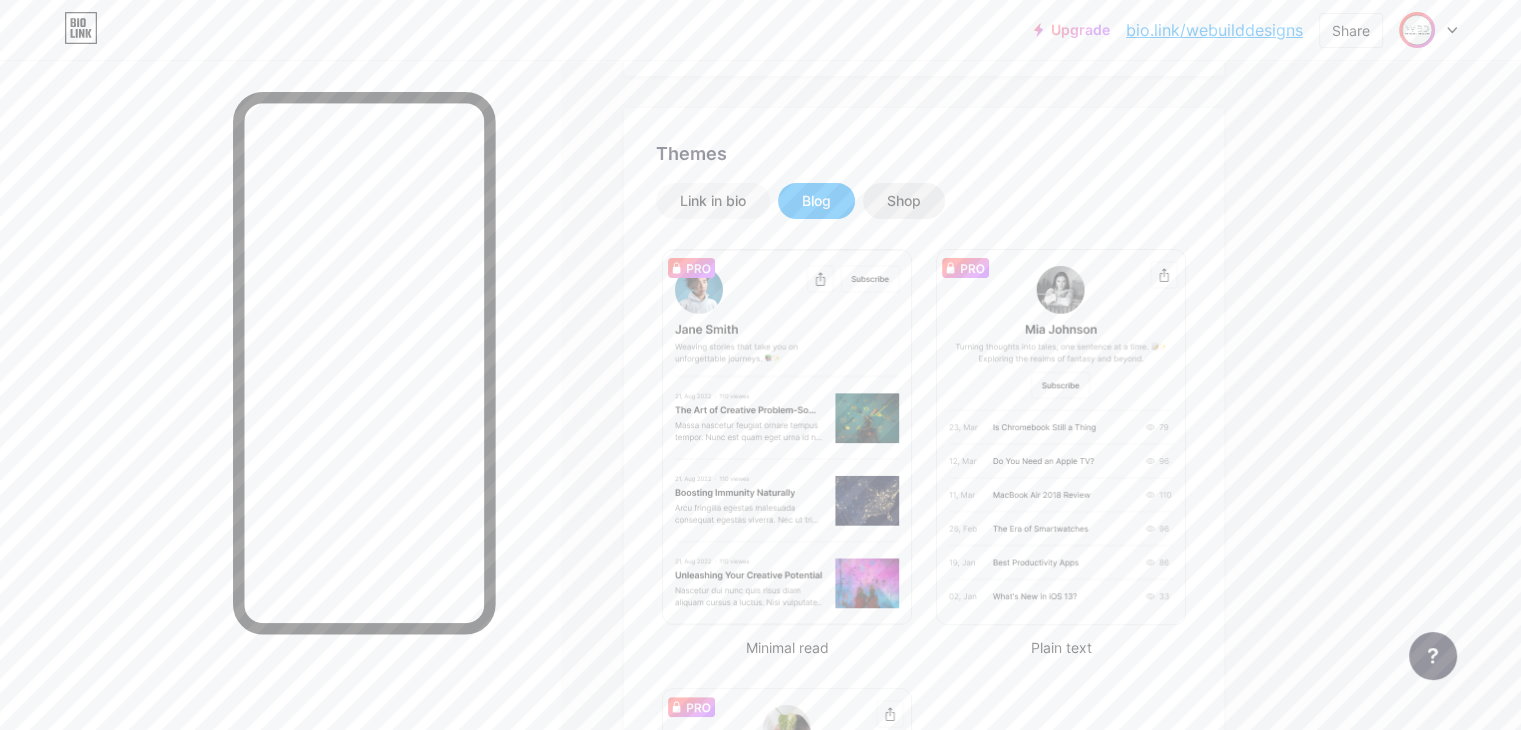 click on "Shop" at bounding box center [904, 201] 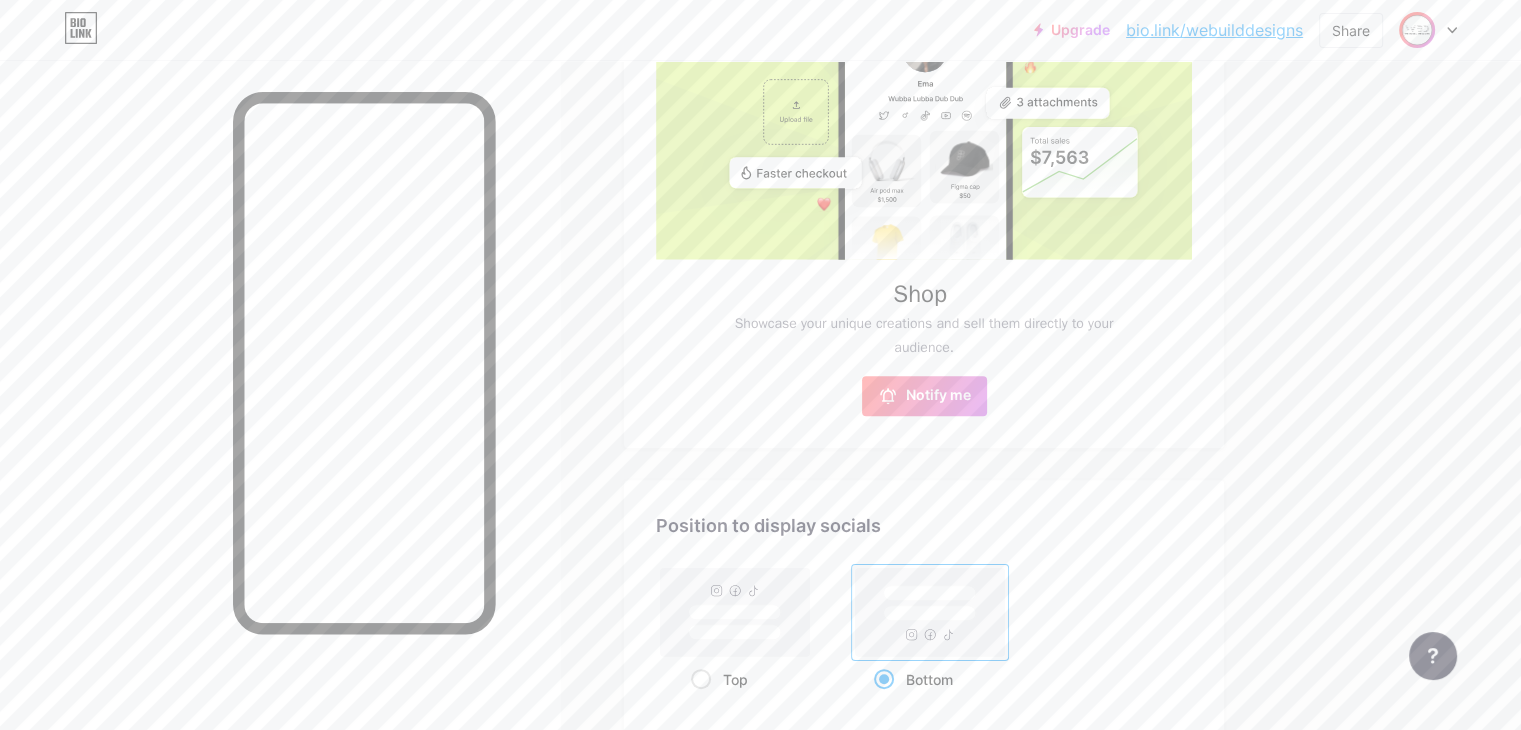 scroll, scrollTop: 448, scrollLeft: 0, axis: vertical 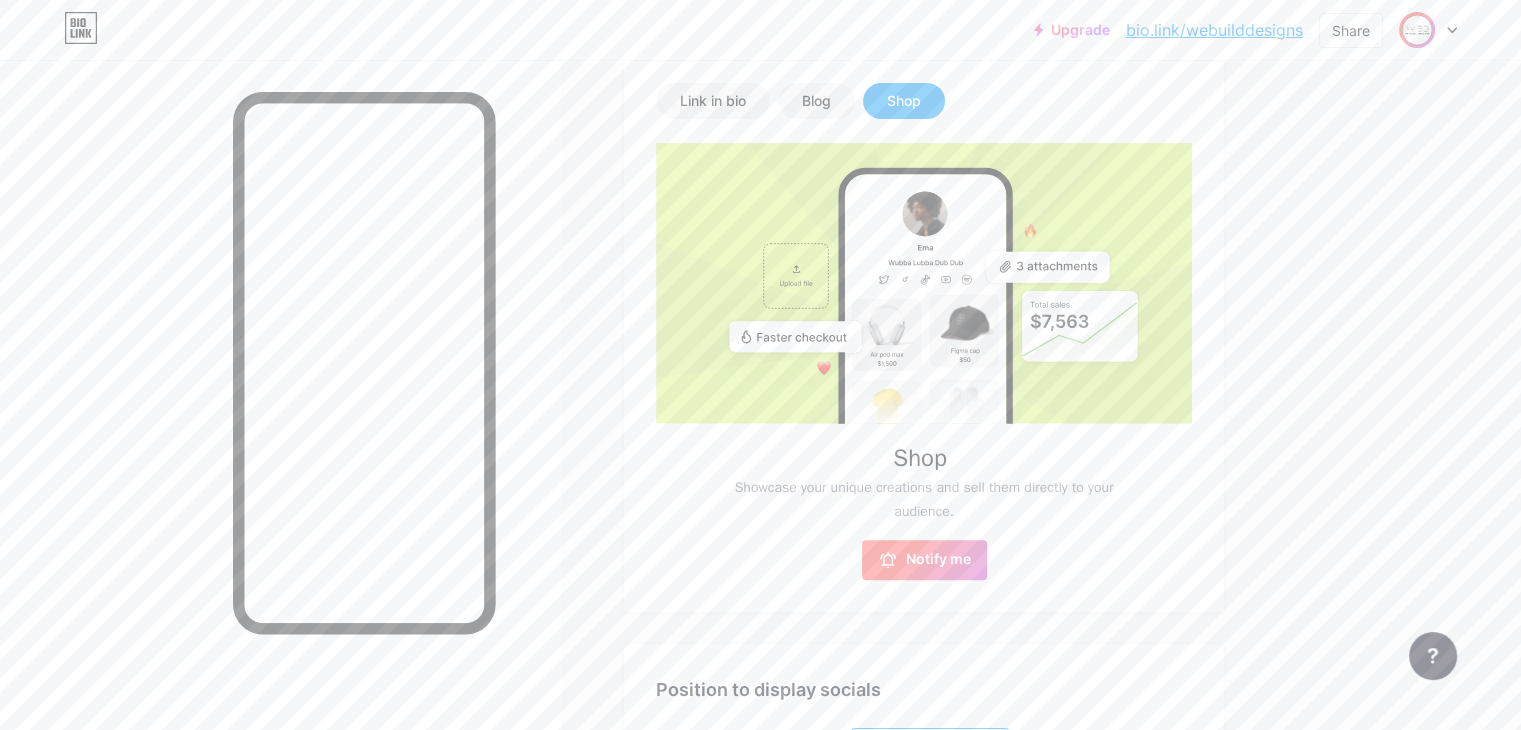 click on "Notify me" at bounding box center (938, 560) 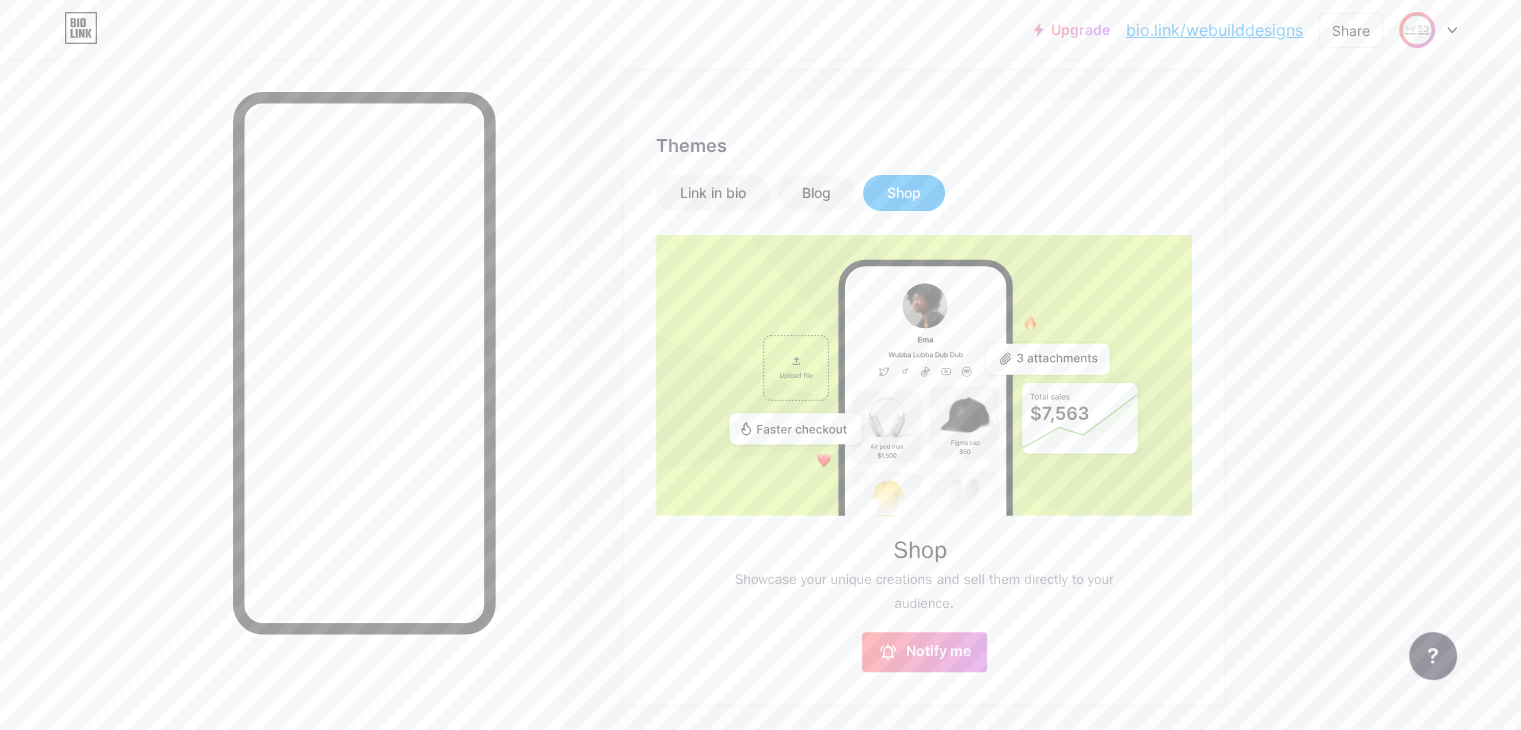 scroll, scrollTop: 148, scrollLeft: 0, axis: vertical 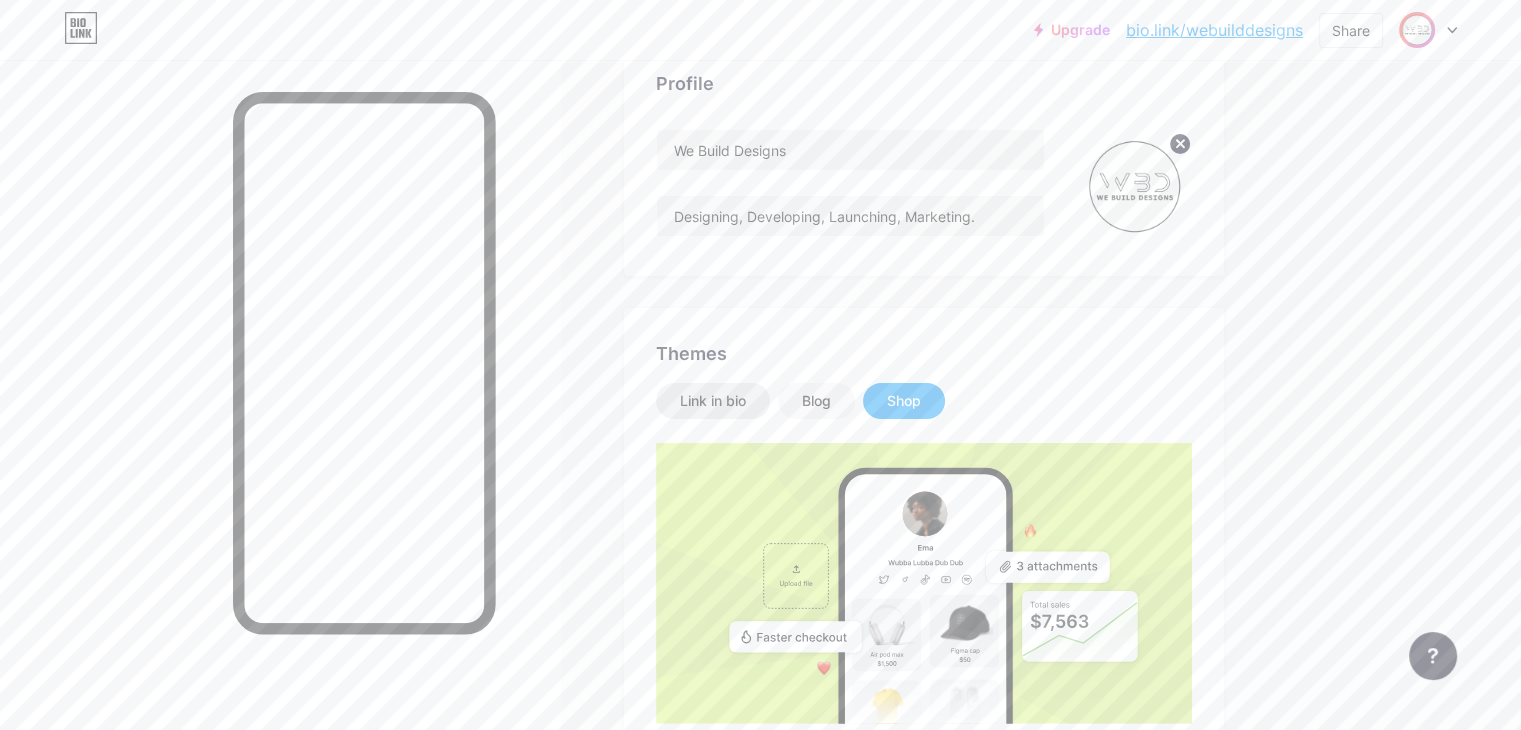 click on "Link in bio" at bounding box center [713, 401] 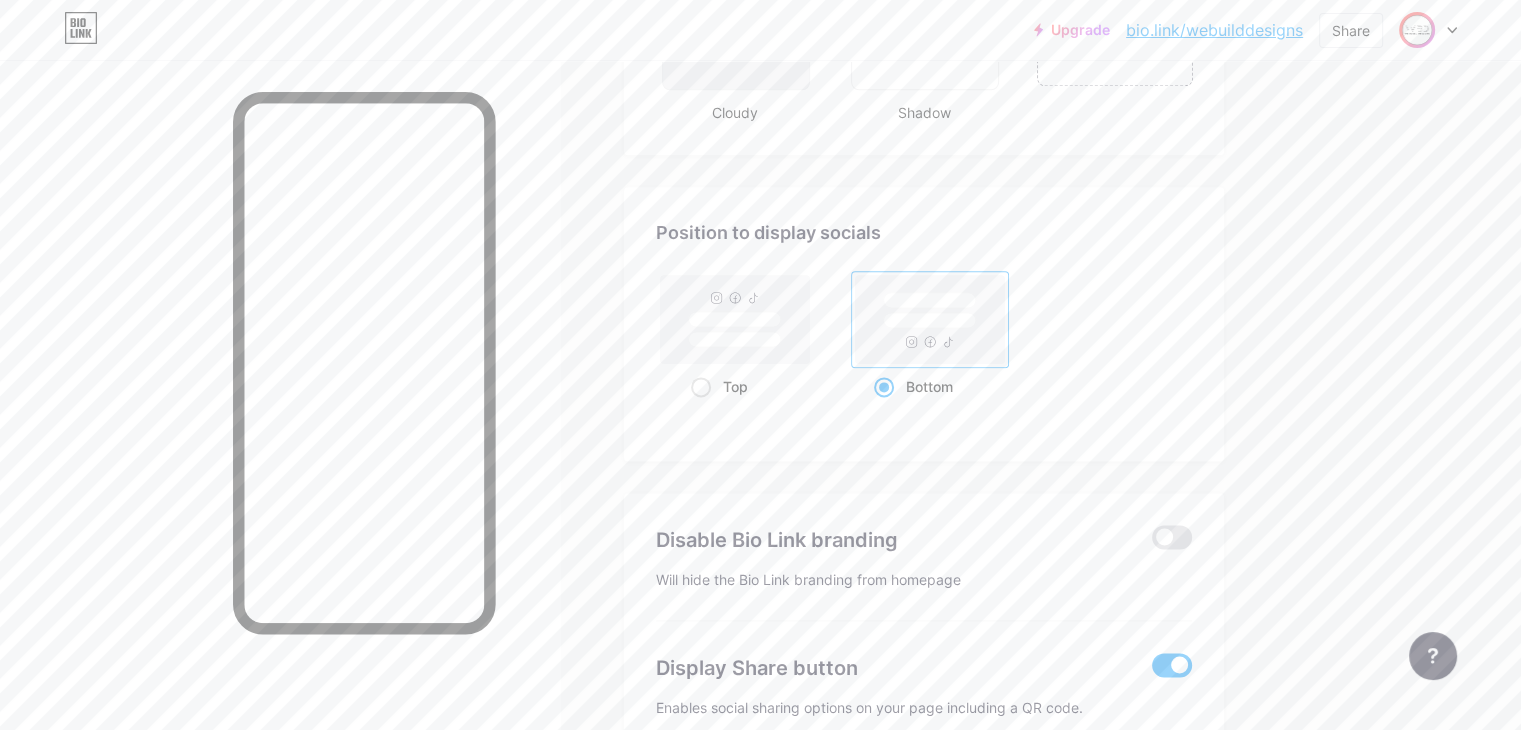 scroll, scrollTop: 2660, scrollLeft: 0, axis: vertical 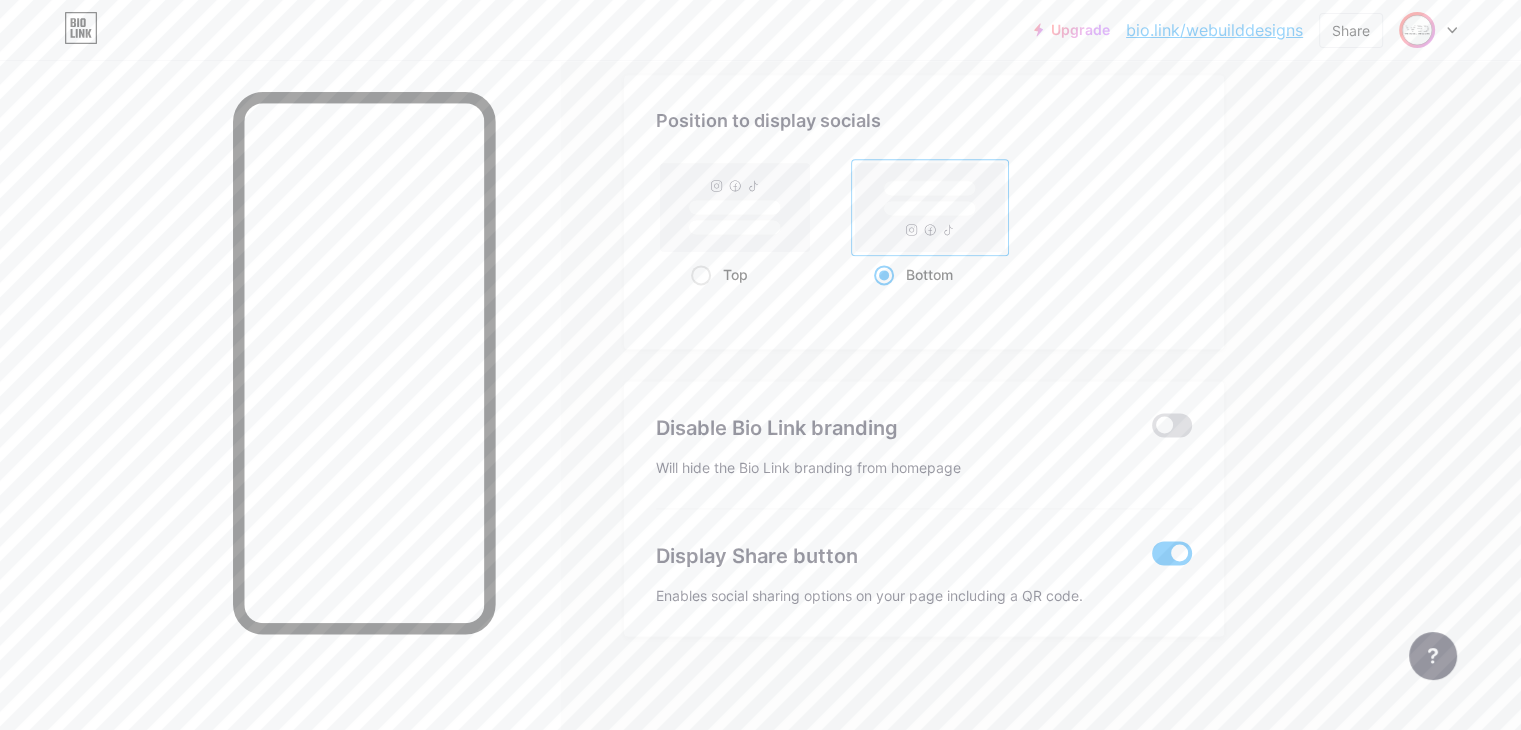 click at bounding box center [1172, 425] 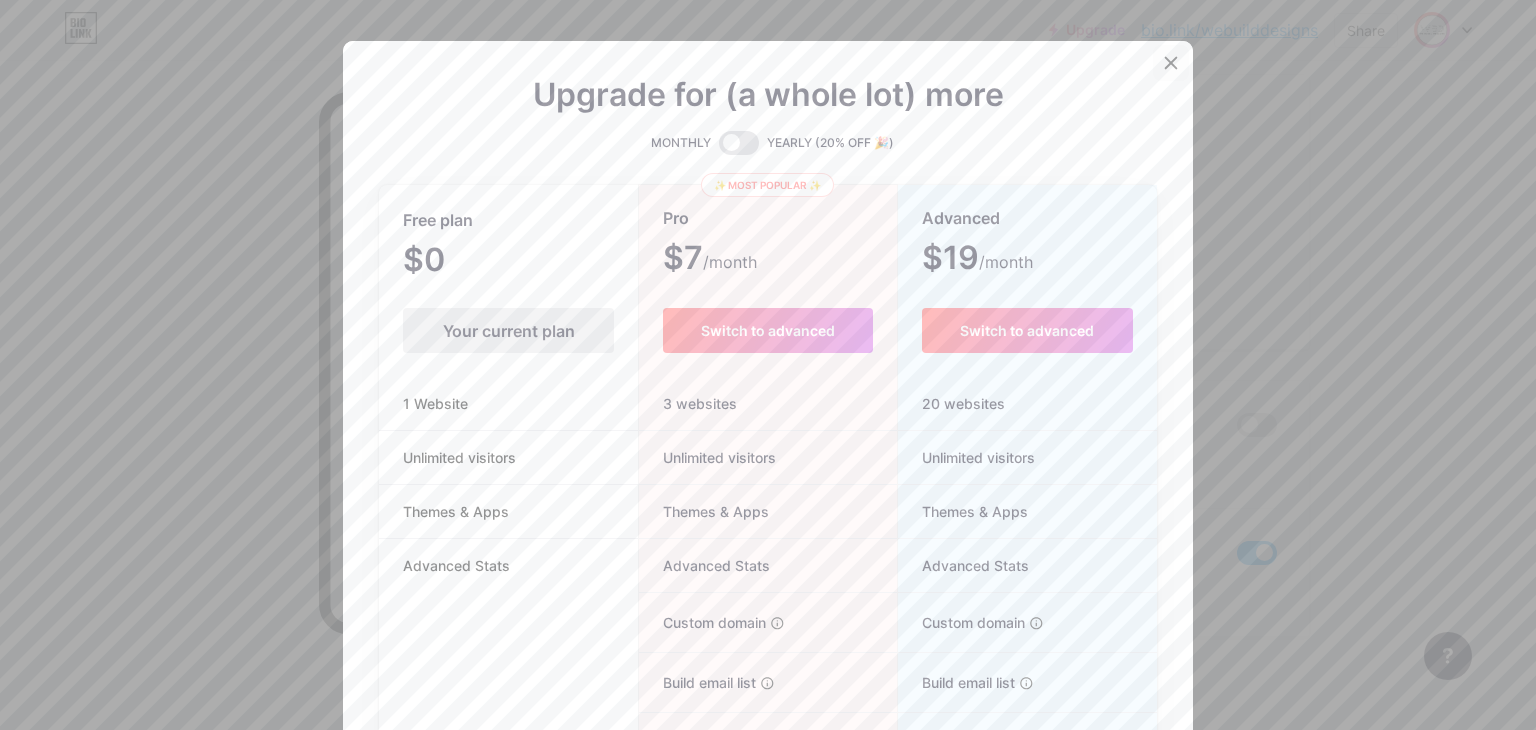 click 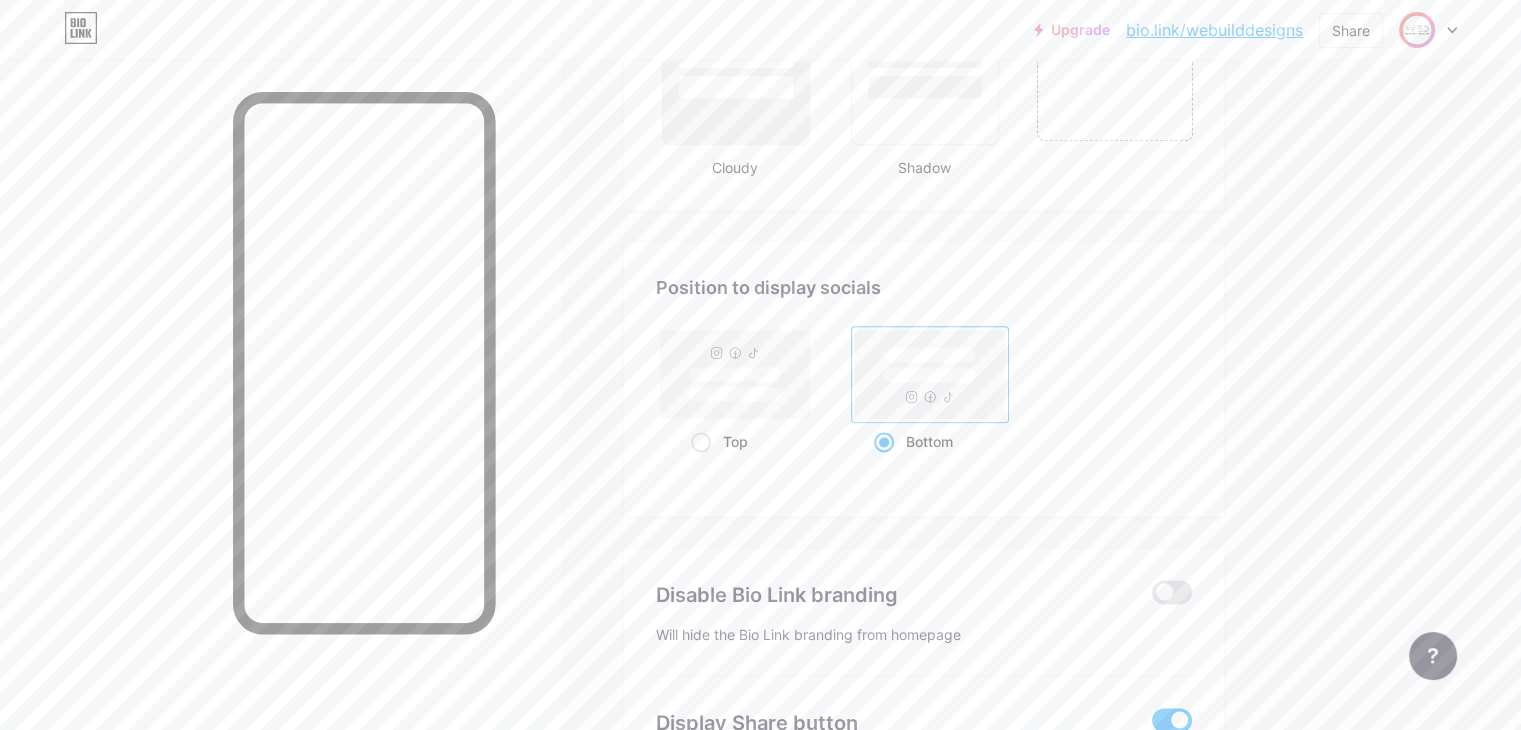 scroll, scrollTop: 2460, scrollLeft: 0, axis: vertical 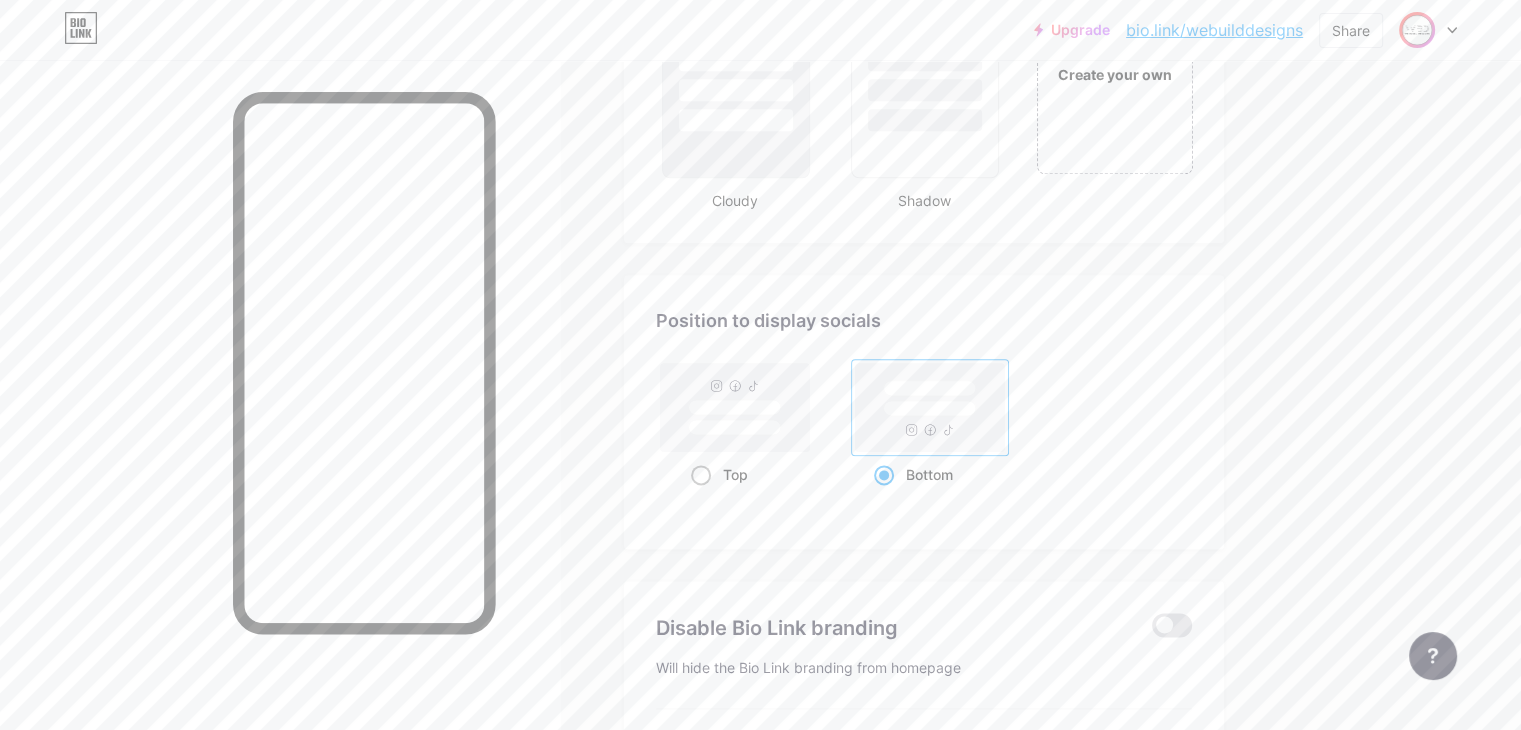 click at bounding box center (701, 475) 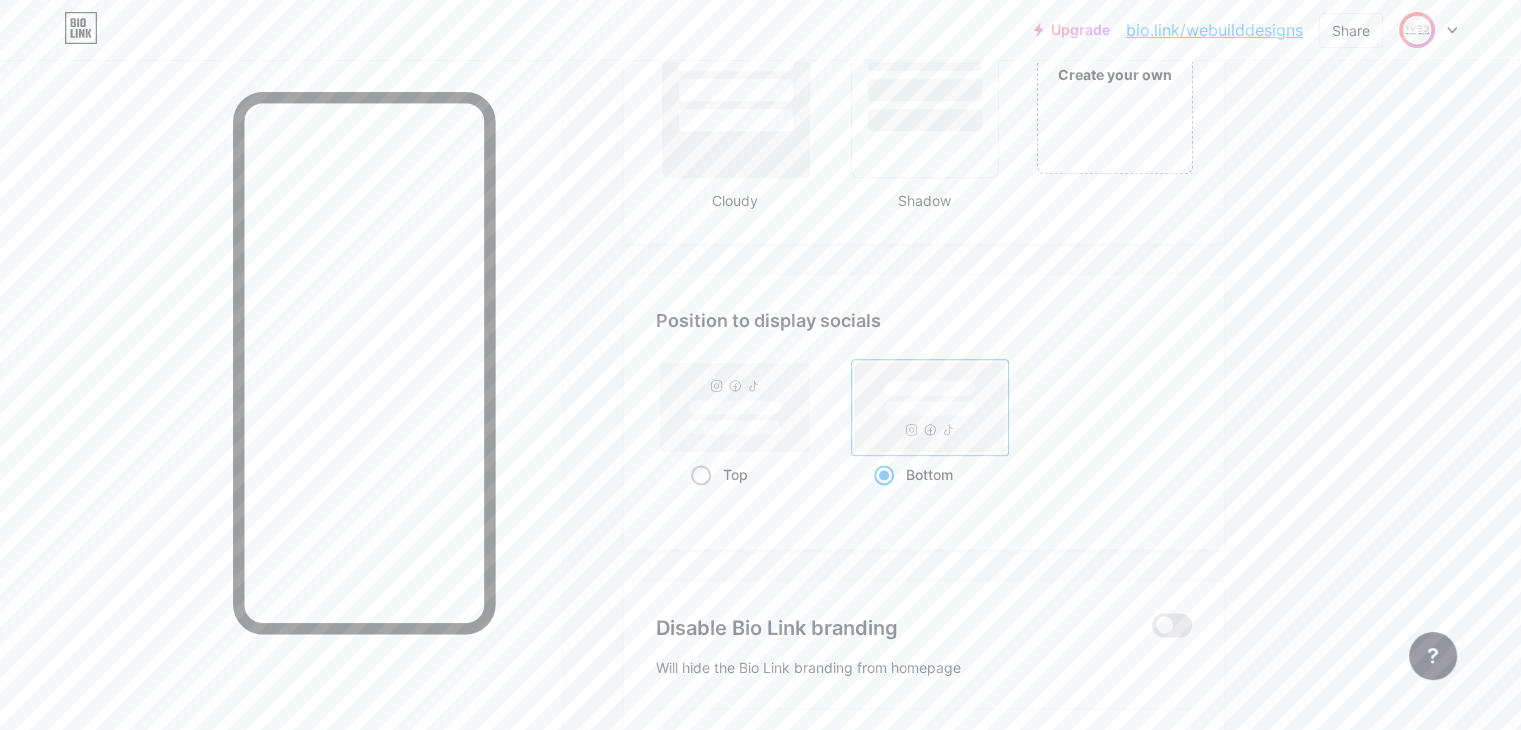 radio on "true" 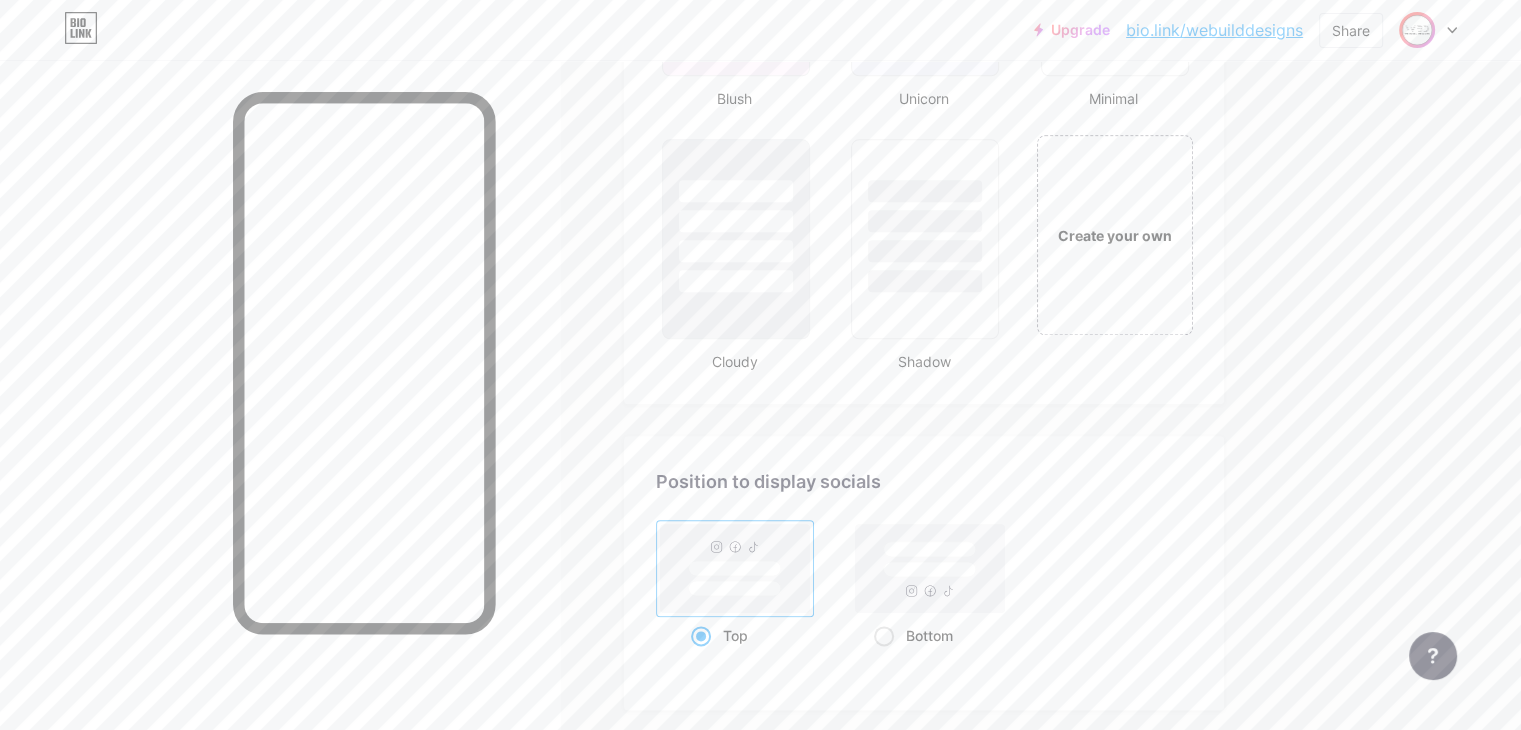 scroll, scrollTop: 2300, scrollLeft: 0, axis: vertical 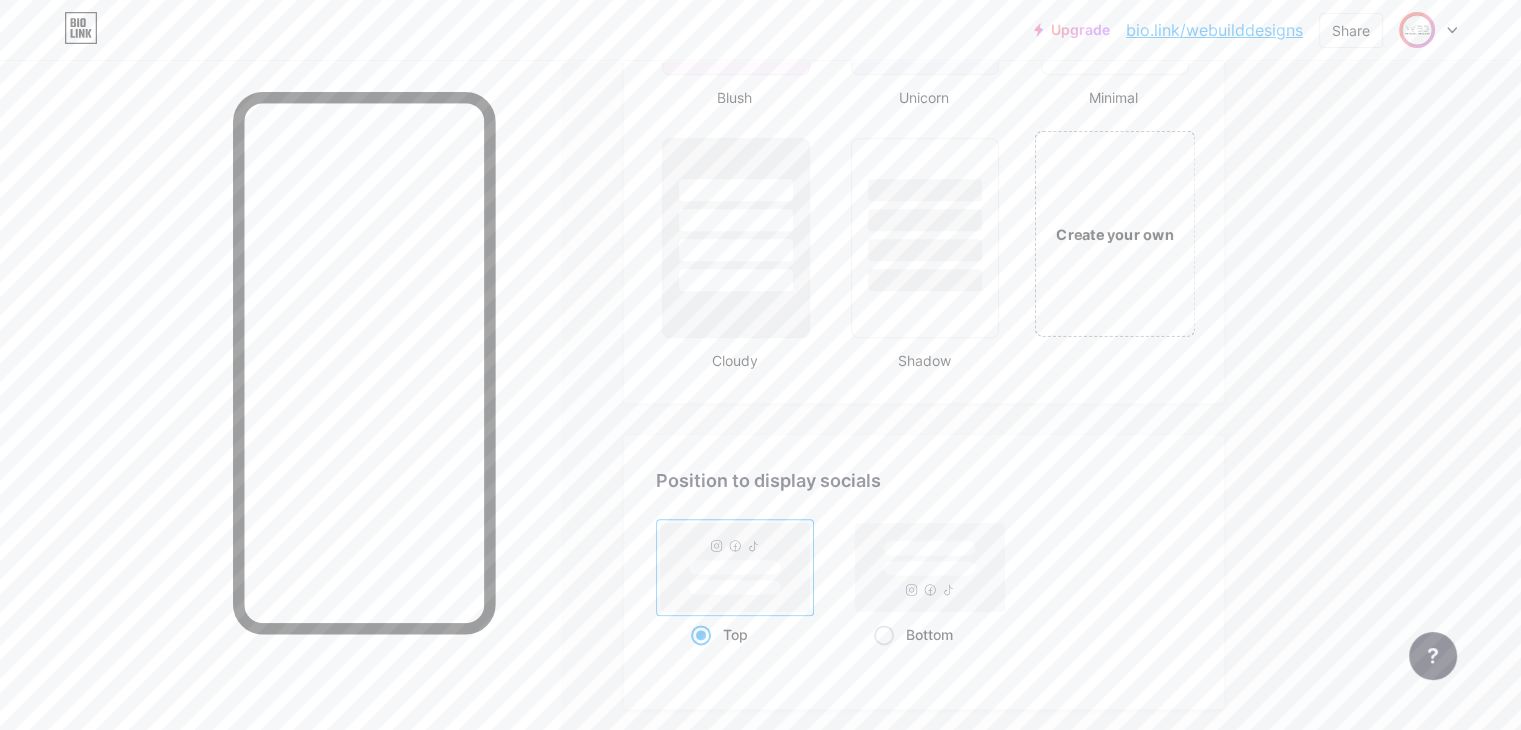 click on "Create your own" at bounding box center (1114, 234) 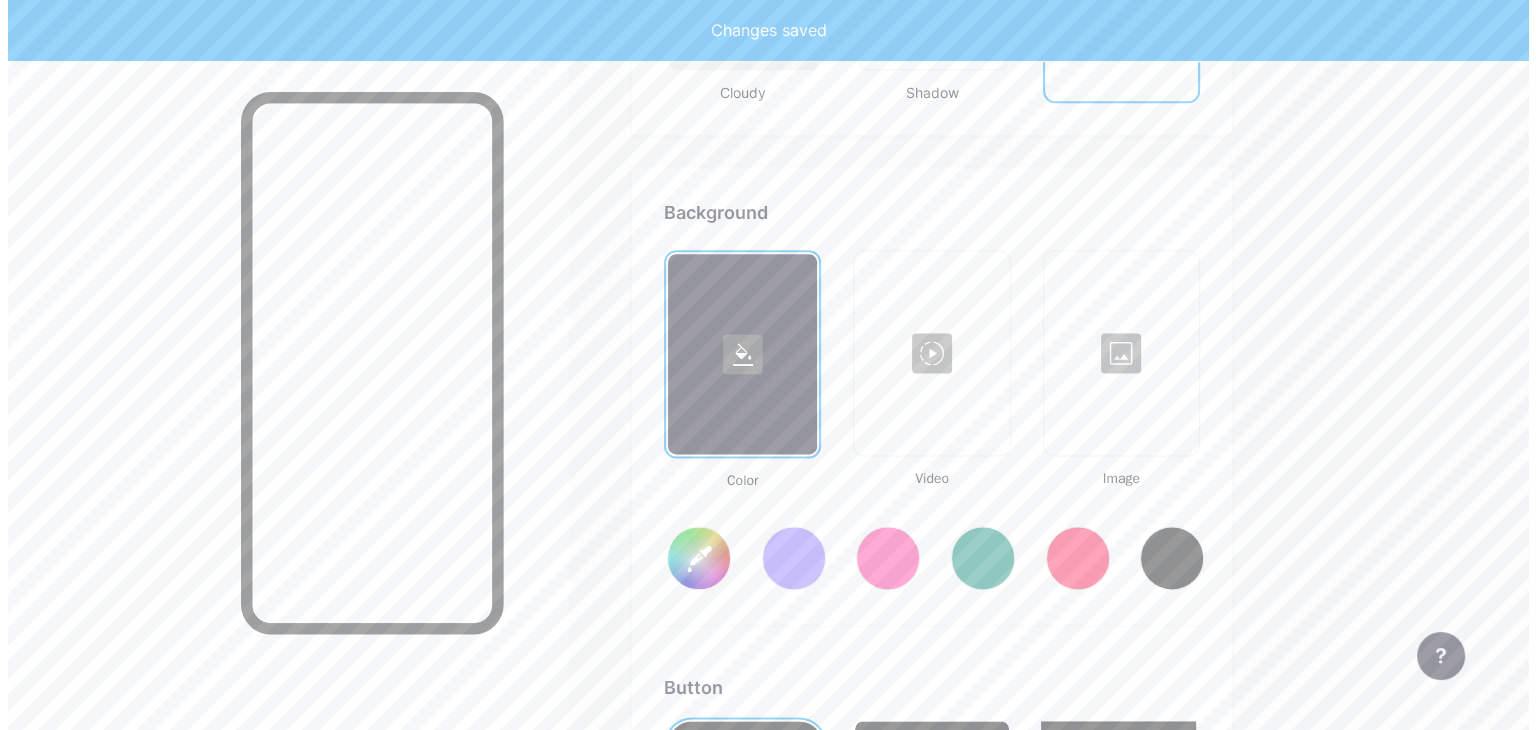 scroll, scrollTop: 2648, scrollLeft: 0, axis: vertical 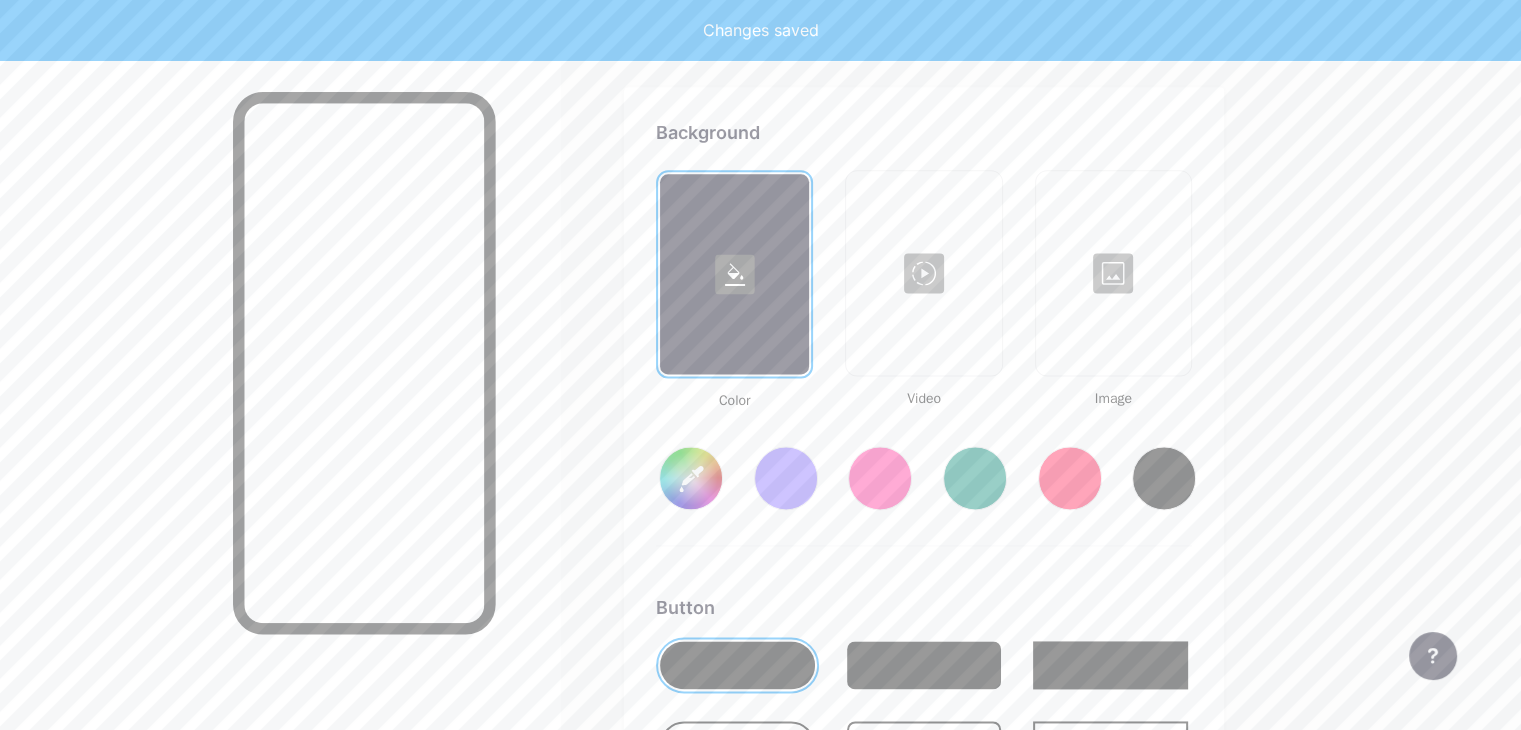 type on "#ffffff" 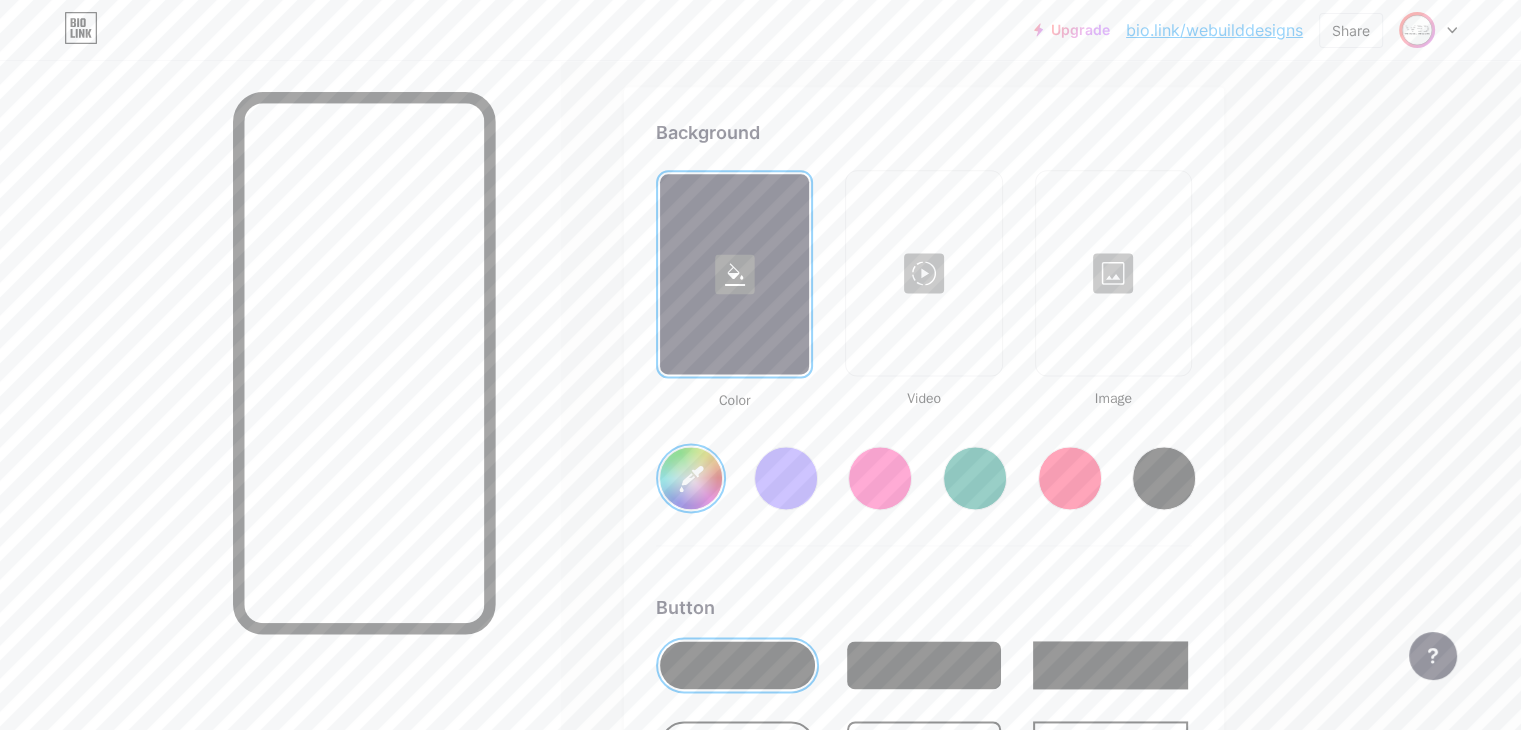 click at bounding box center [923, 273] 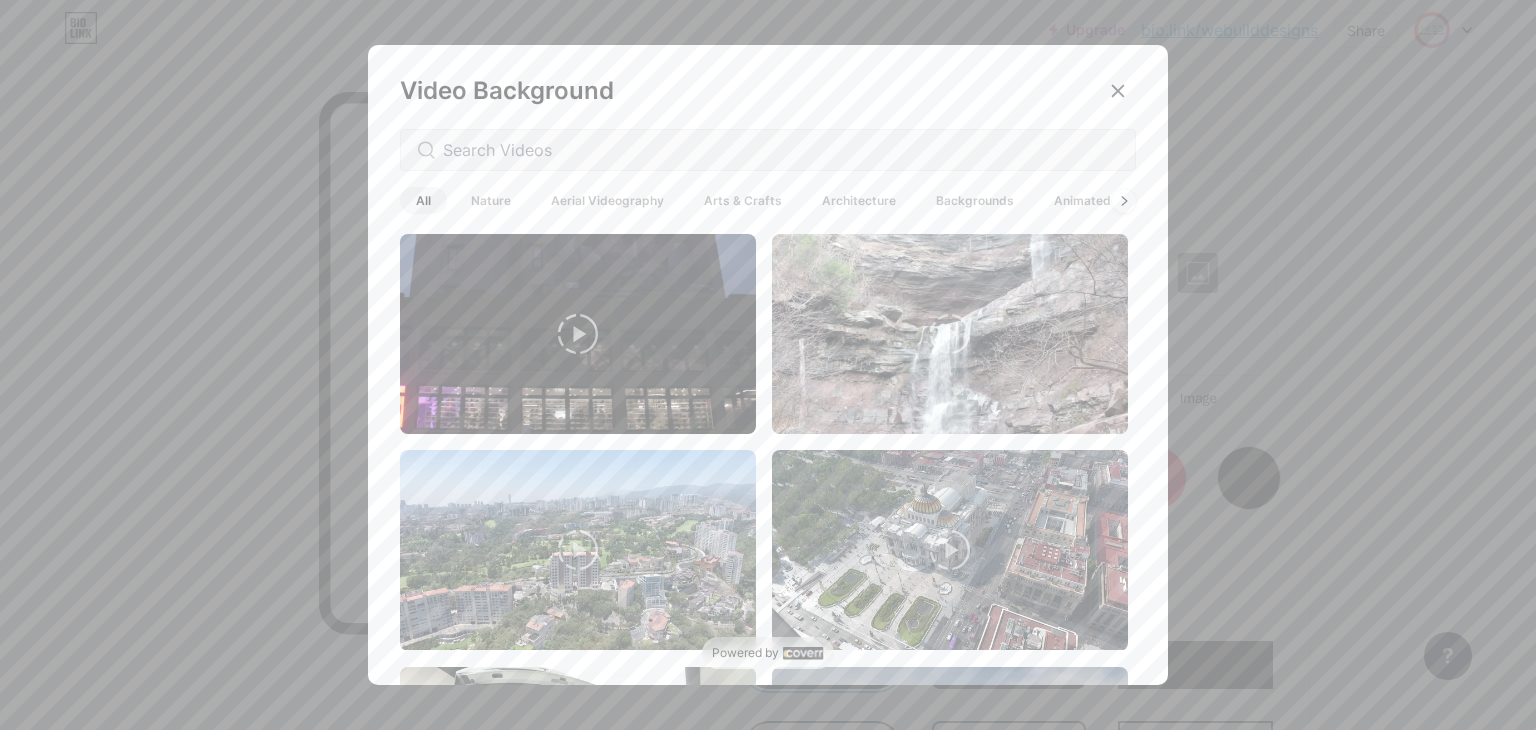 click on "Backgrounds" at bounding box center [975, 200] 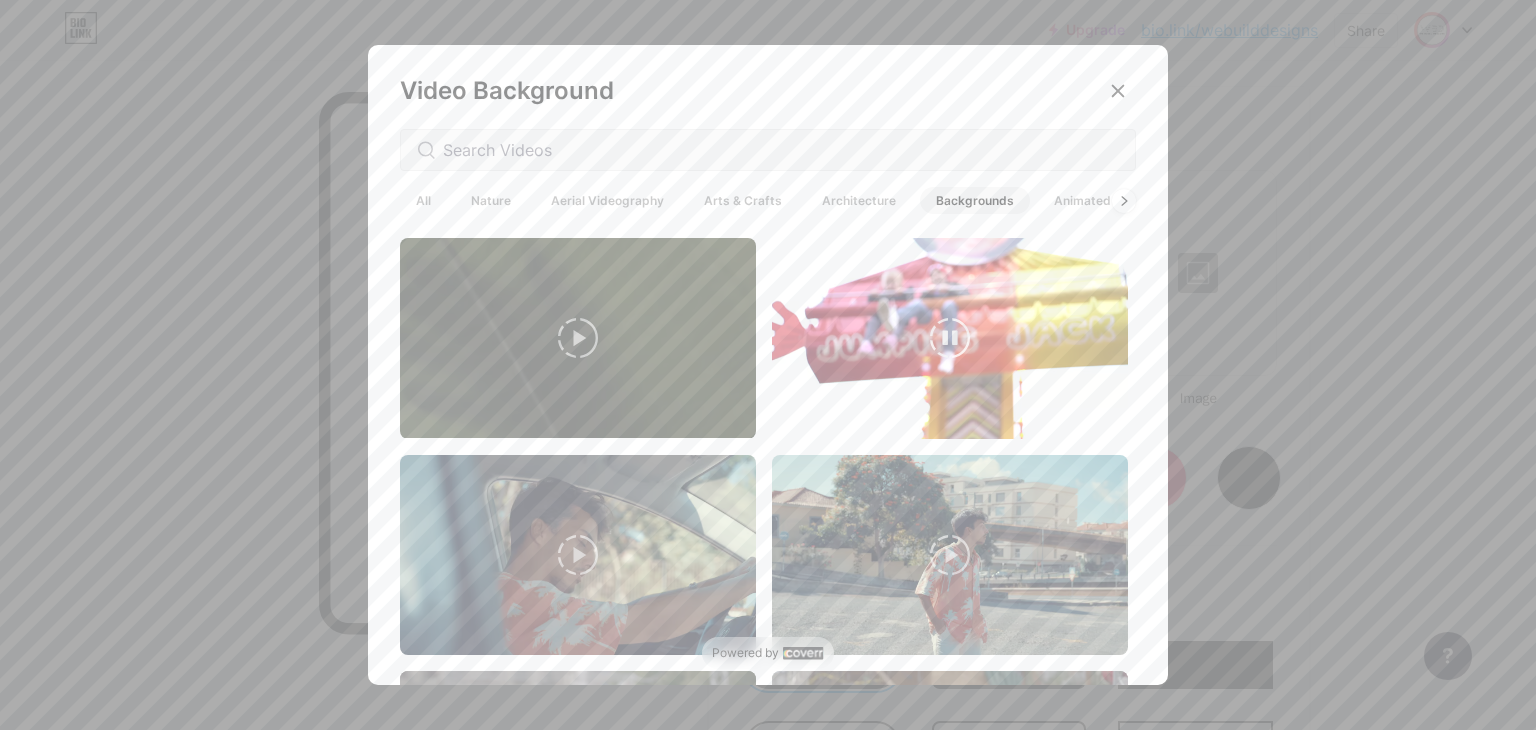scroll, scrollTop: 300, scrollLeft: 0, axis: vertical 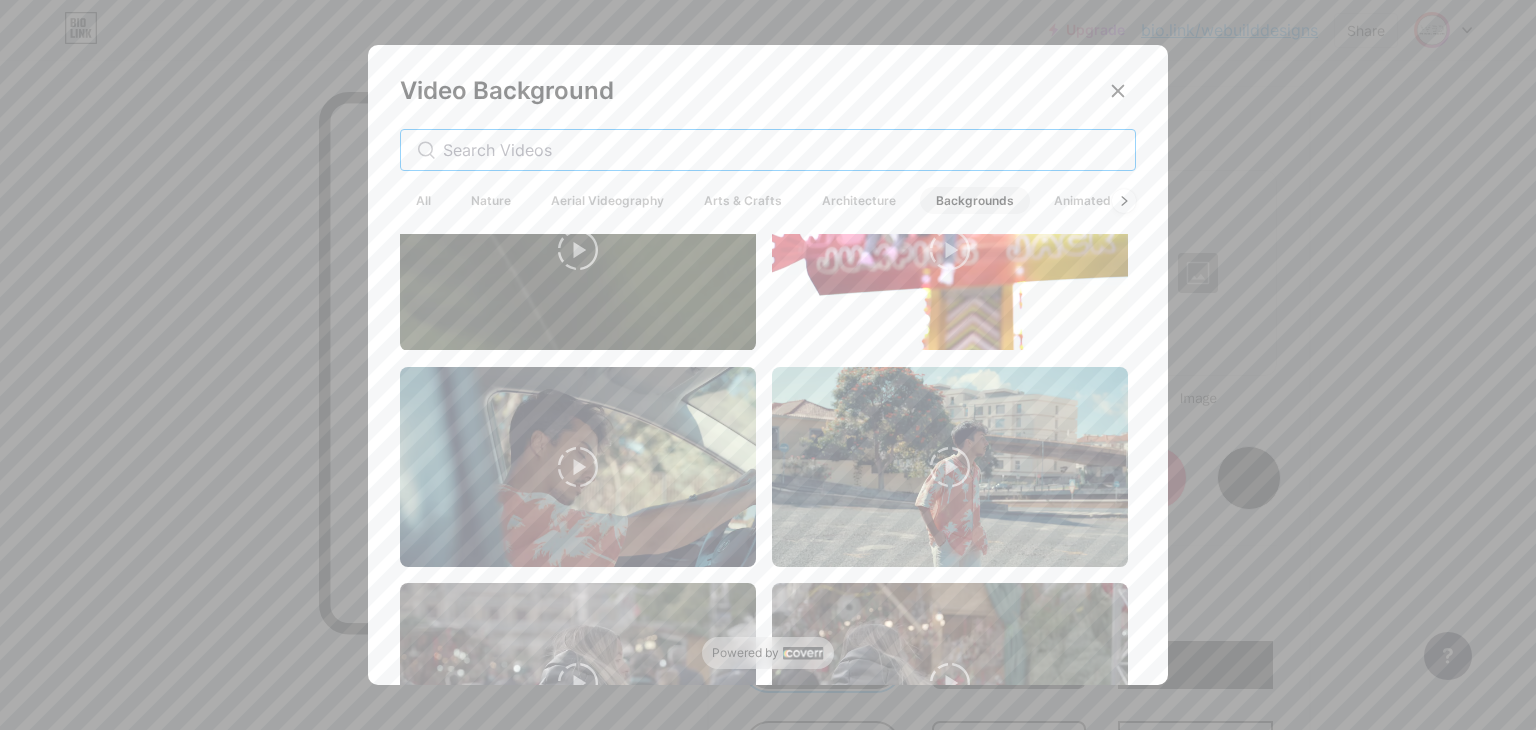 click at bounding box center [781, 150] 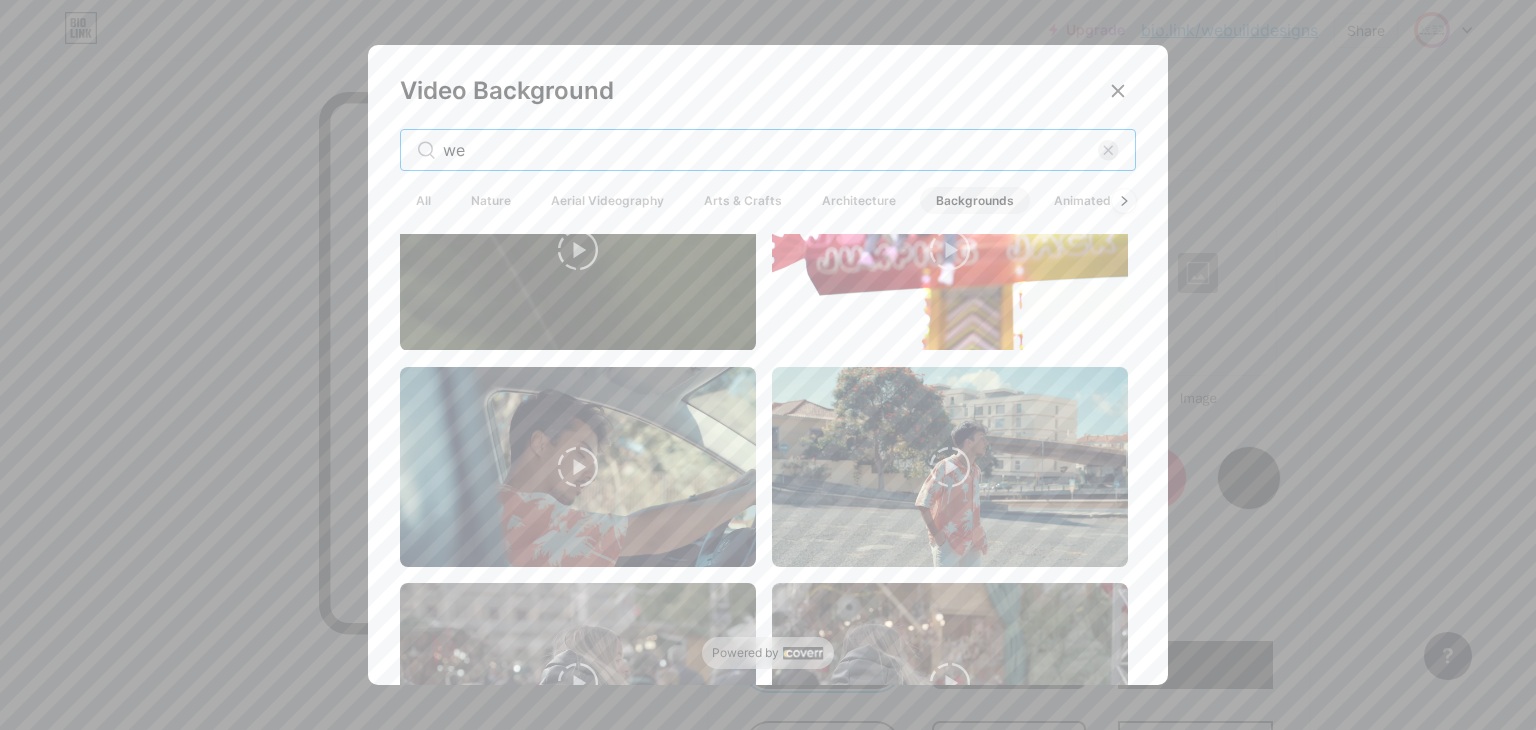scroll, scrollTop: 0, scrollLeft: 0, axis: both 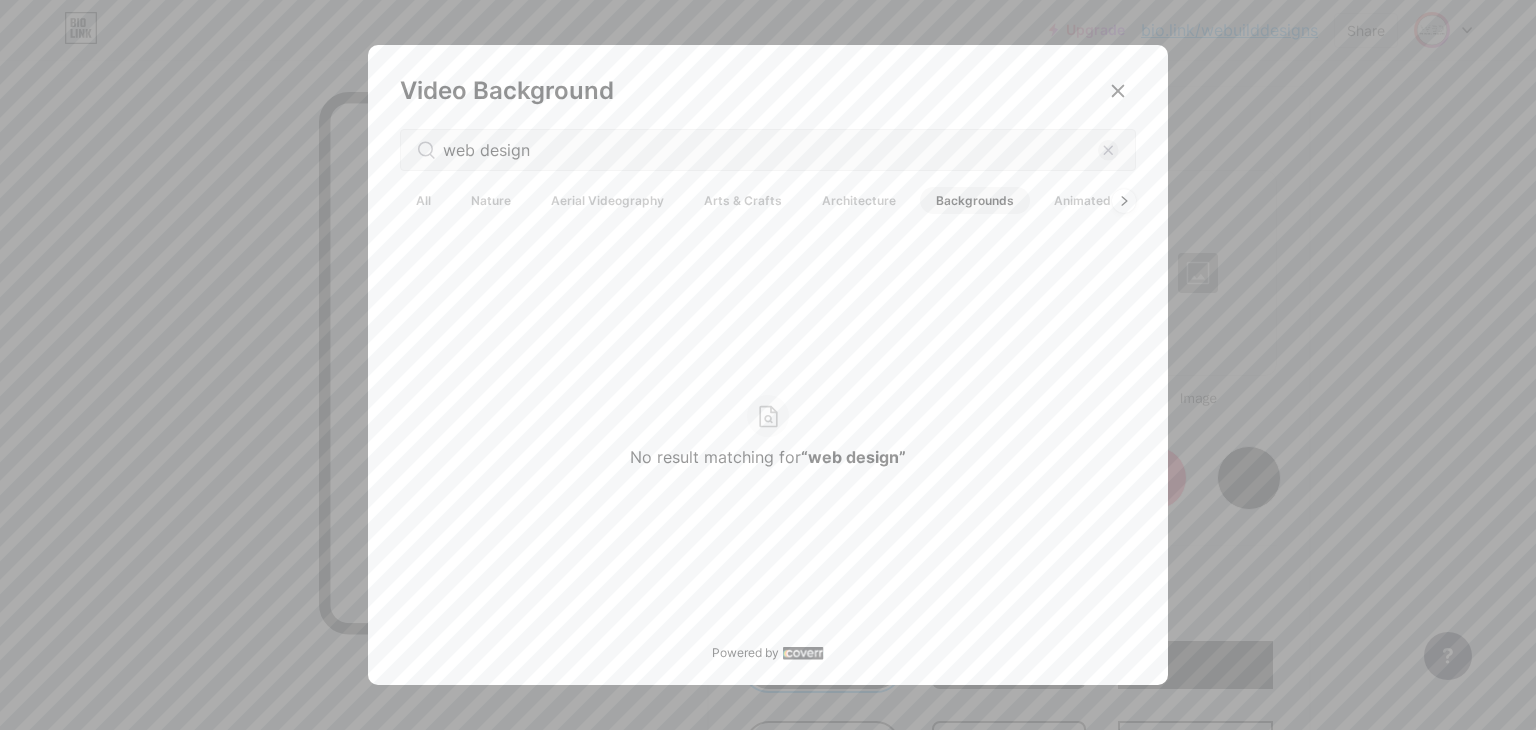 click on "Architecture" at bounding box center (859, 200) 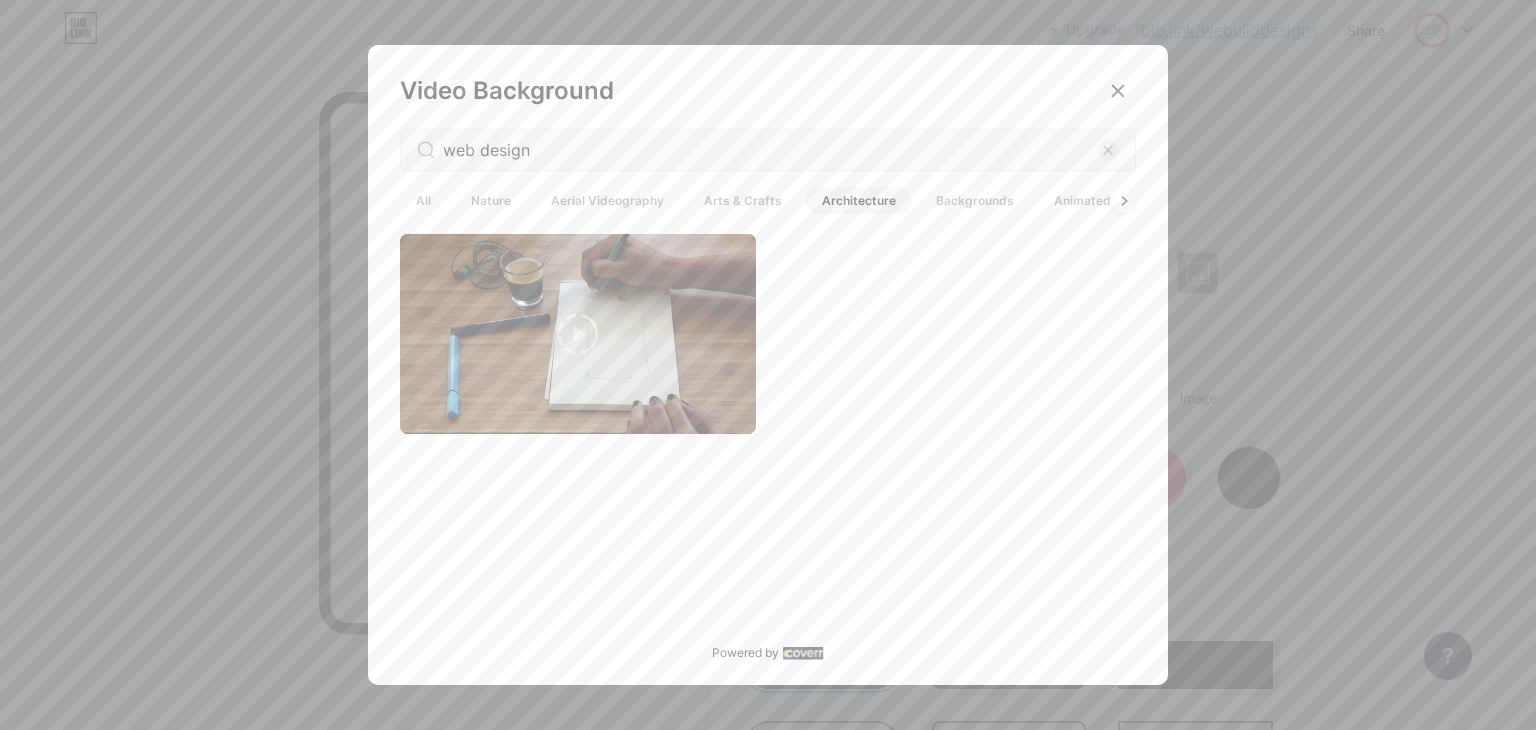 click on "Arts & Crafts" at bounding box center [743, 200] 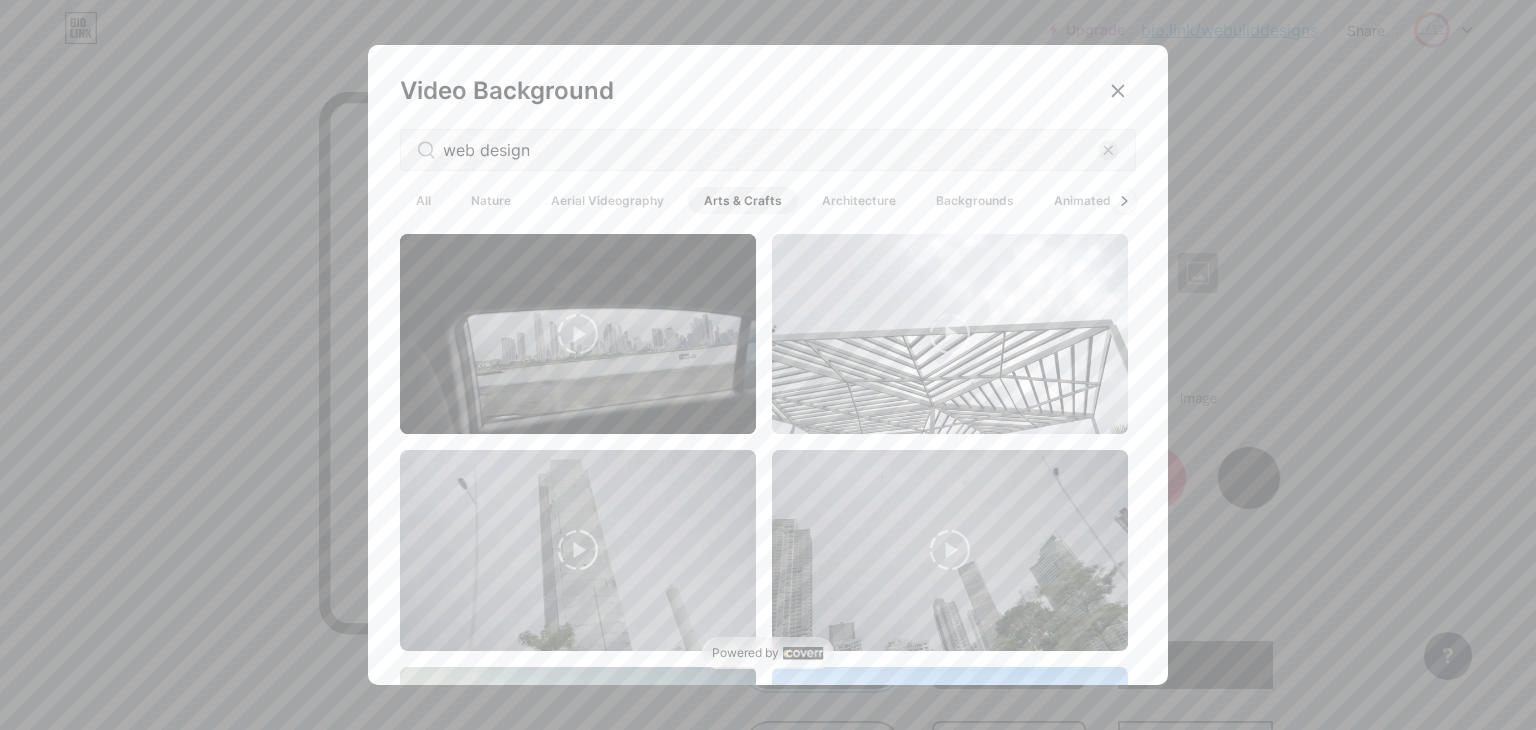 click on "All" at bounding box center [423, 200] 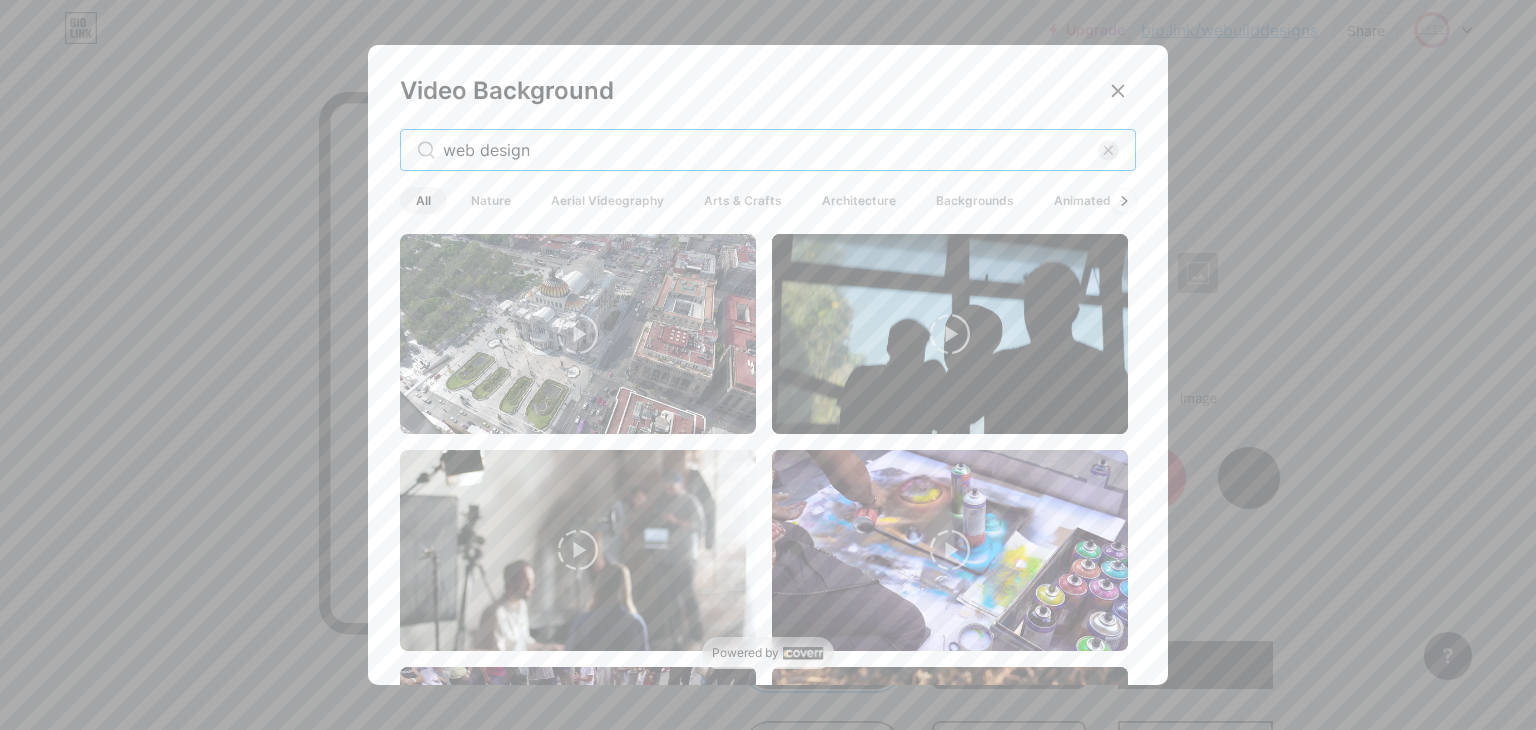 click on "web design" at bounding box center (770, 150) 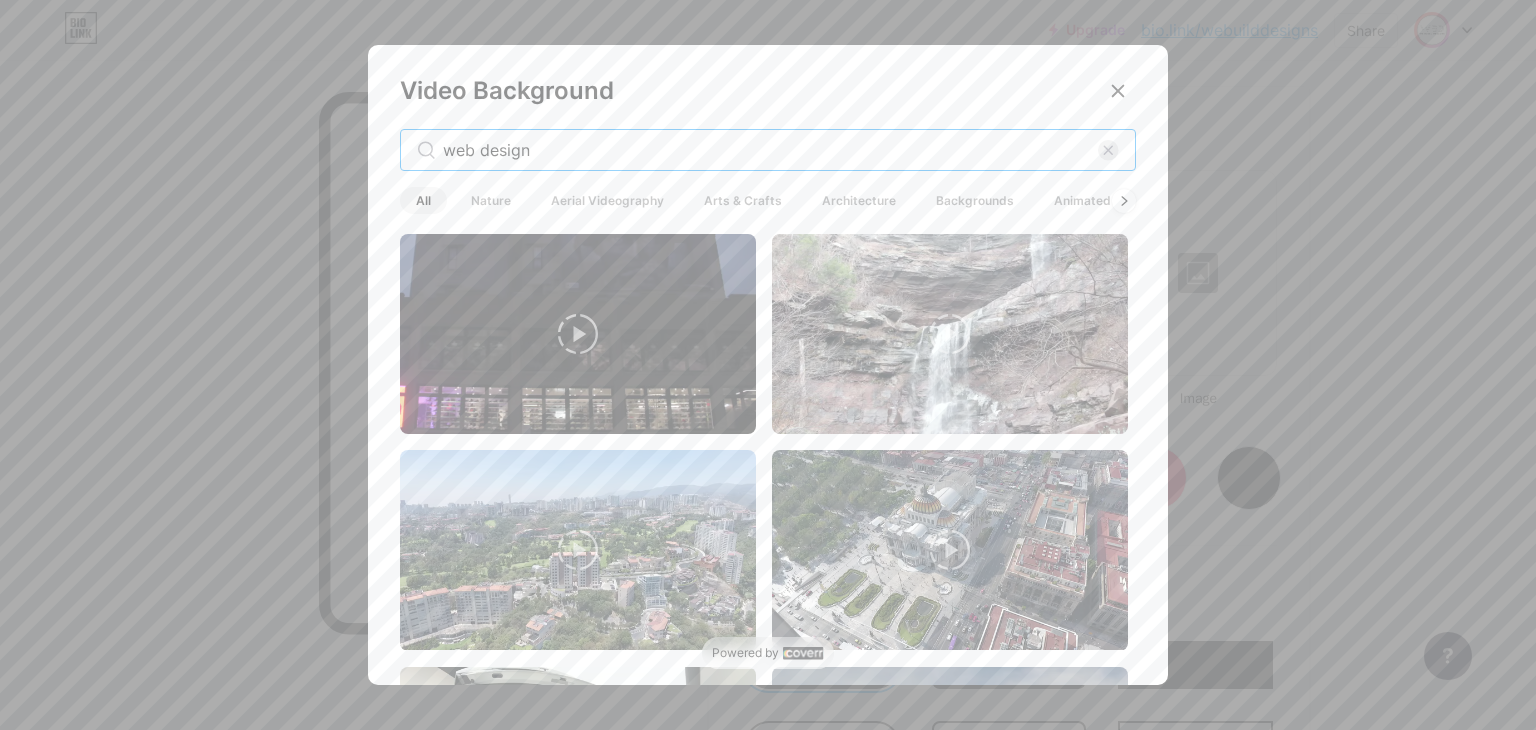 click on "web design" at bounding box center [770, 150] 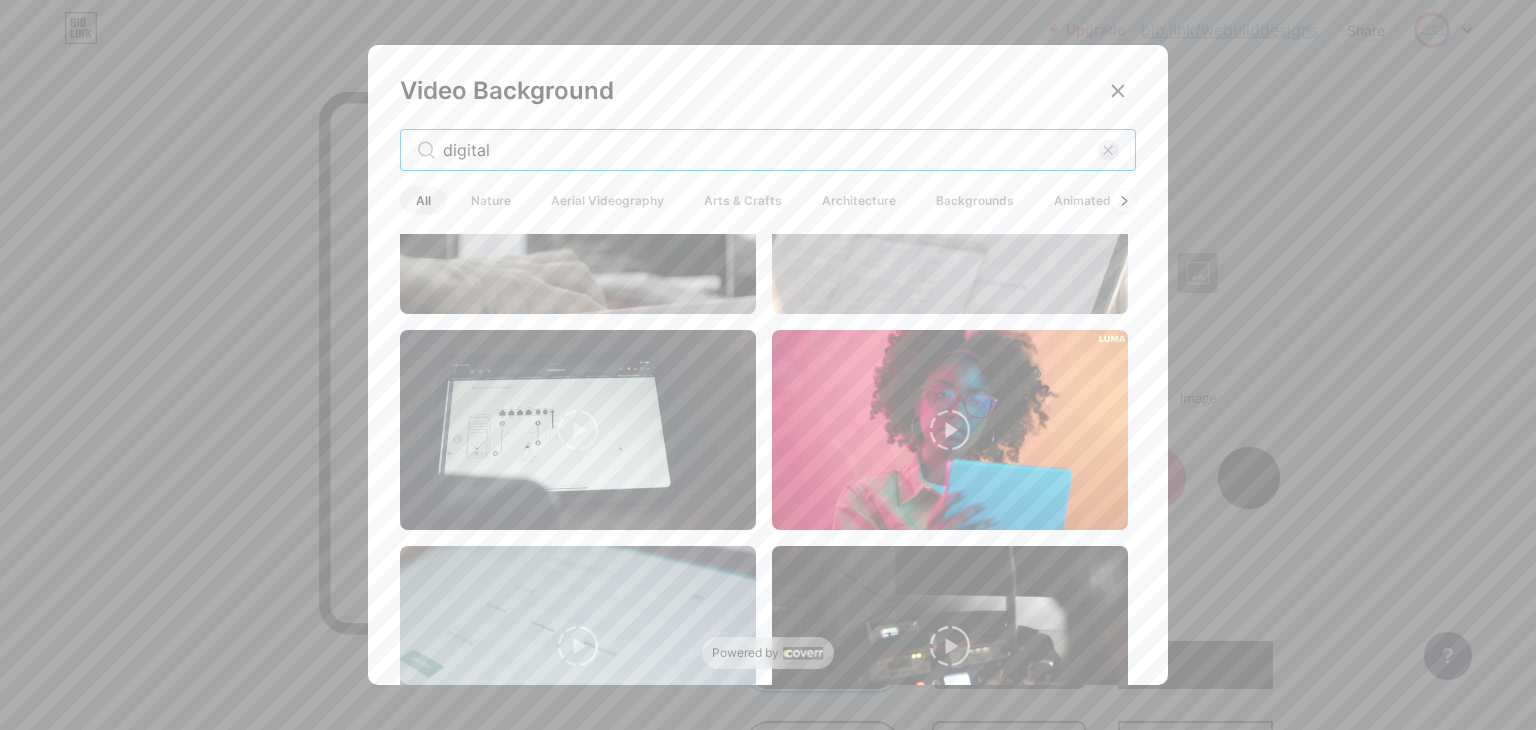 scroll, scrollTop: 1200, scrollLeft: 0, axis: vertical 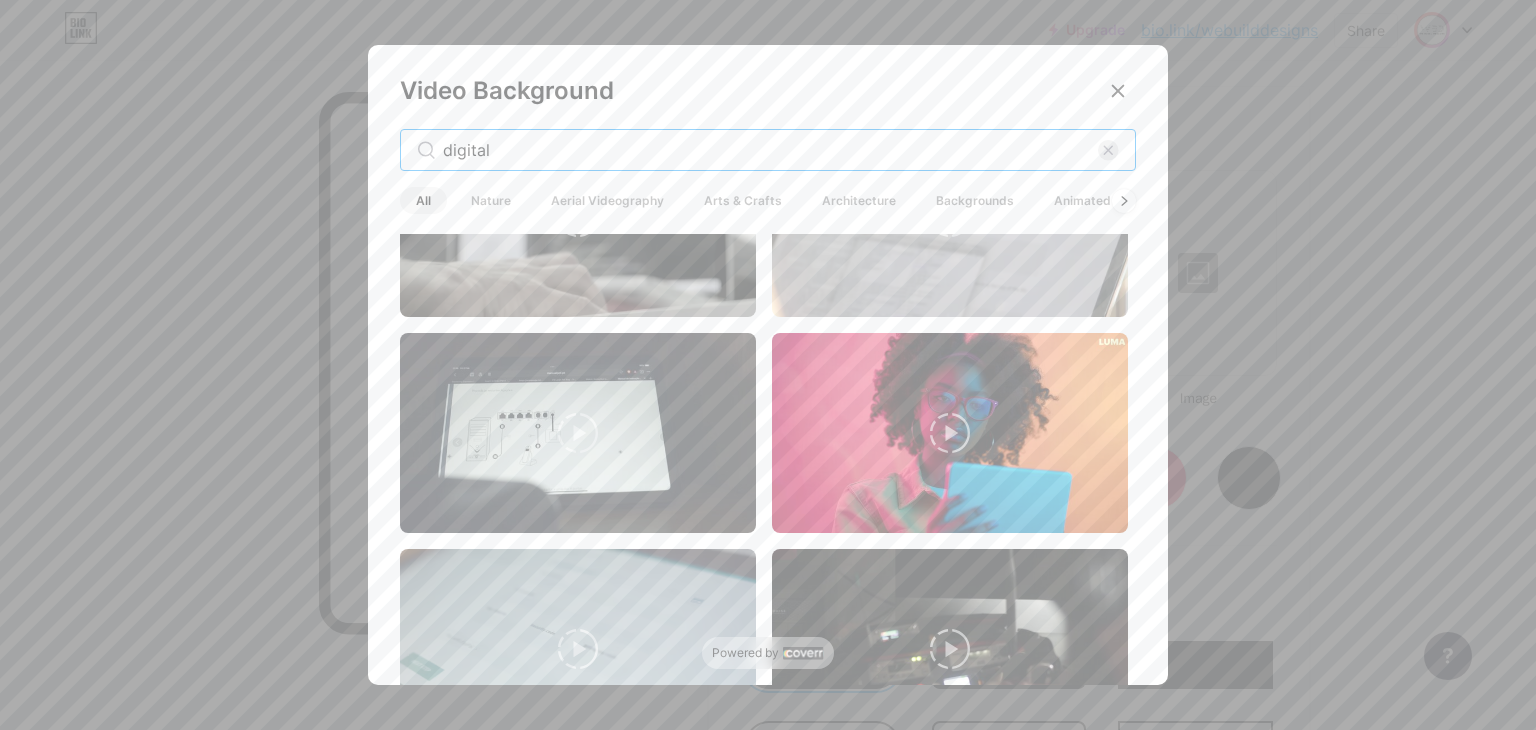 click on "digital" at bounding box center (770, 150) 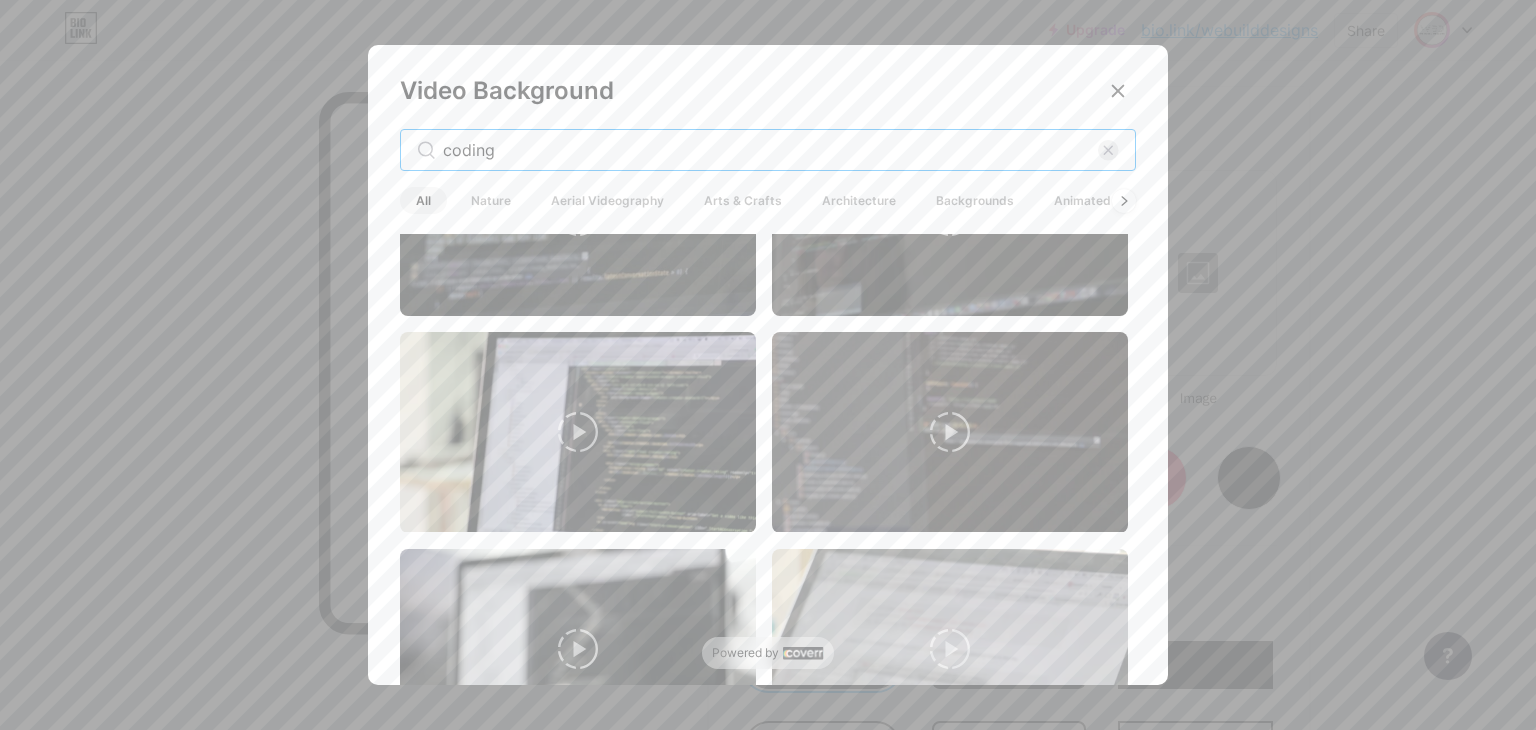 scroll, scrollTop: 0, scrollLeft: 0, axis: both 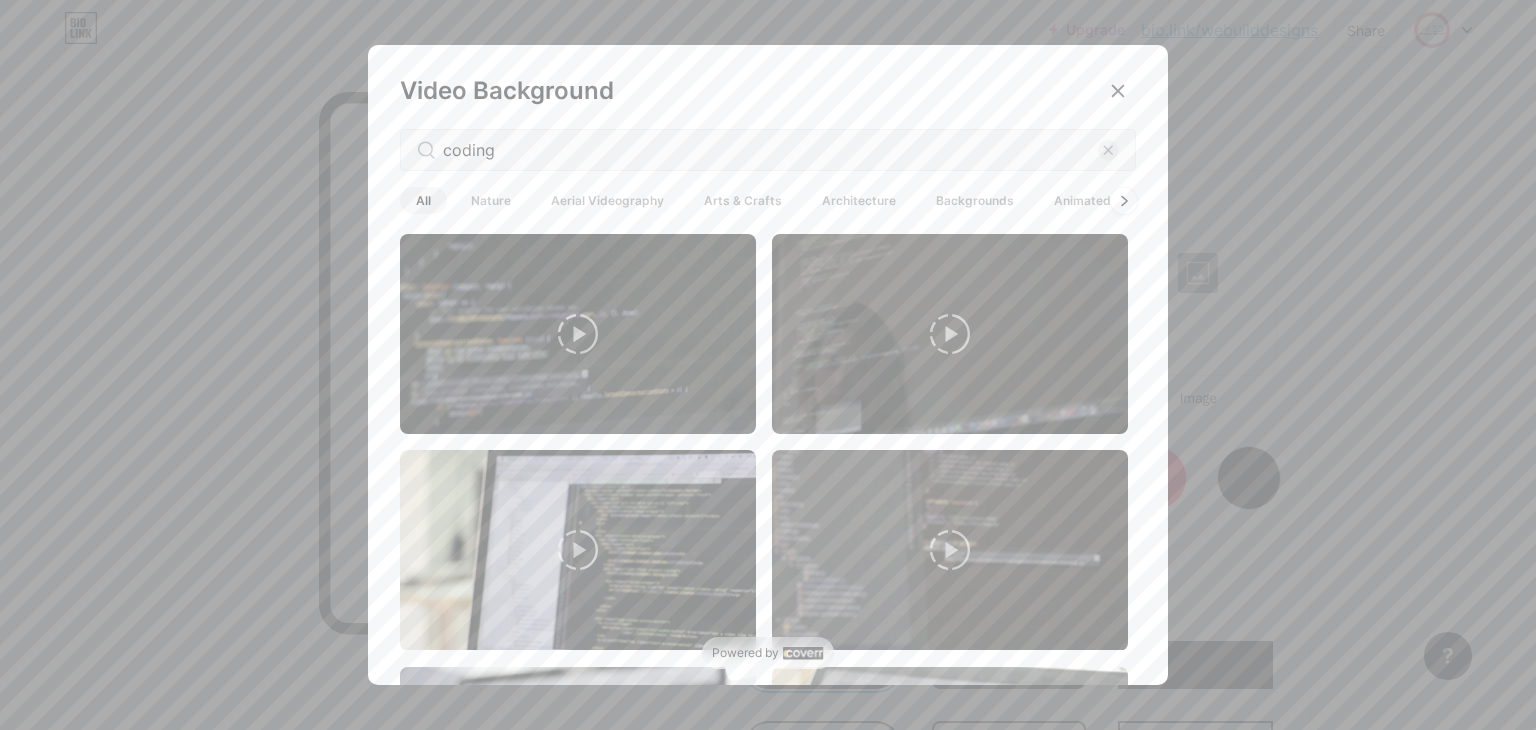 click at bounding box center (1124, 200) 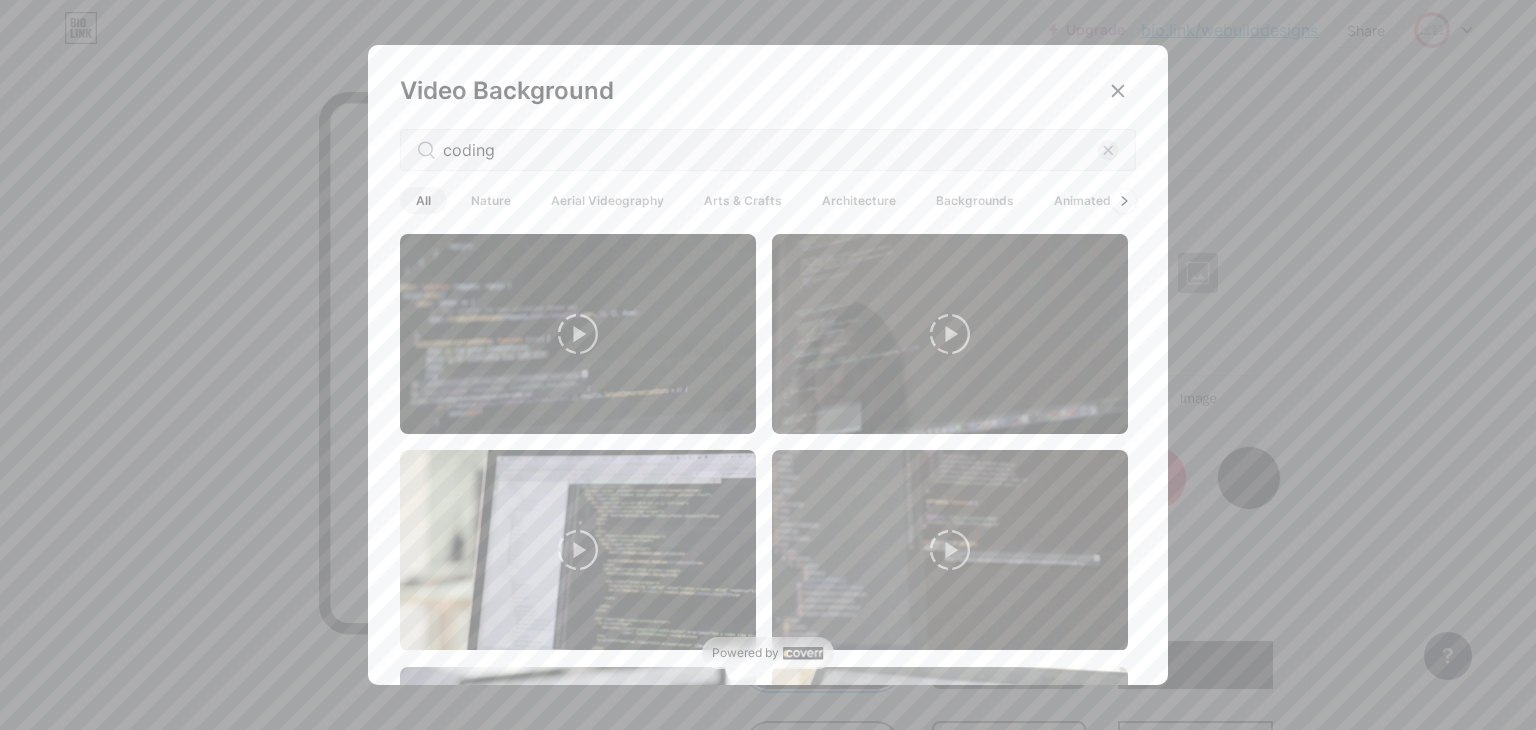 click on "Animated" at bounding box center [1082, 200] 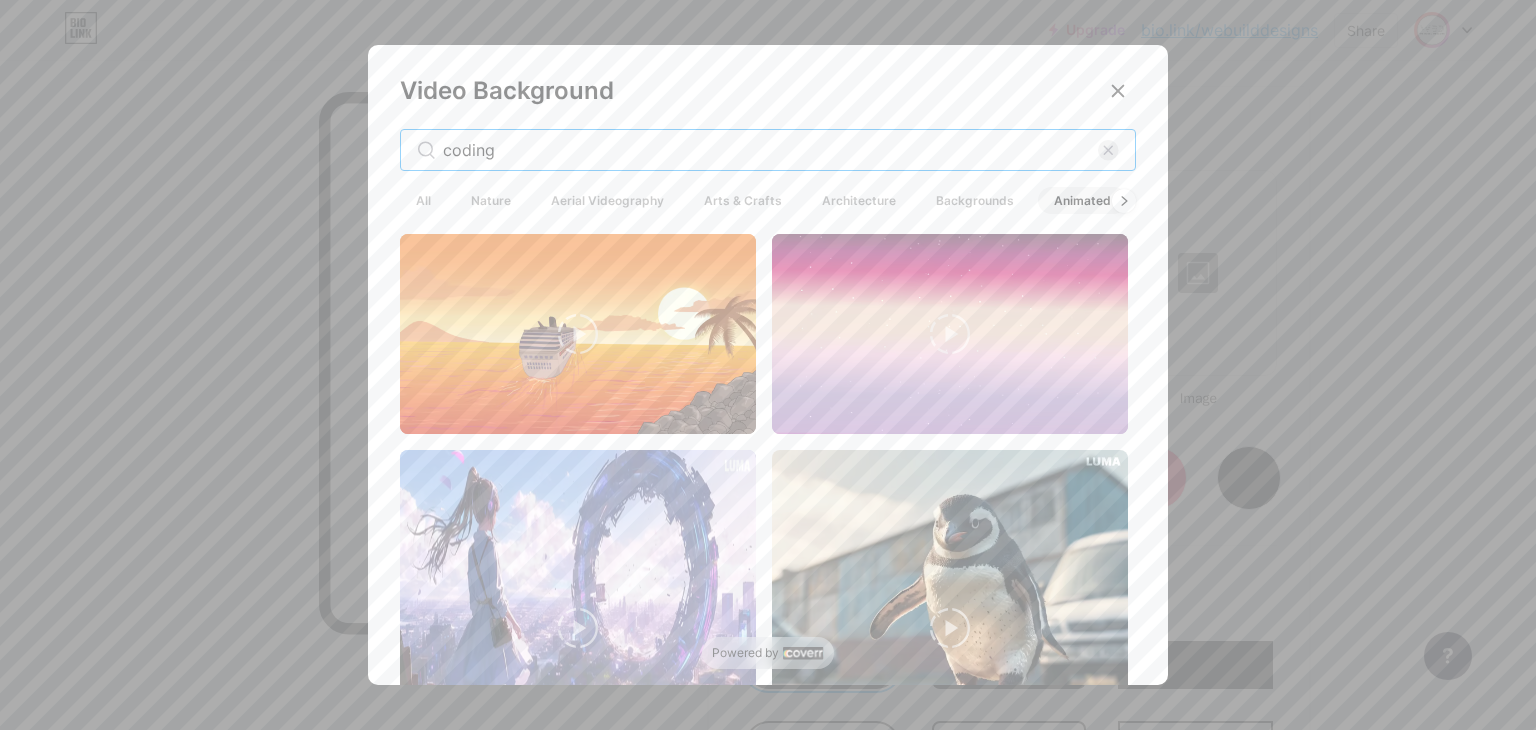click on "coding" at bounding box center [770, 150] 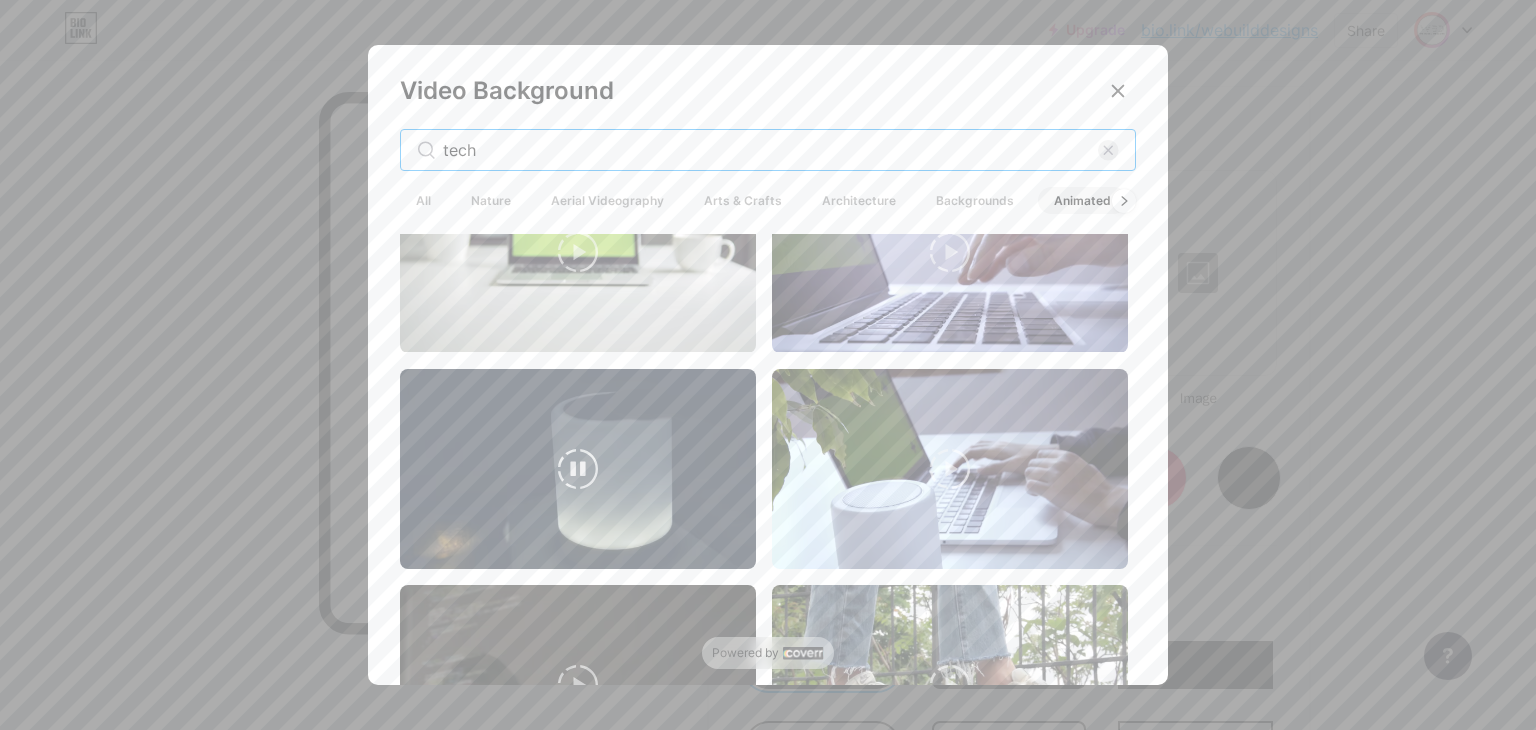 scroll, scrollTop: 300, scrollLeft: 0, axis: vertical 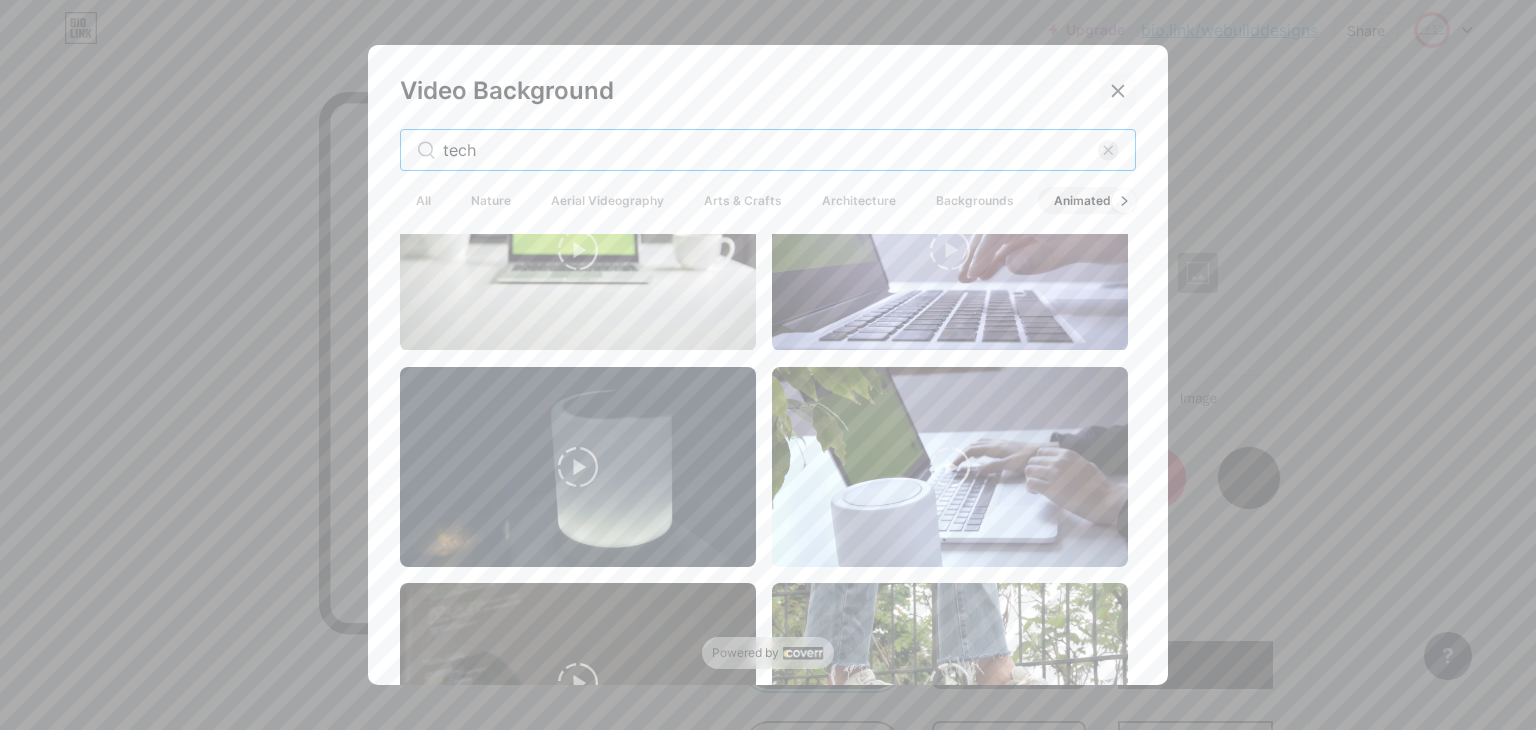 type on "tech" 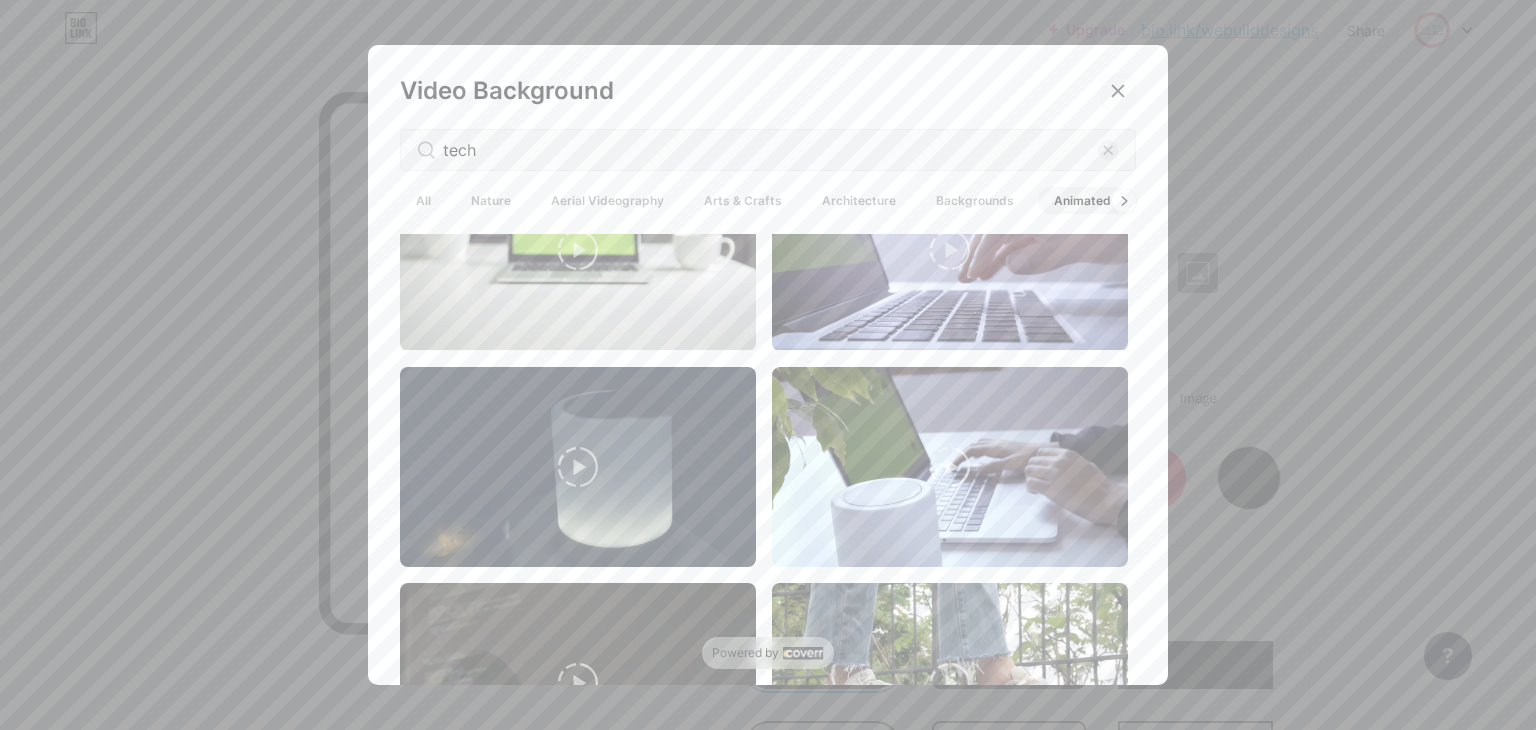 click 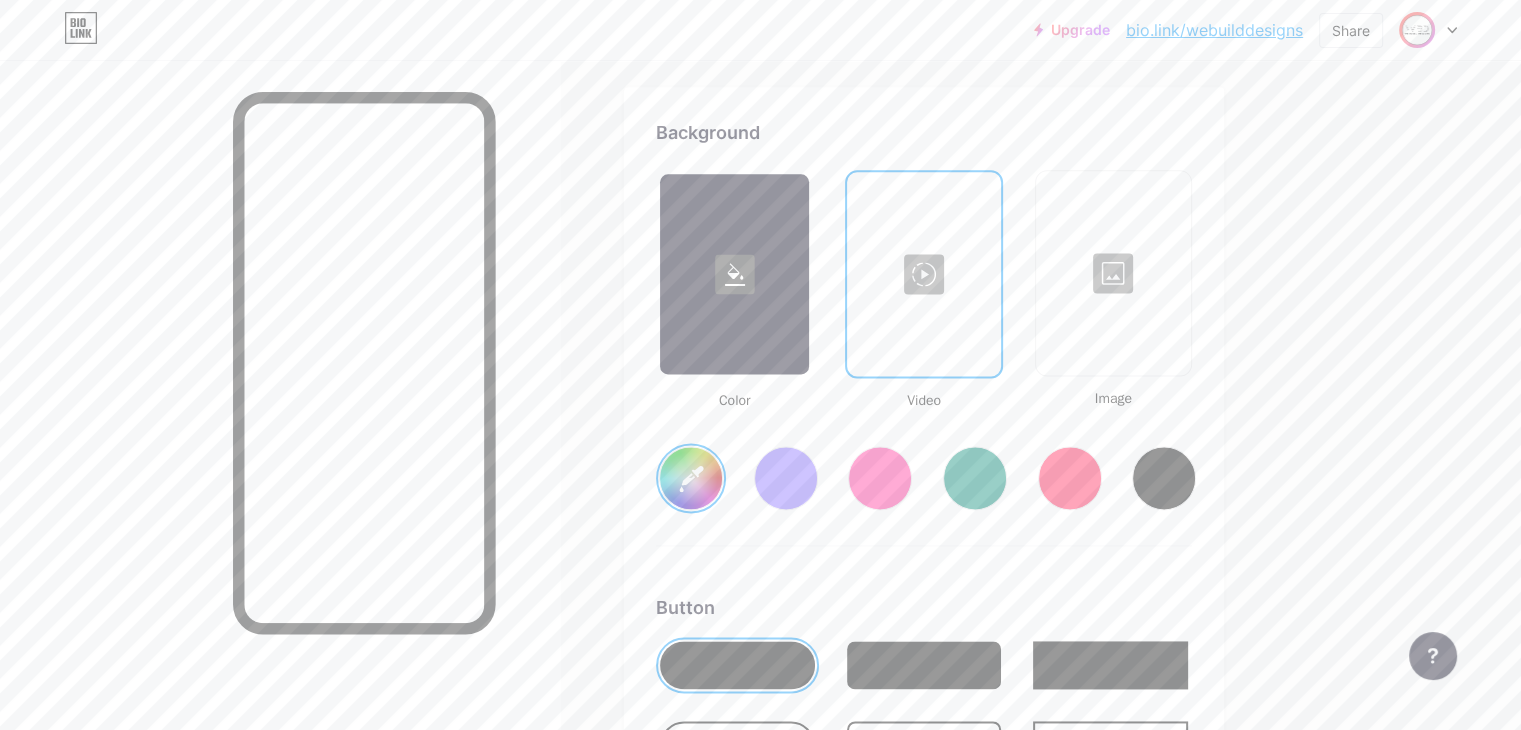 click at bounding box center (1113, 273) 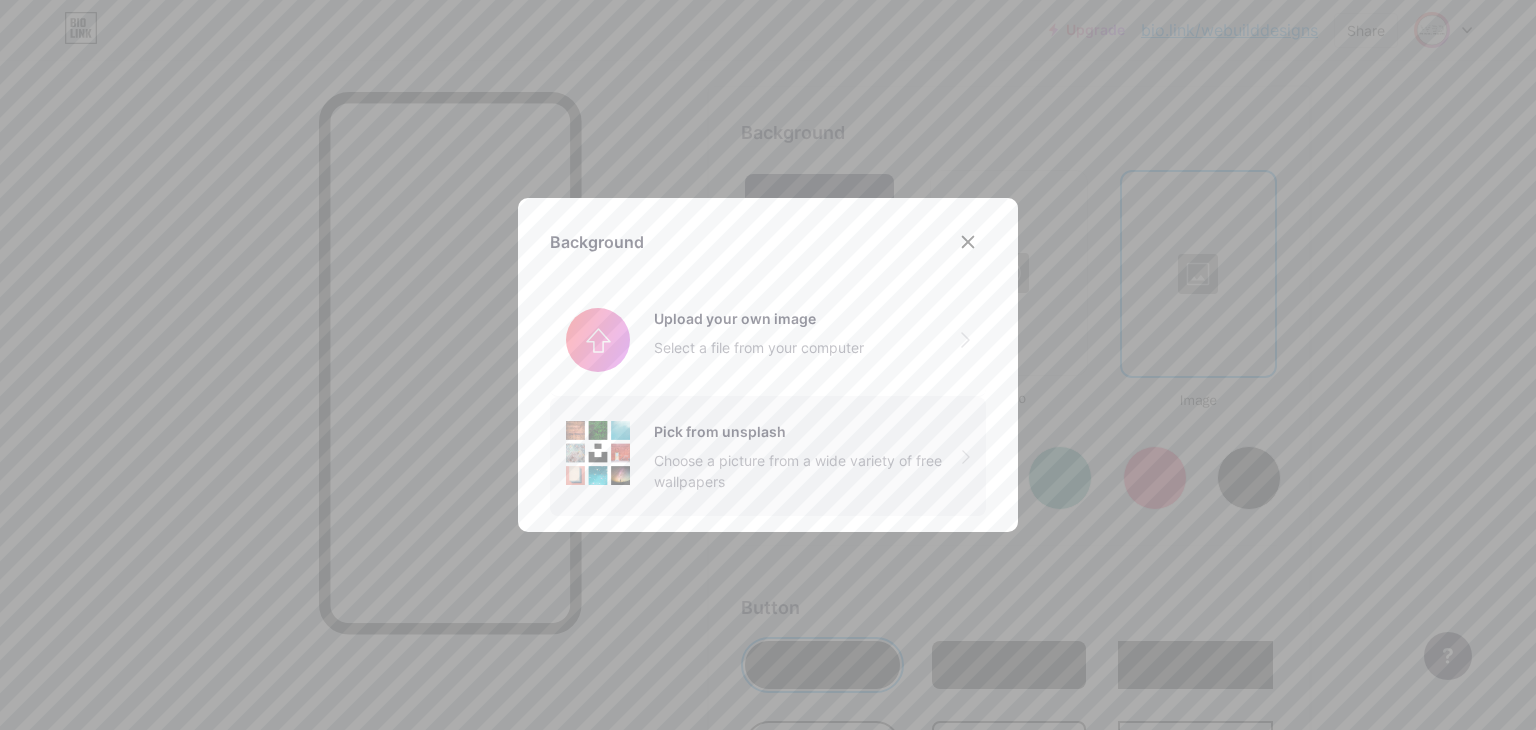 click on "Pick from unsplash   Choose a picture from a wide variety of
free wallpapers" at bounding box center (808, 456) 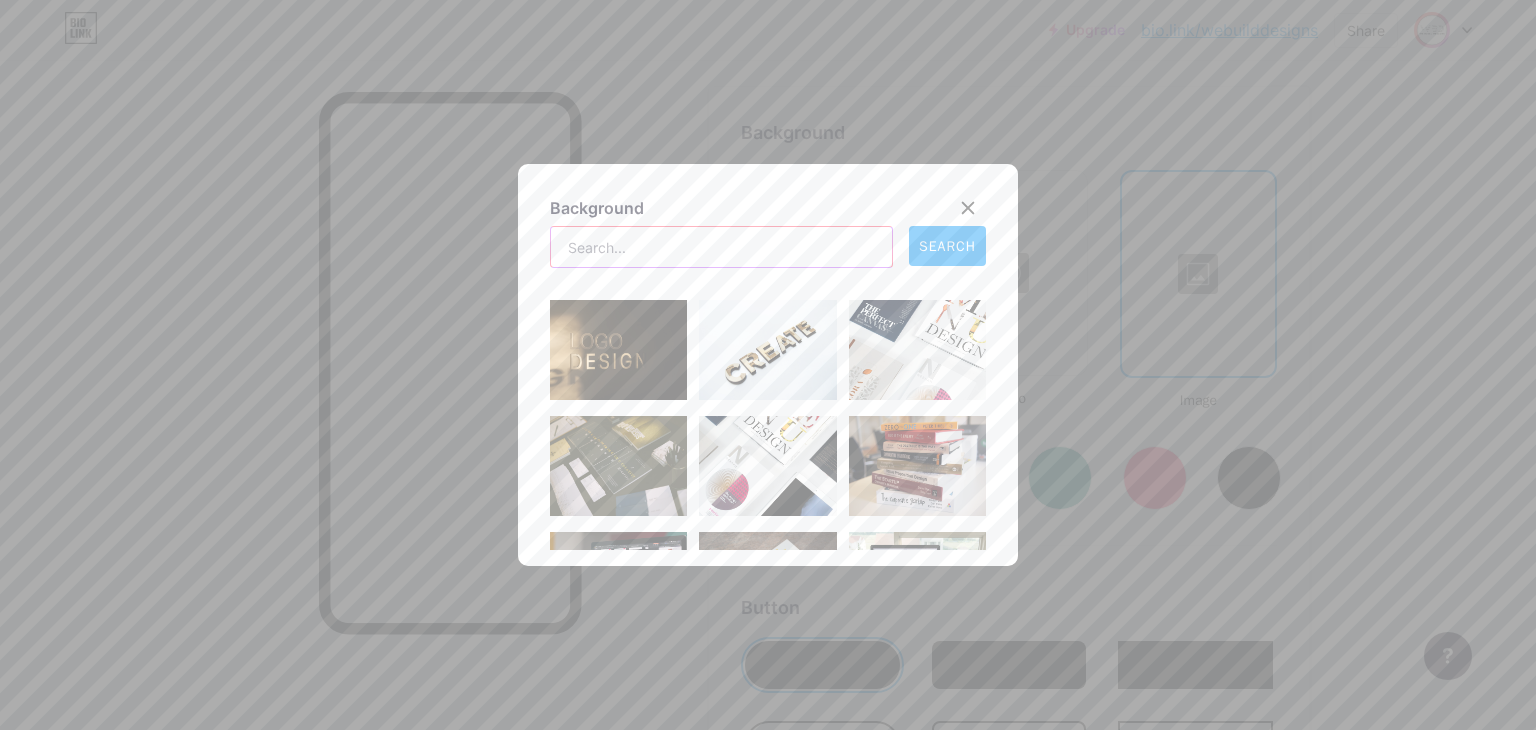 click at bounding box center (721, 247) 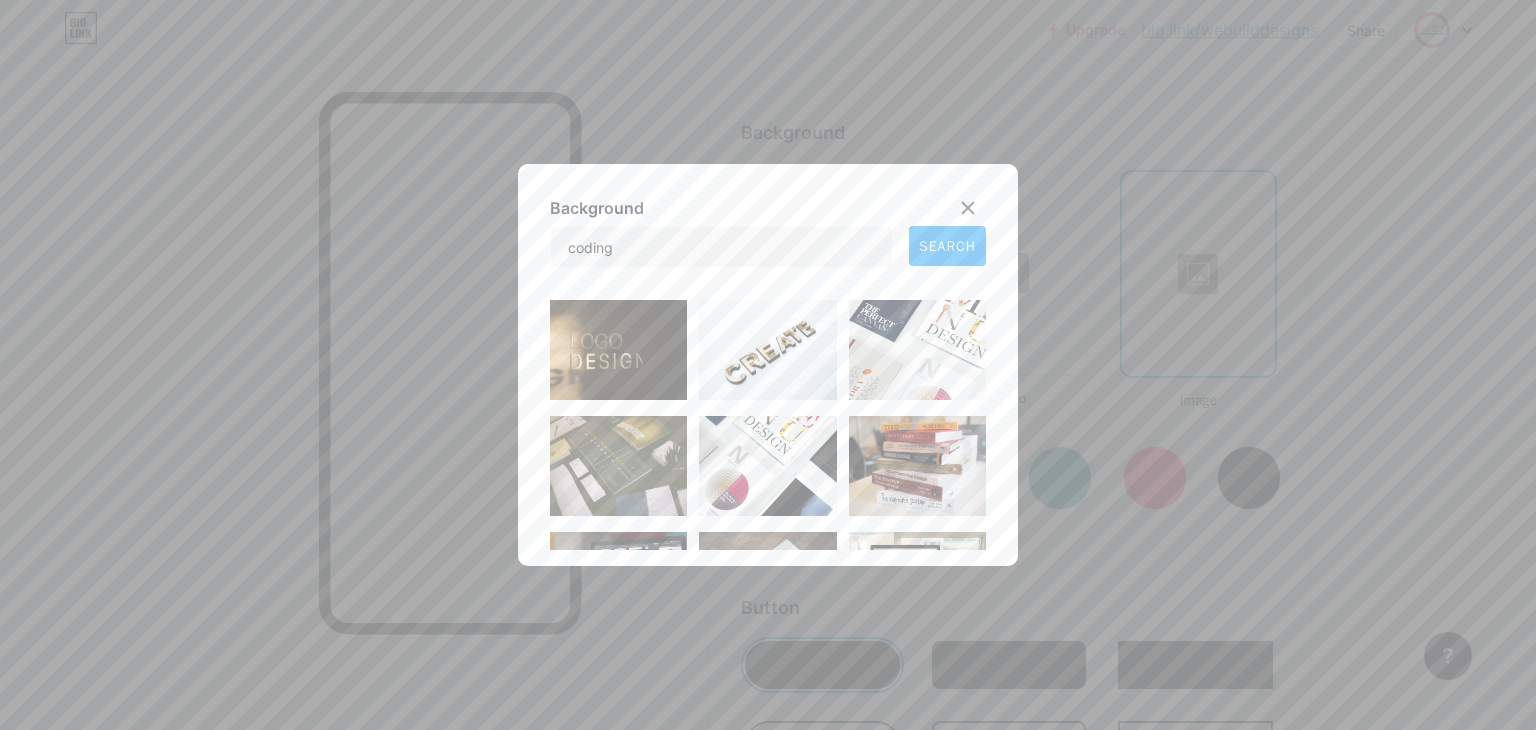 click on "SEARCH" at bounding box center (947, 246) 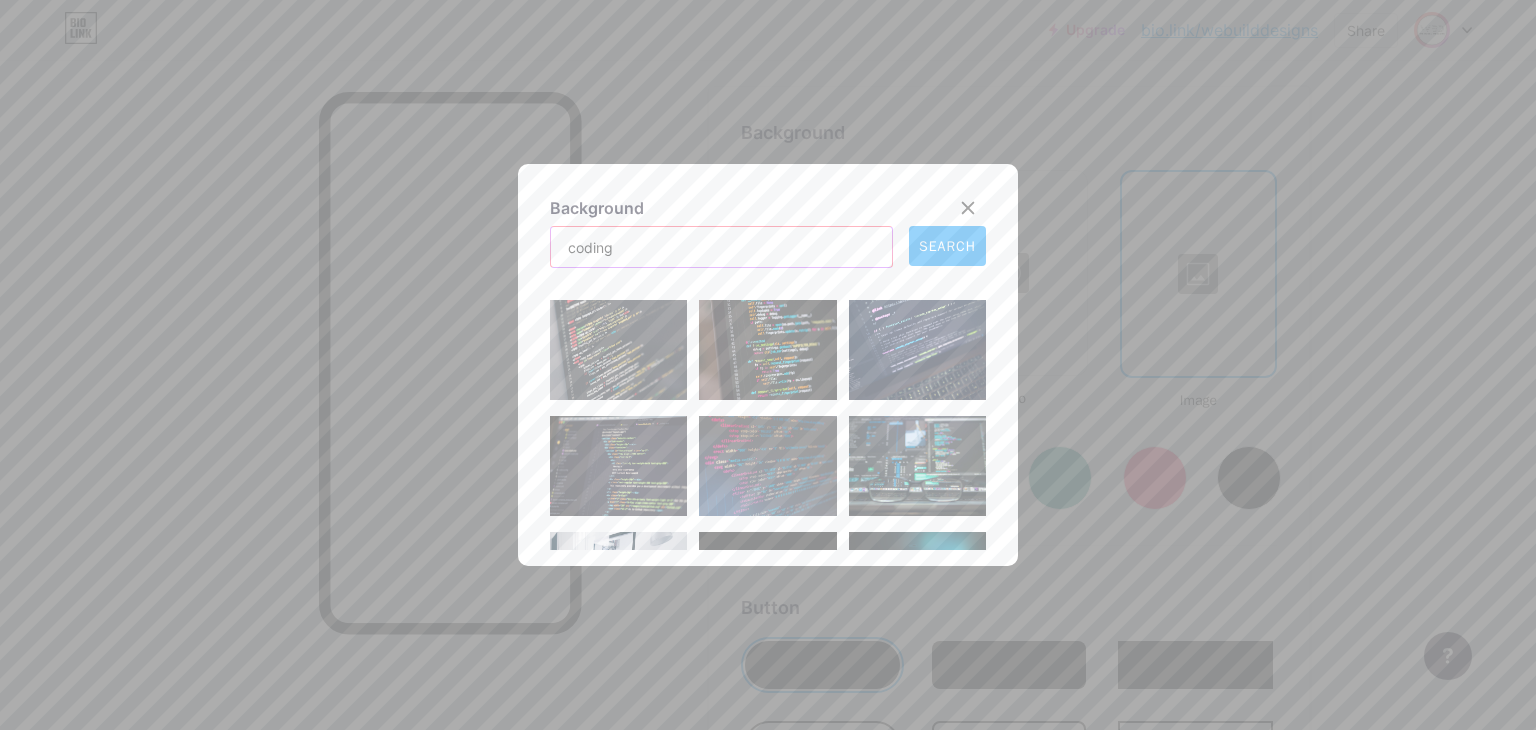 click on "coding" at bounding box center (721, 247) 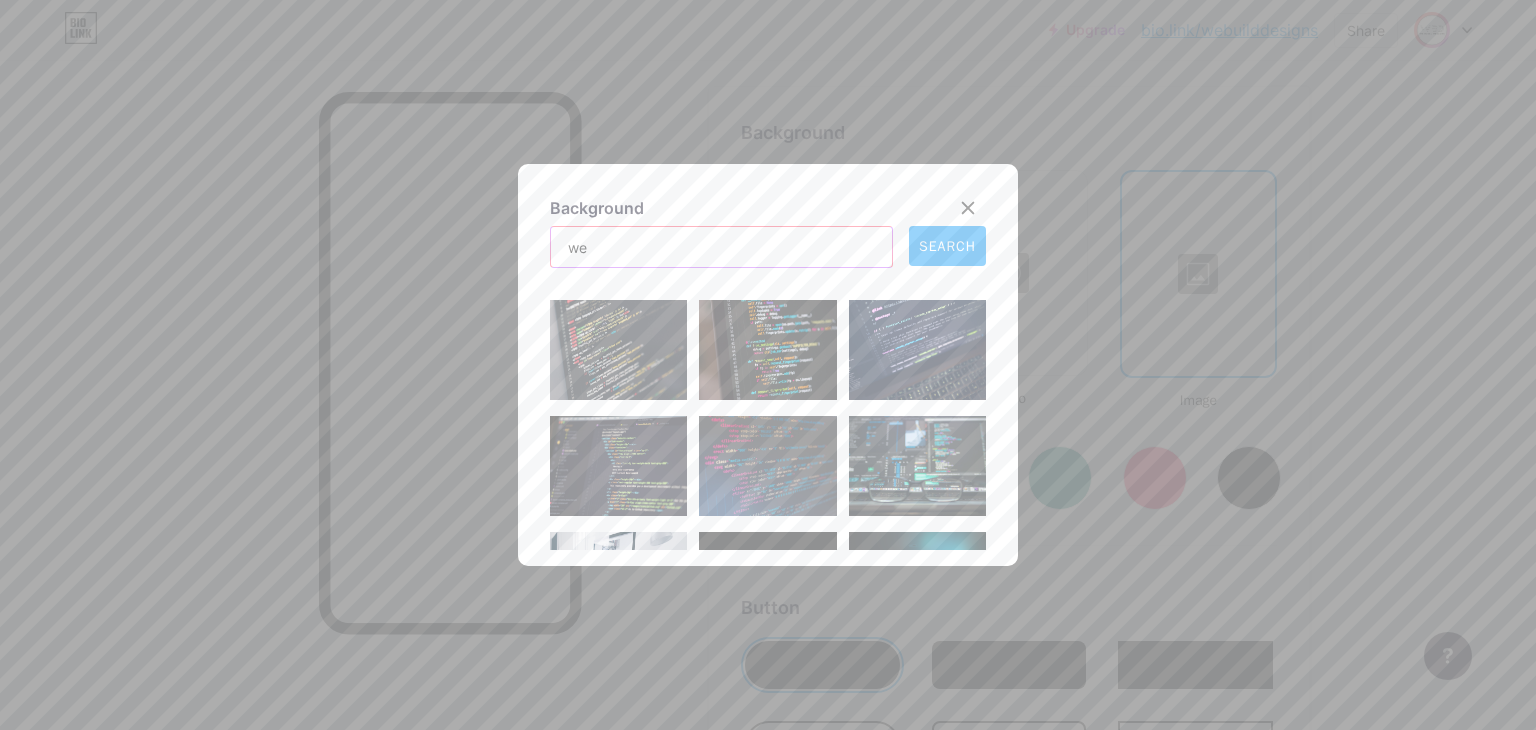 type on "w" 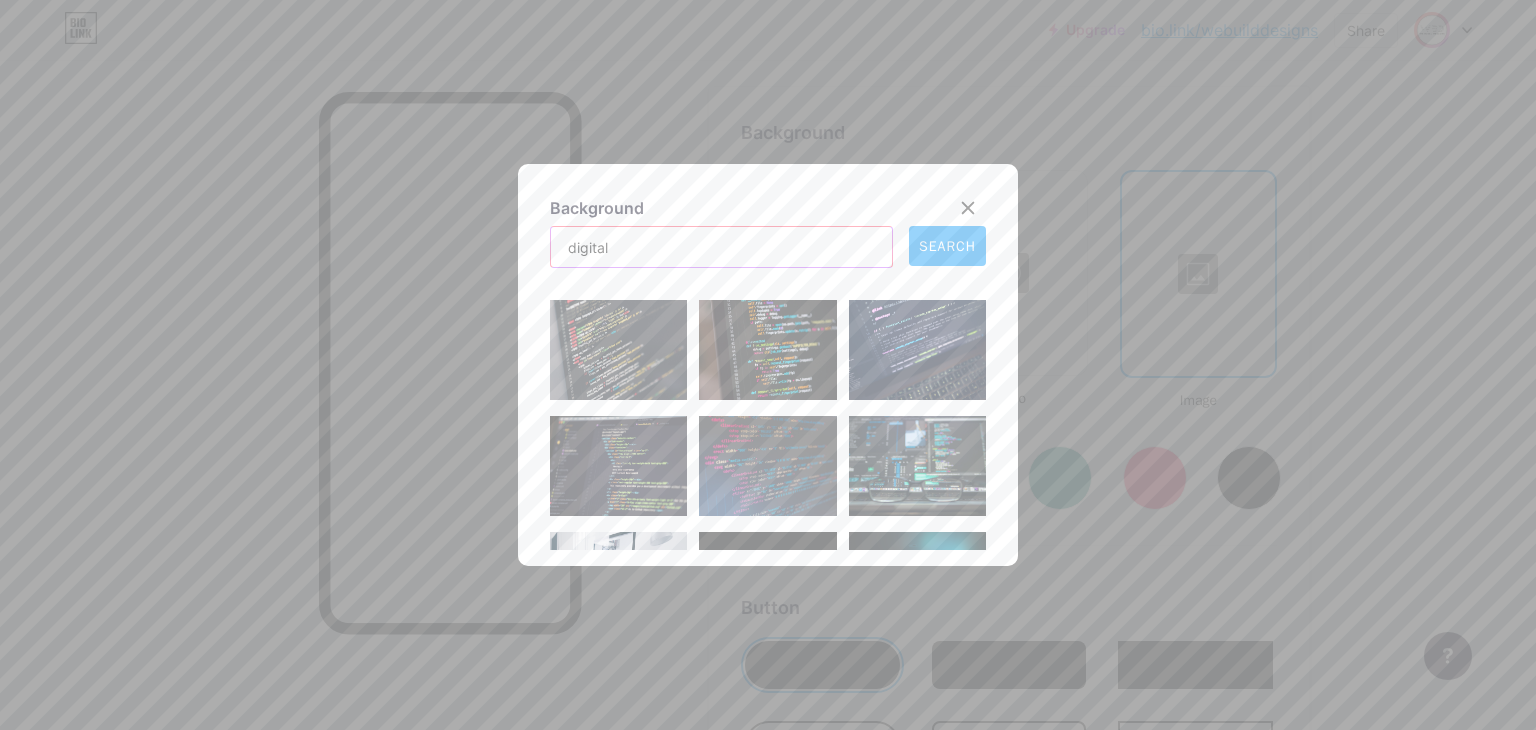 type on "digital" 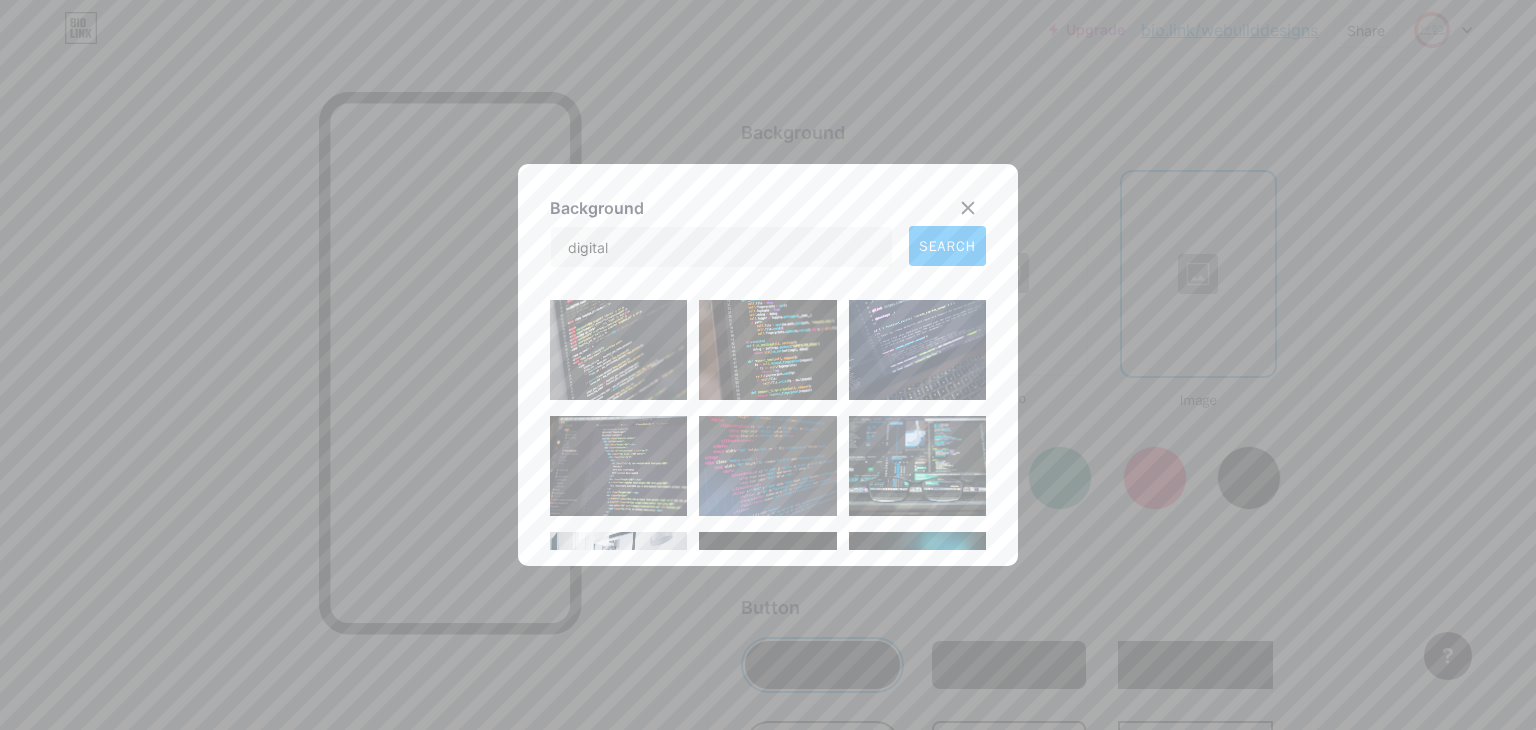 click on "SEARCH" at bounding box center [947, 246] 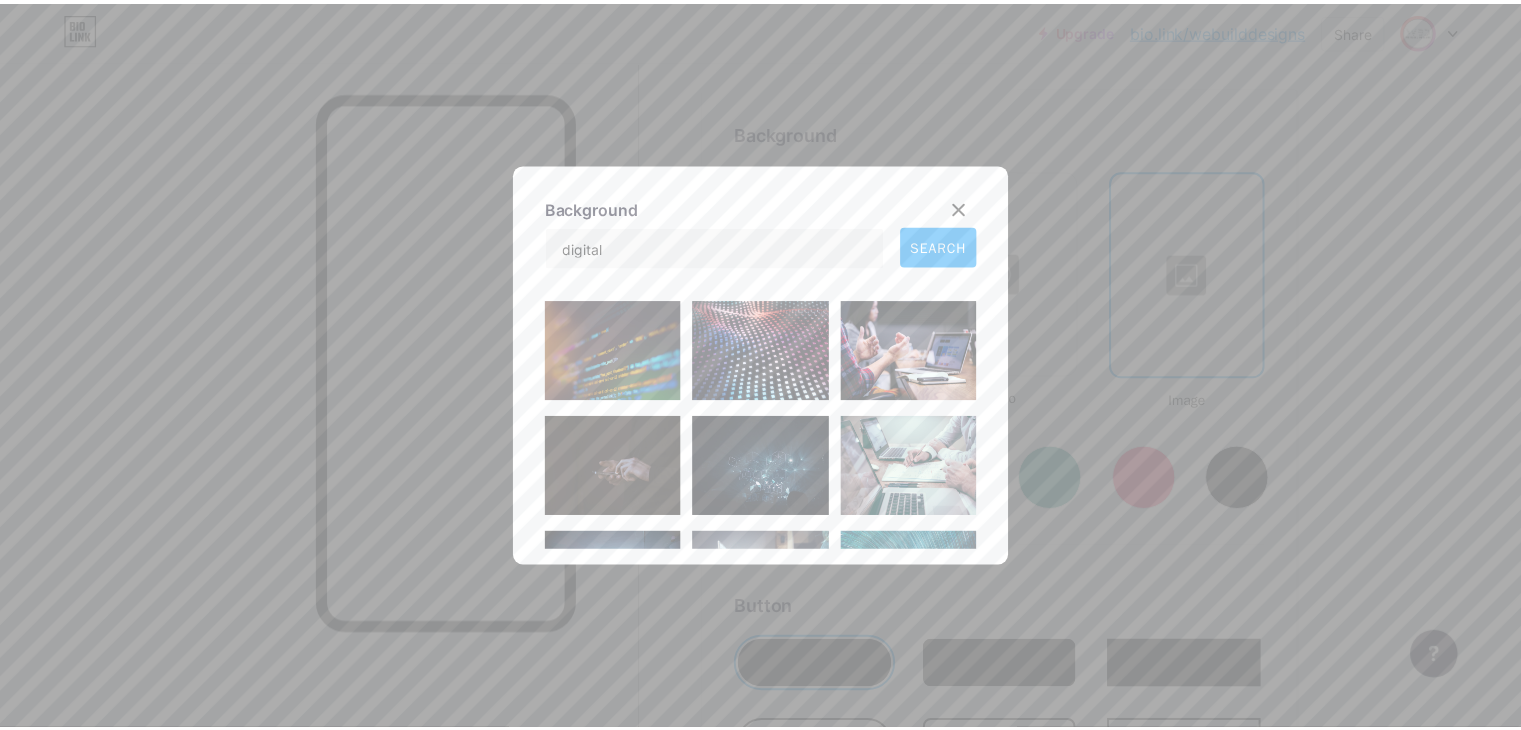 scroll, scrollTop: 400, scrollLeft: 0, axis: vertical 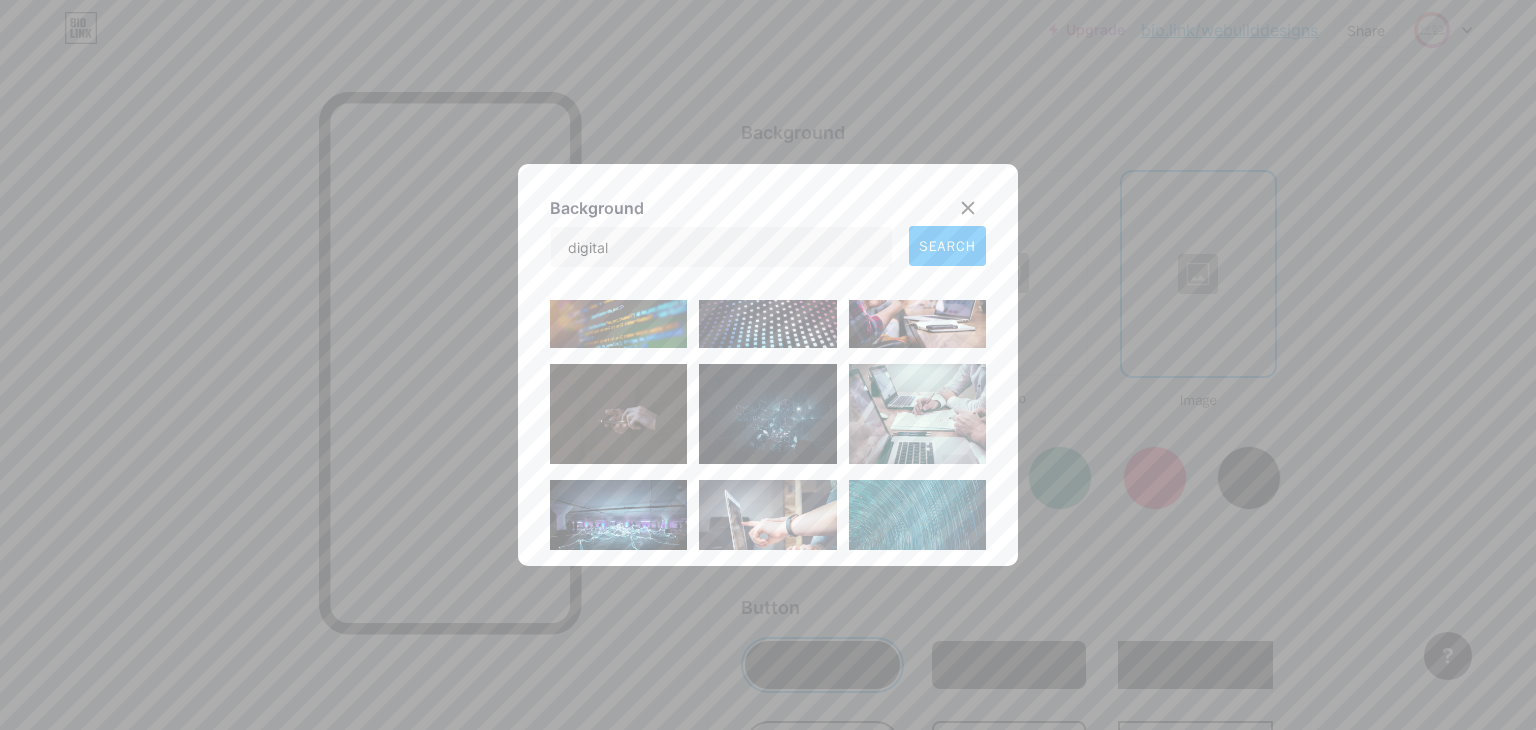 click at bounding box center (767, 414) 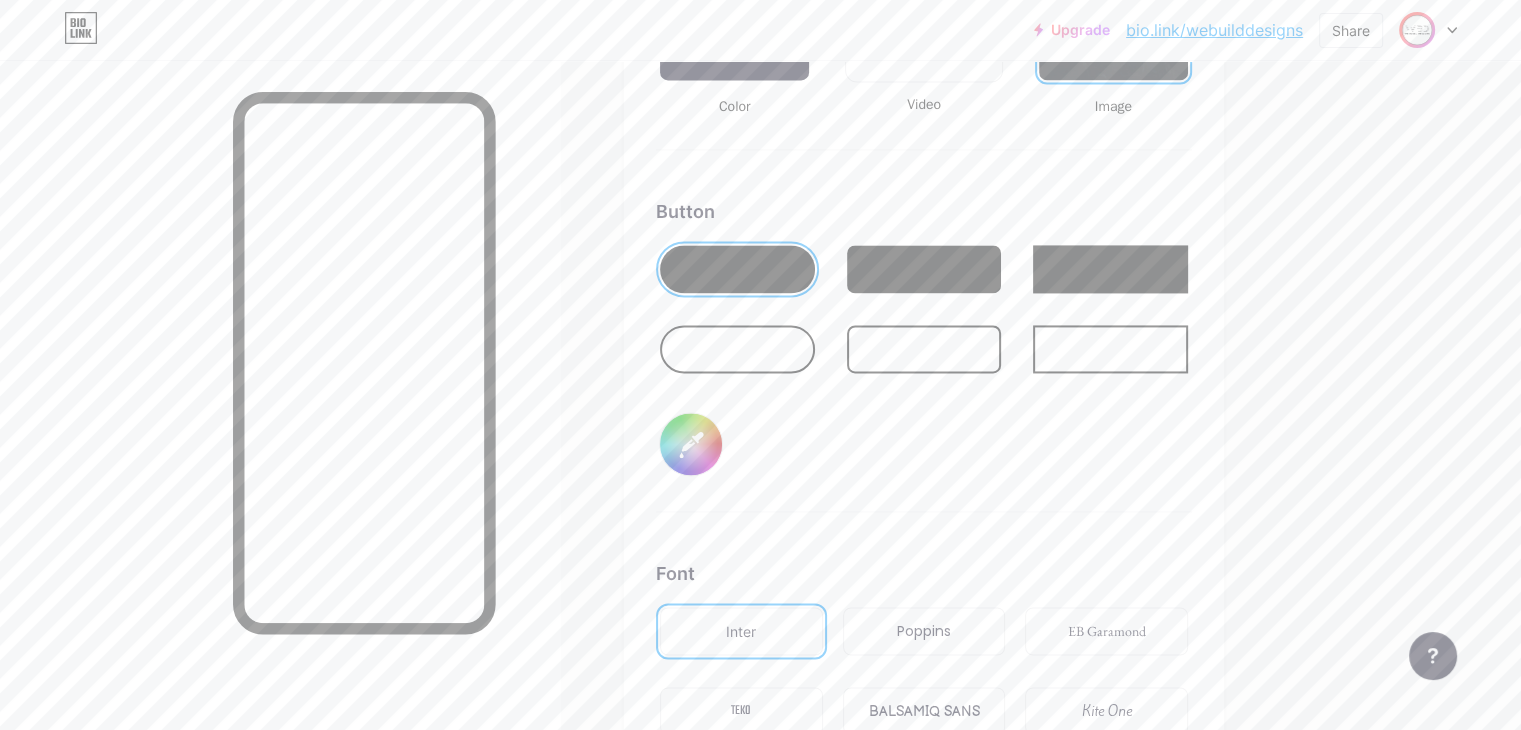 scroll, scrollTop: 2948, scrollLeft: 0, axis: vertical 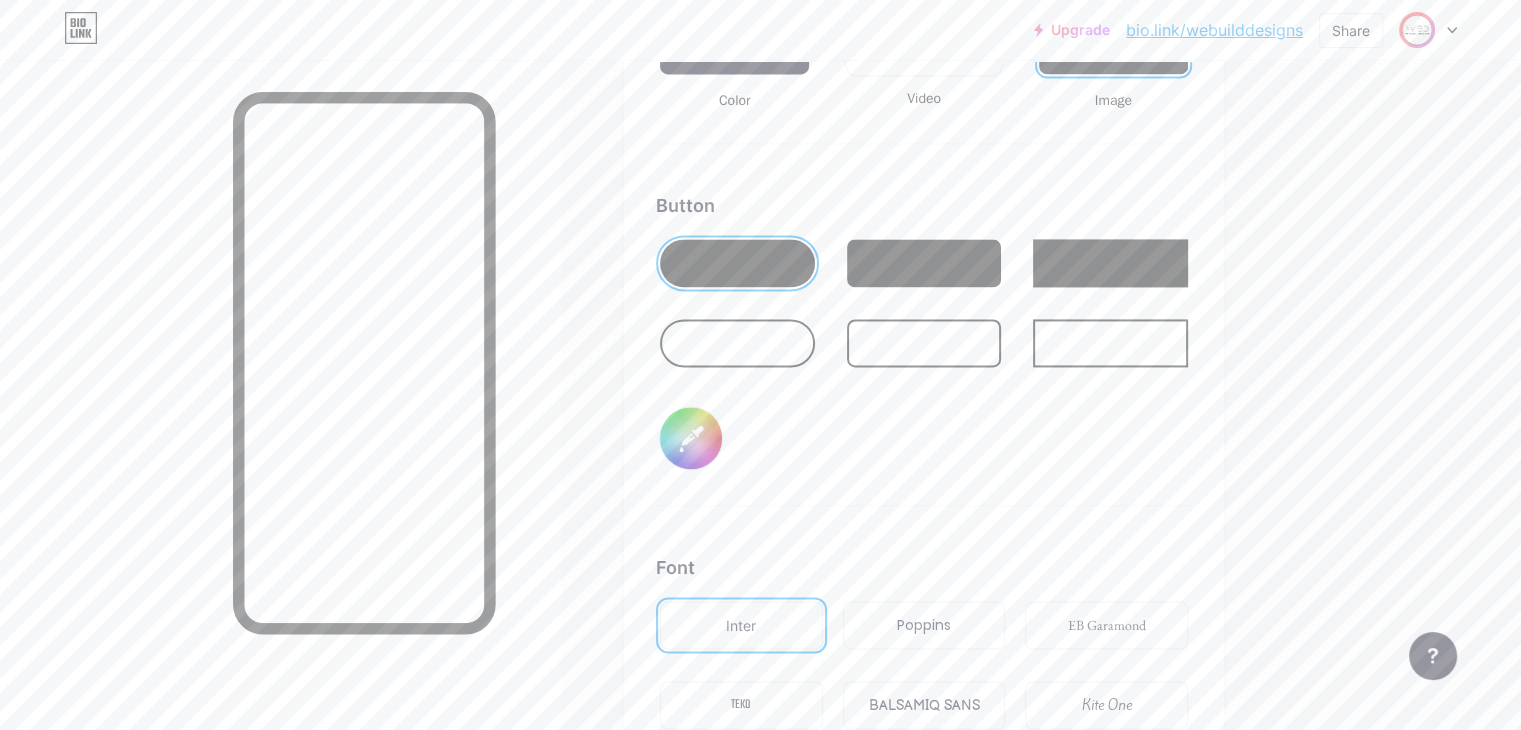 click at bounding box center [737, 343] 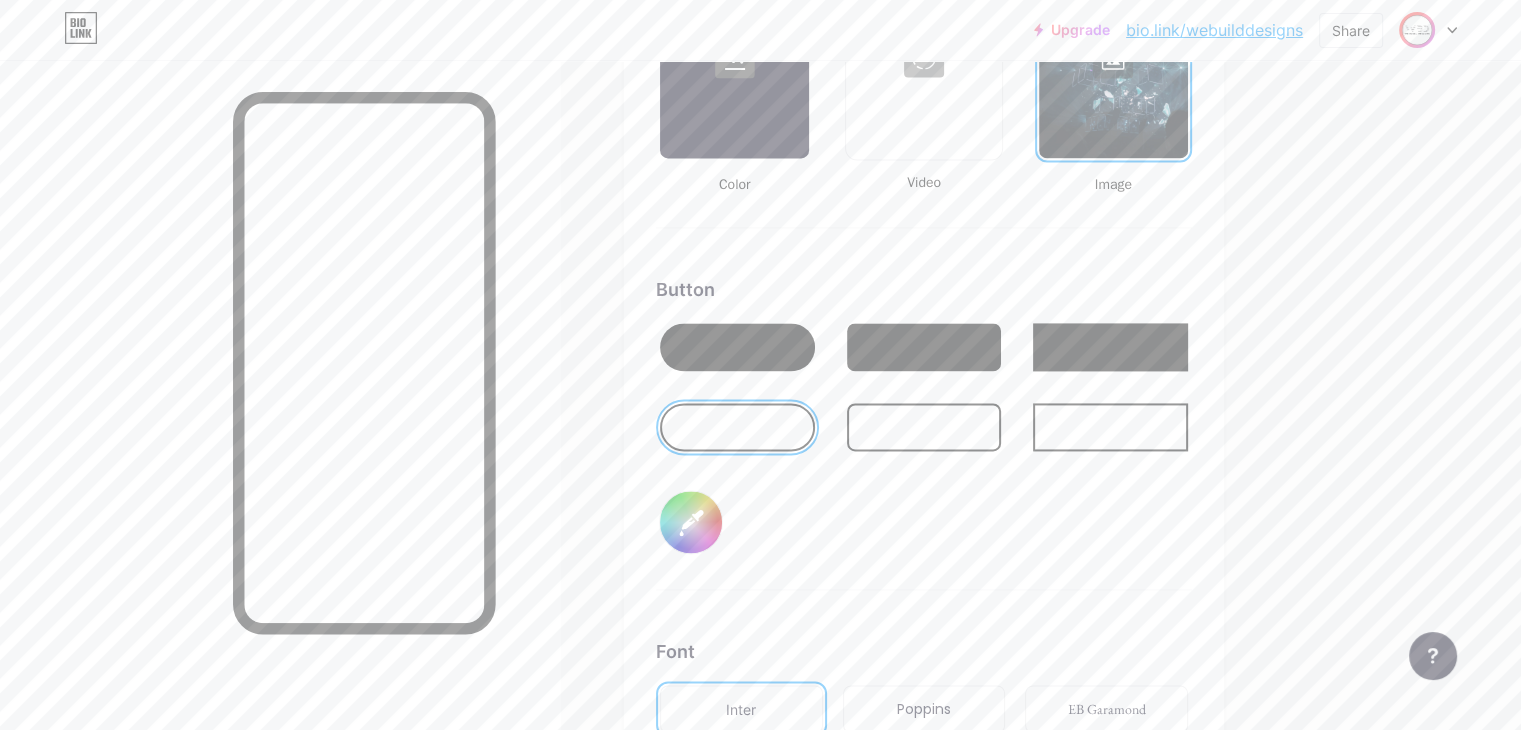 scroll, scrollTop: 2748, scrollLeft: 0, axis: vertical 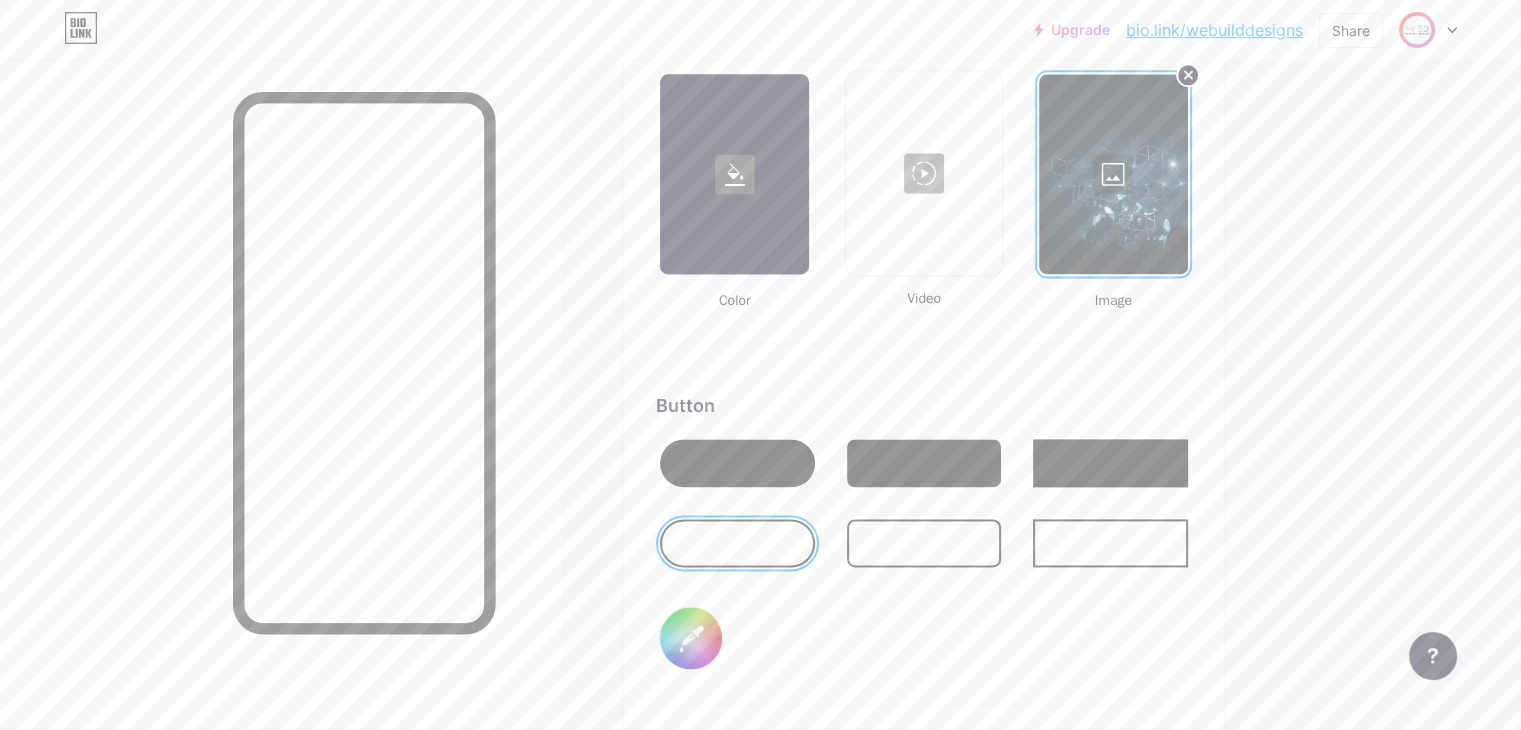 click at bounding box center (737, 463) 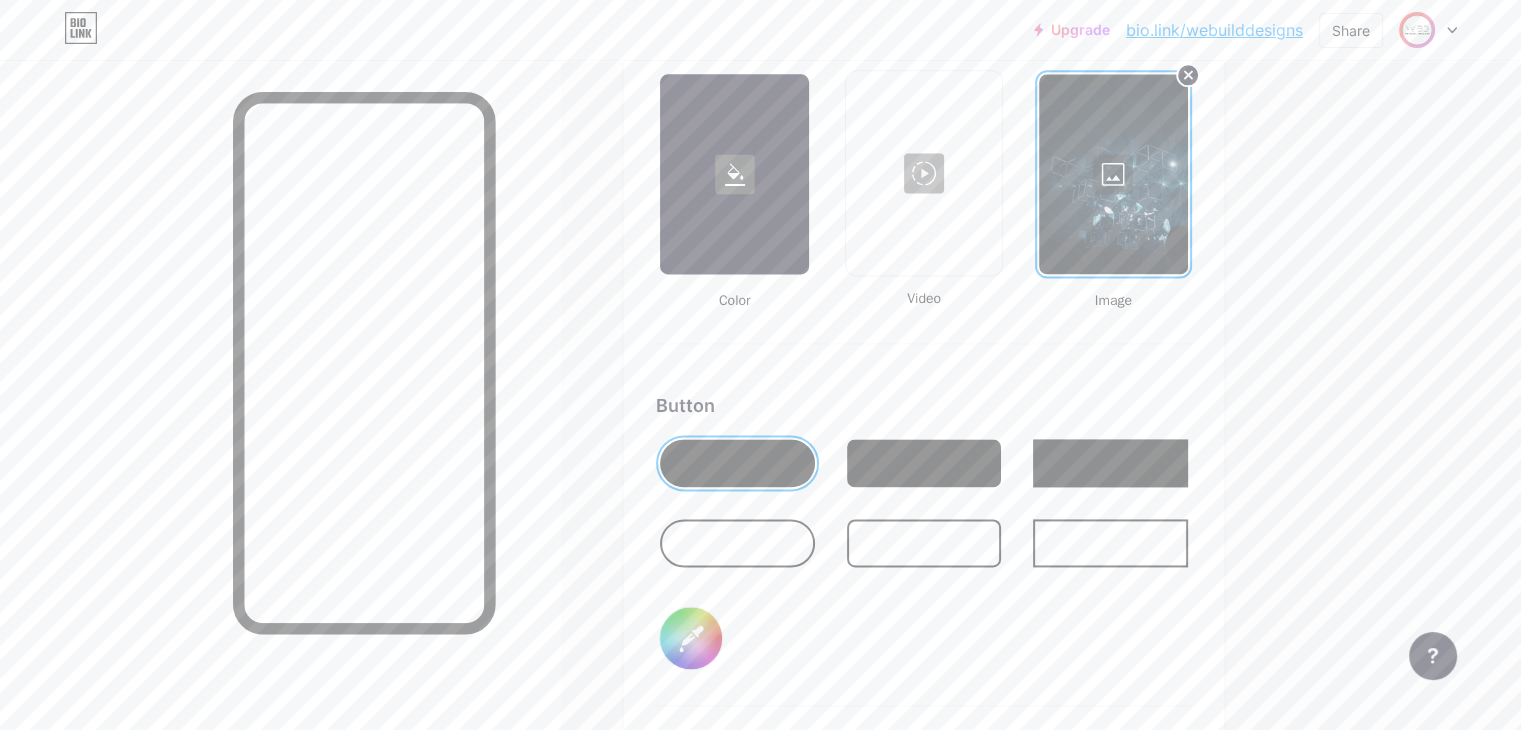 scroll, scrollTop: 3048, scrollLeft: 0, axis: vertical 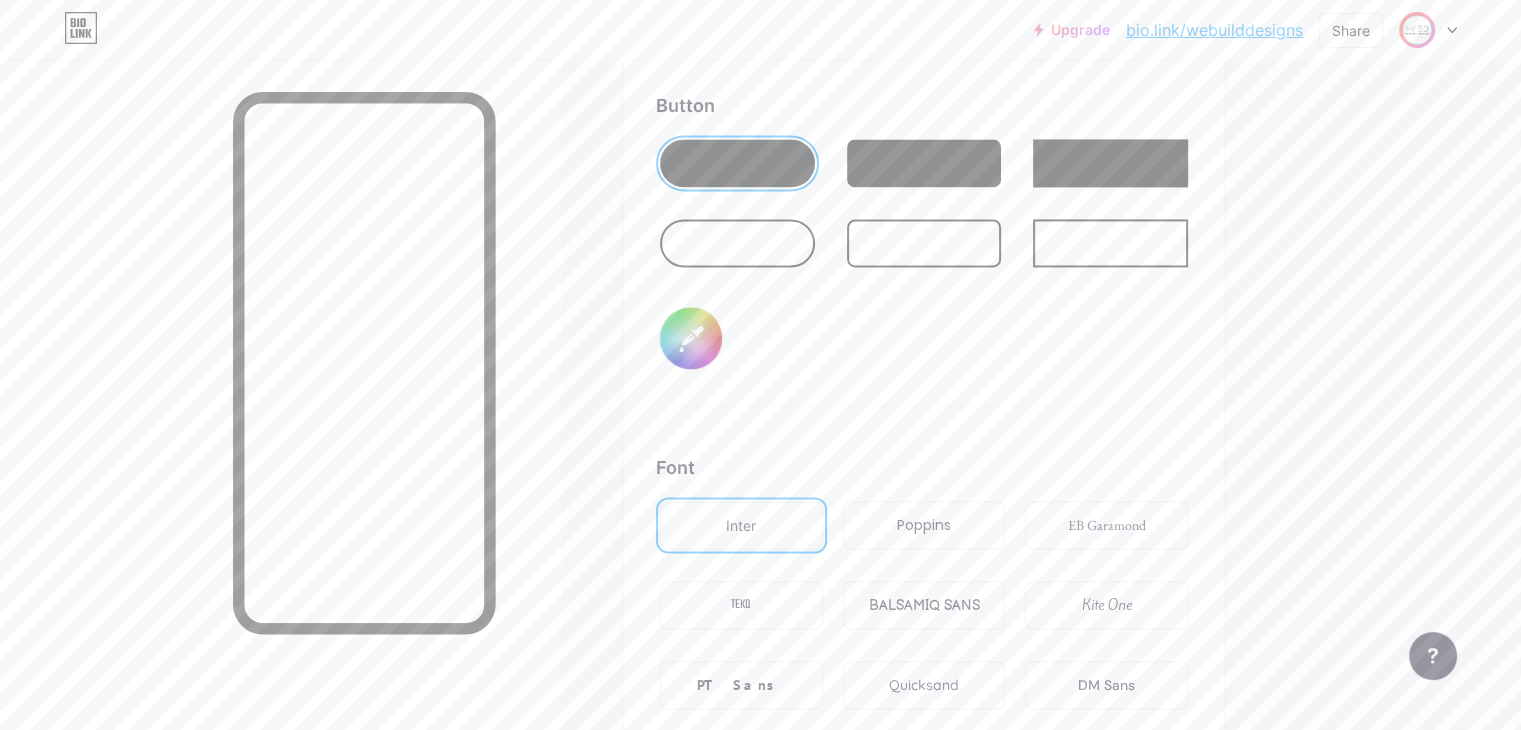 click at bounding box center [924, 163] 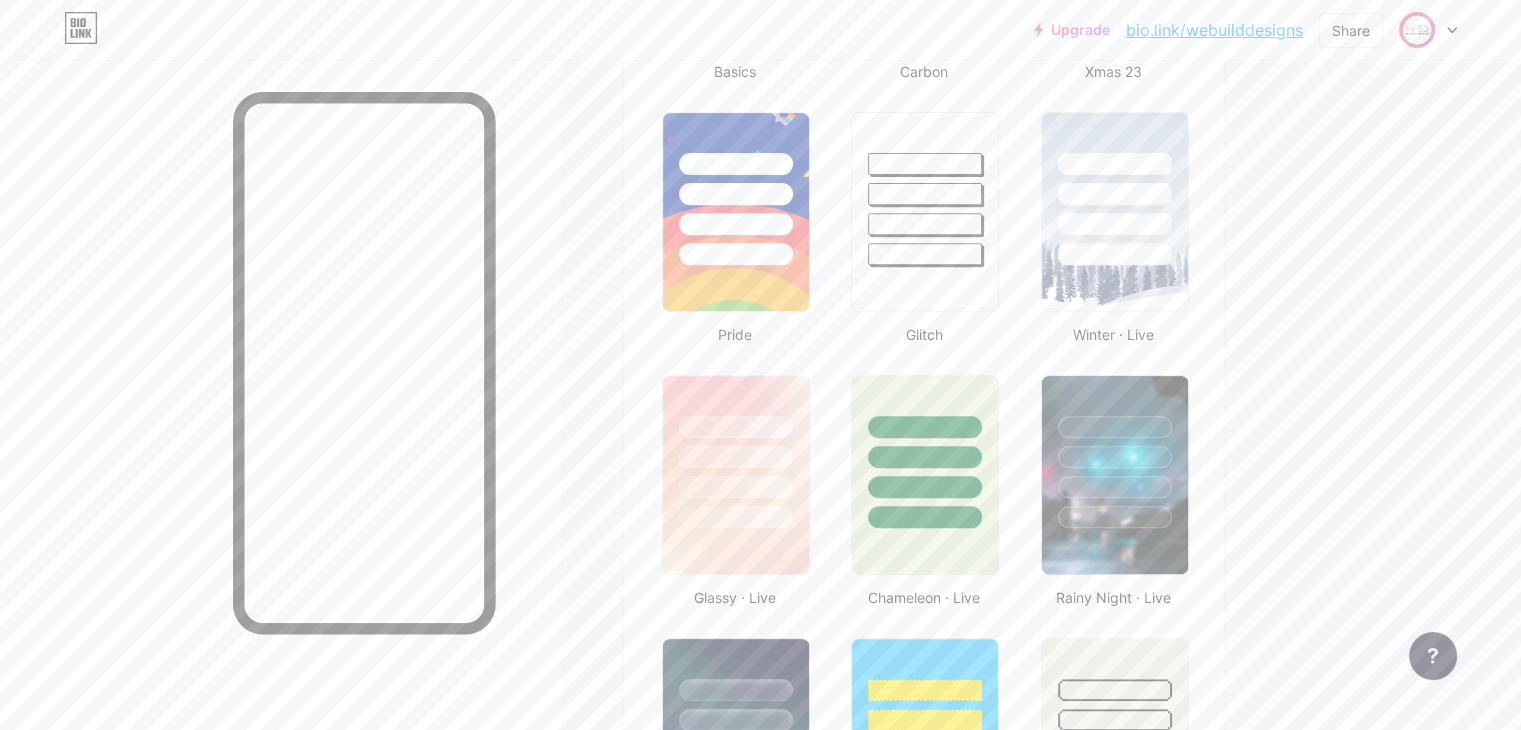 scroll, scrollTop: 736, scrollLeft: 0, axis: vertical 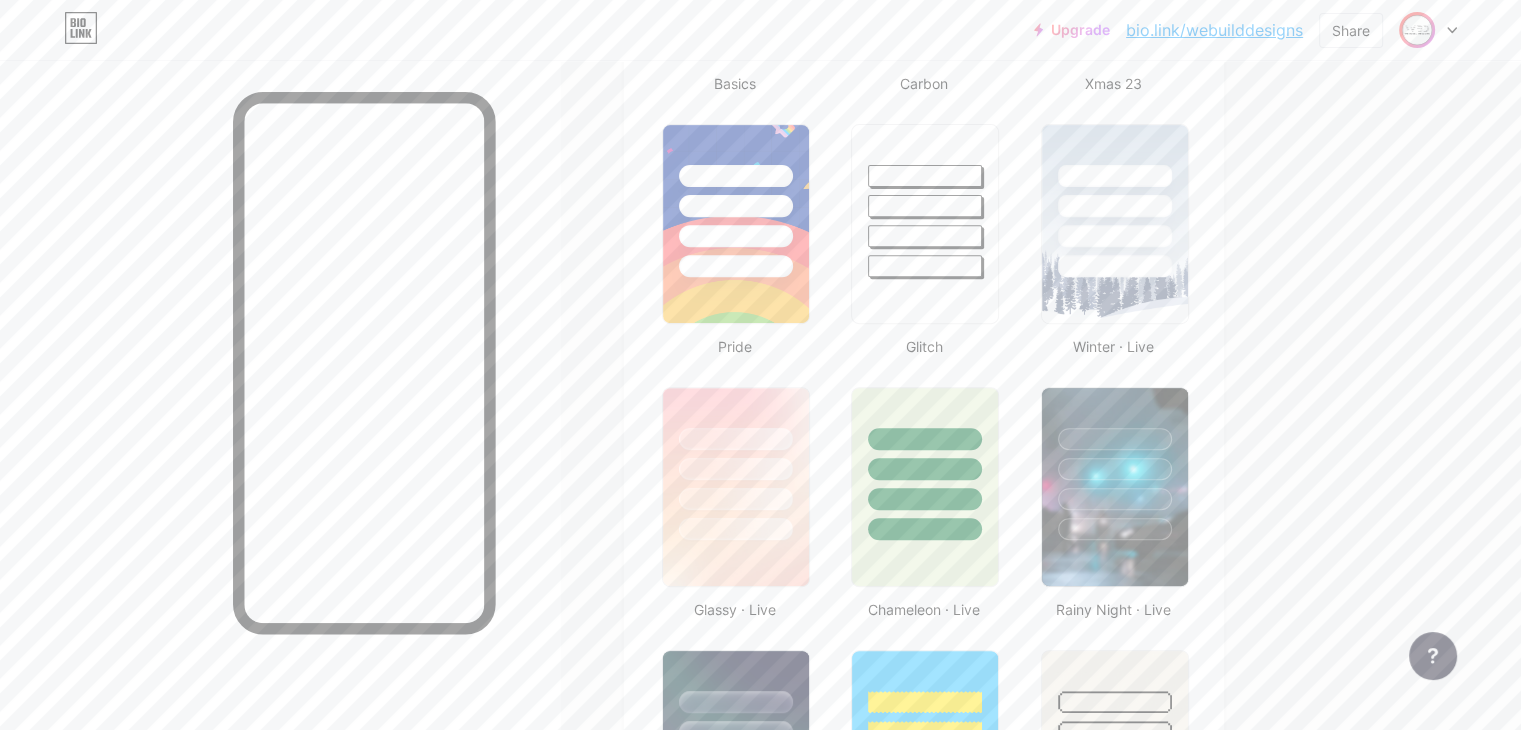 click at bounding box center (1428, 30) 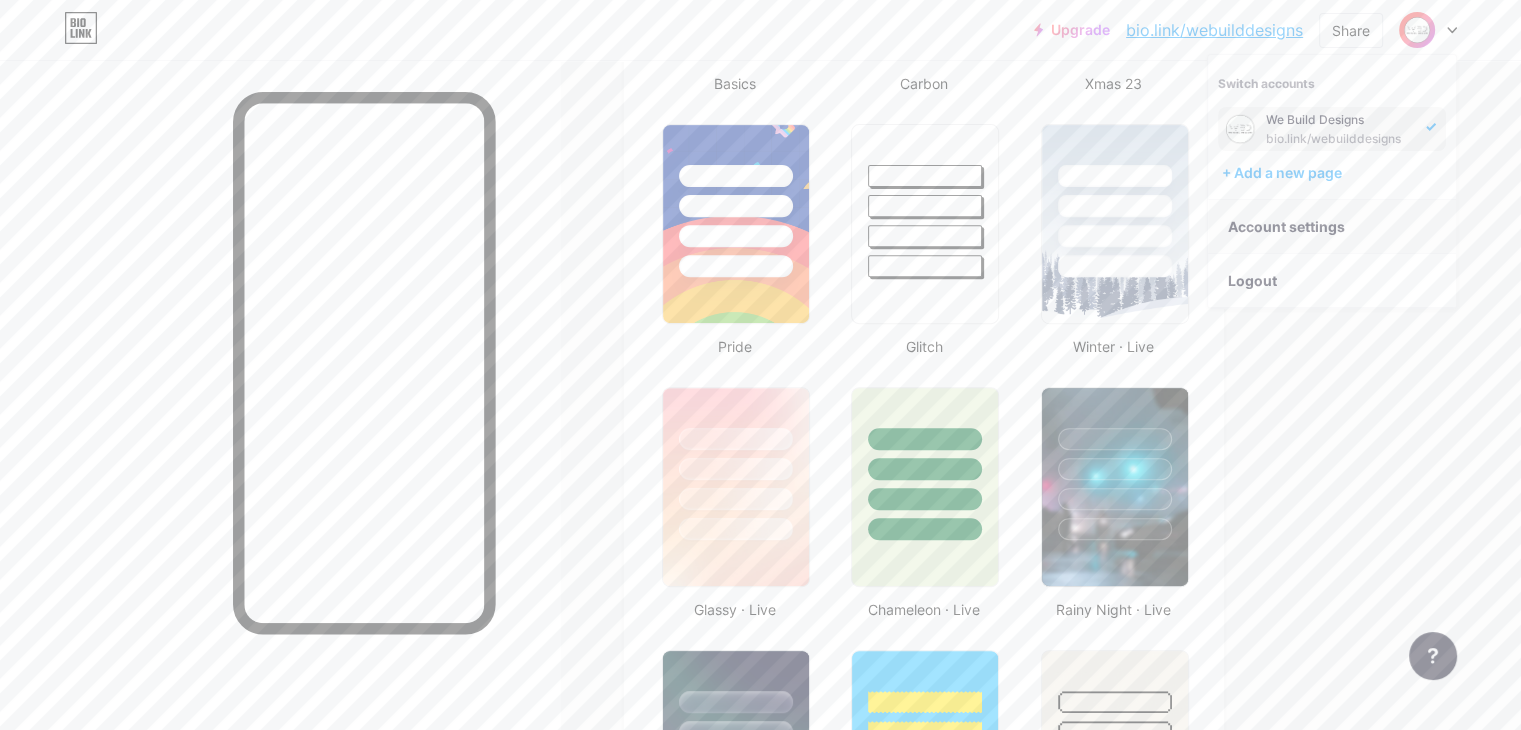click on "Account settings" at bounding box center [1332, 227] 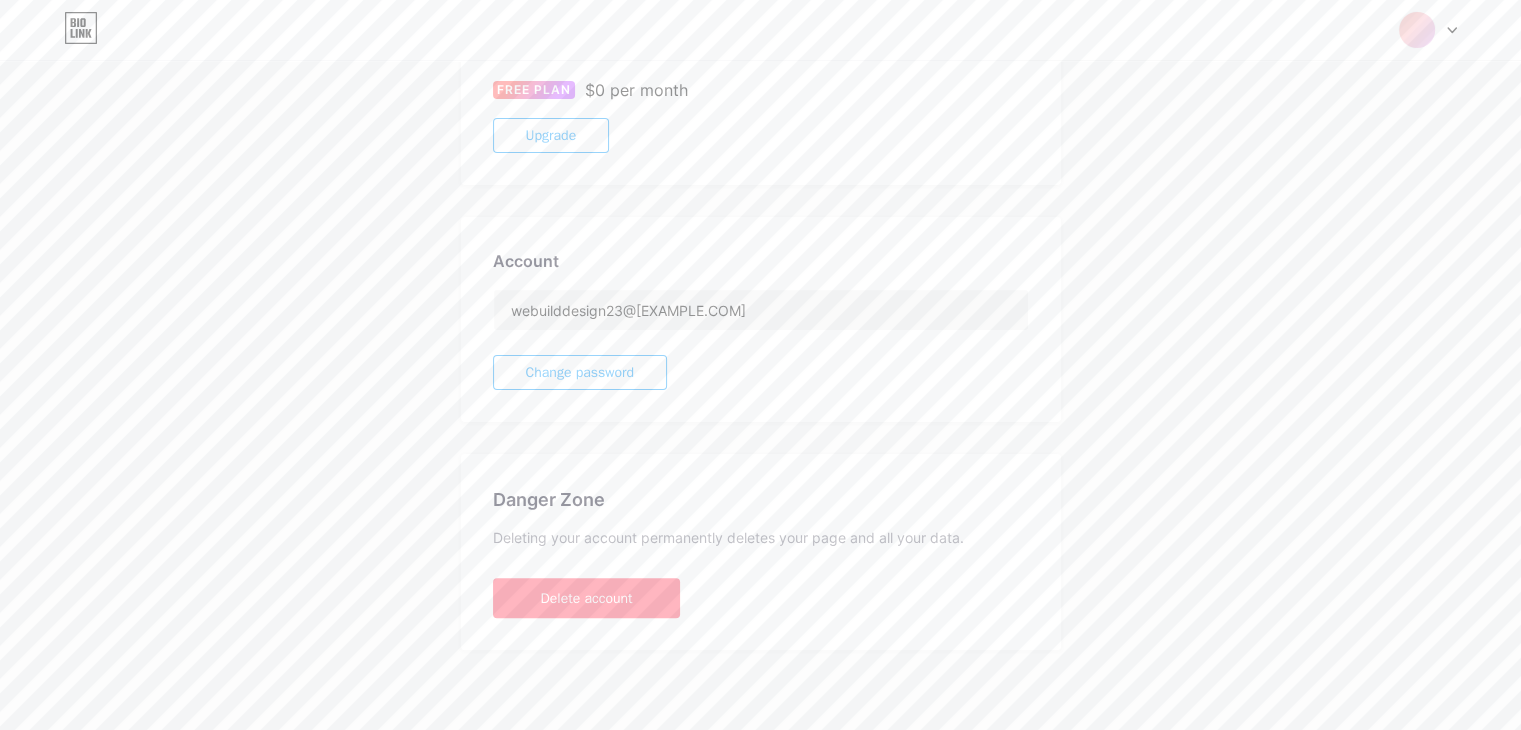 scroll, scrollTop: 0, scrollLeft: 0, axis: both 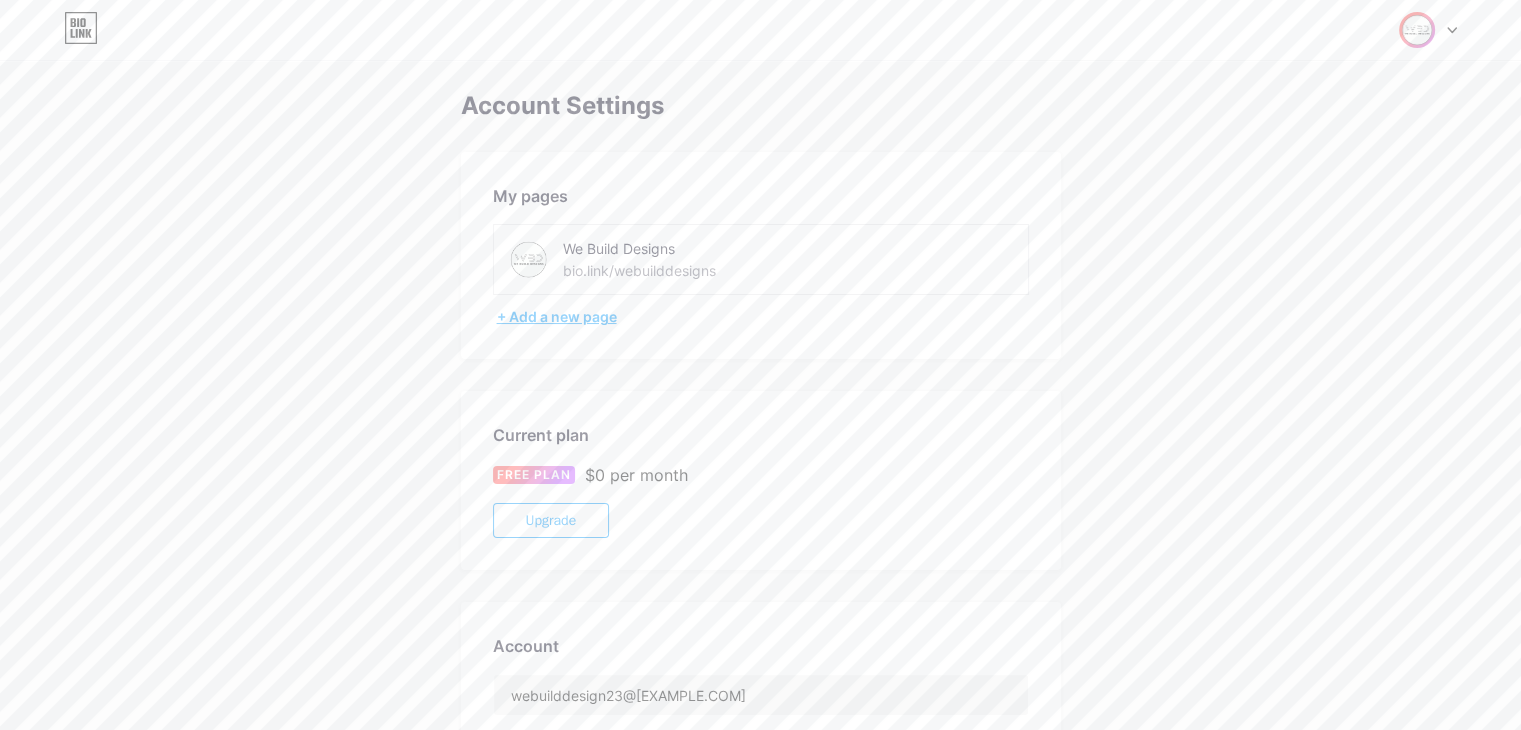 click on "+ Add a new page" at bounding box center (763, 317) 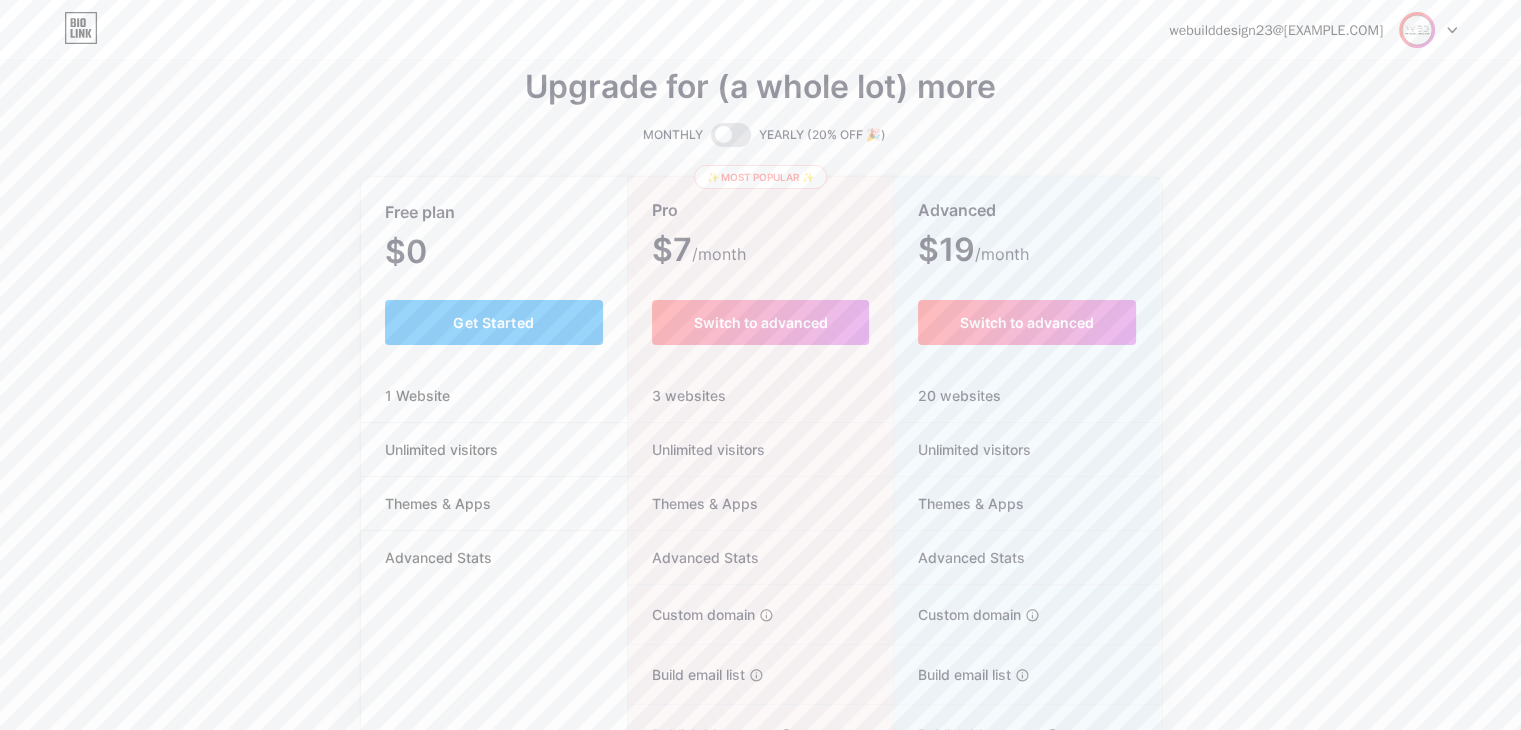 scroll, scrollTop: 0, scrollLeft: 0, axis: both 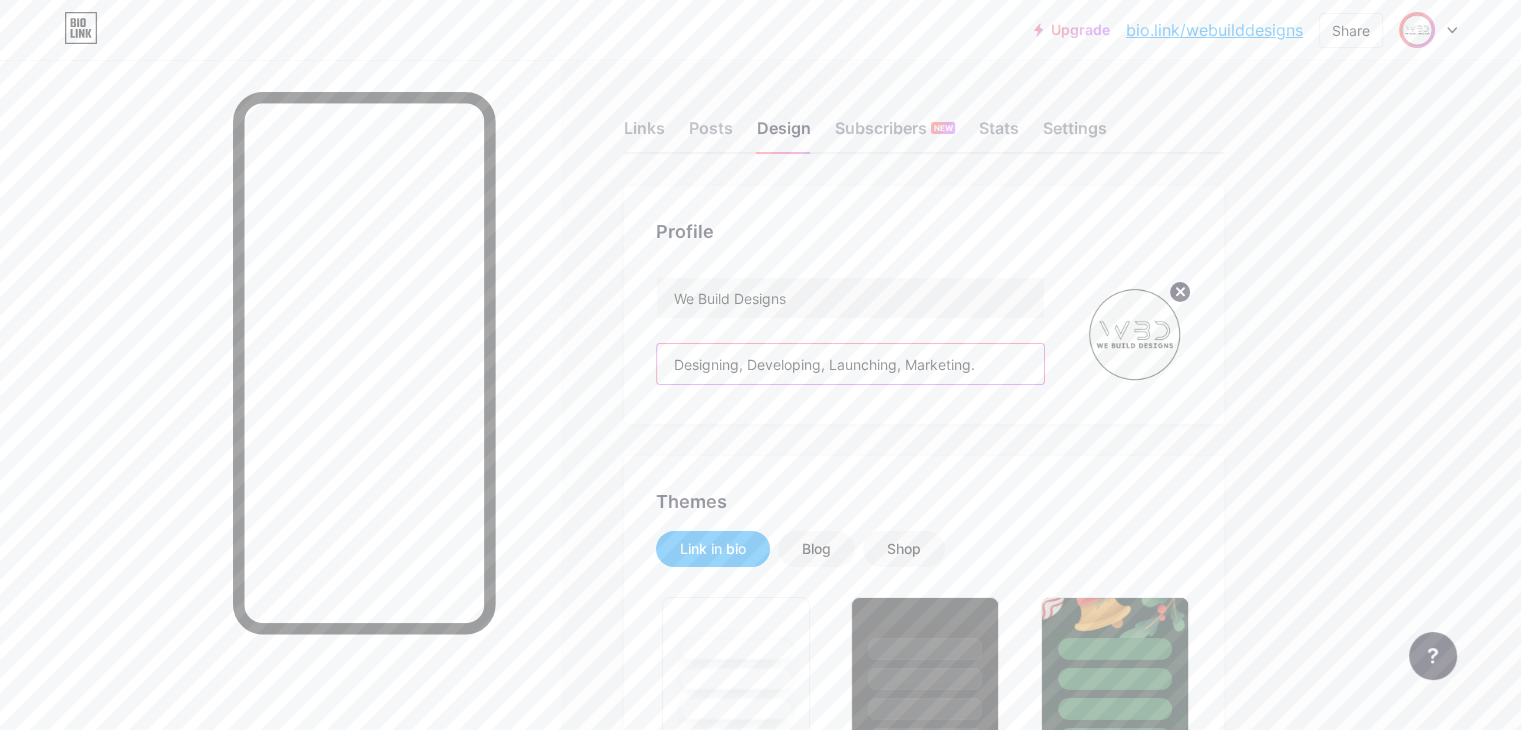 drag, startPoint x: 1079, startPoint y: 364, endPoint x: 716, endPoint y: 365, distance: 363.00137 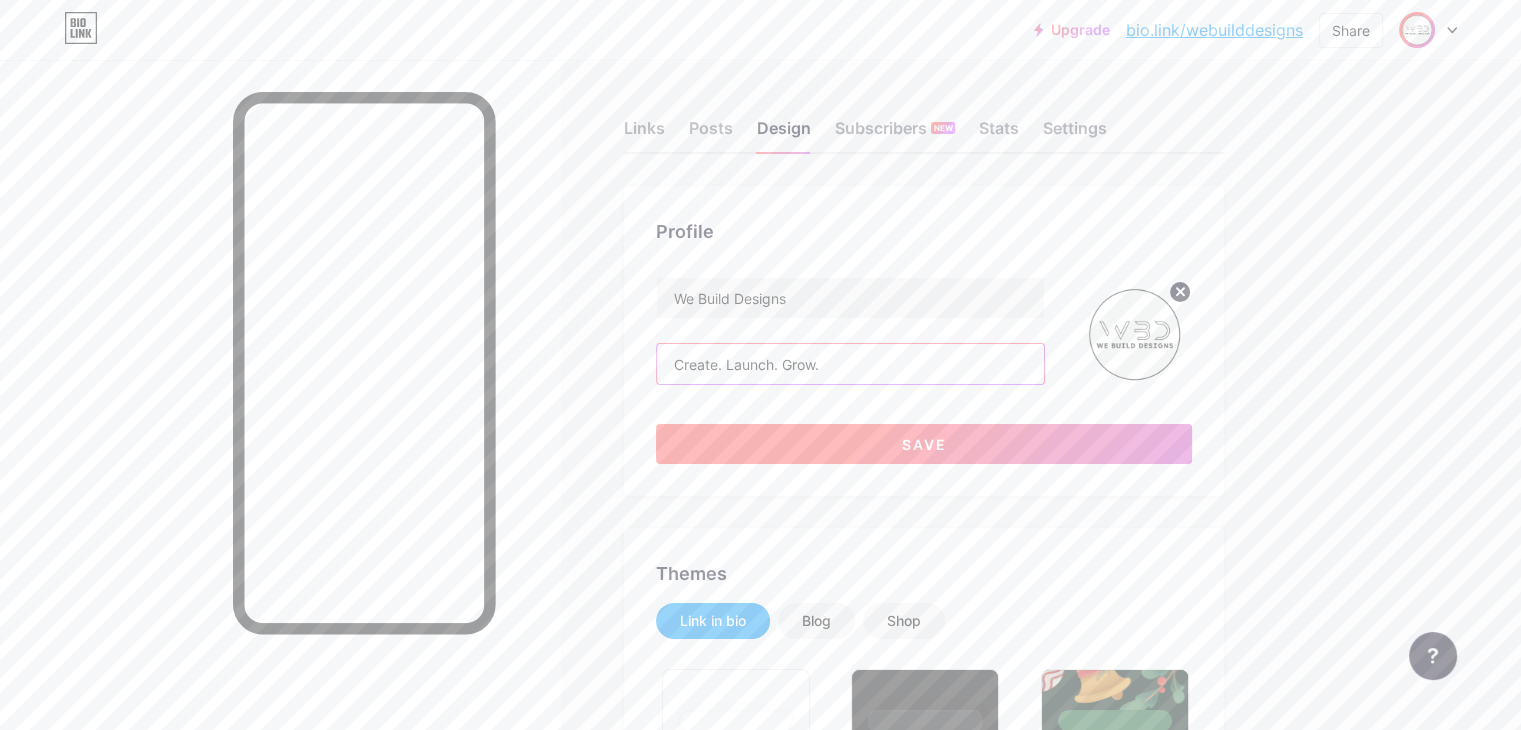 type on "Create. Launch. Grow." 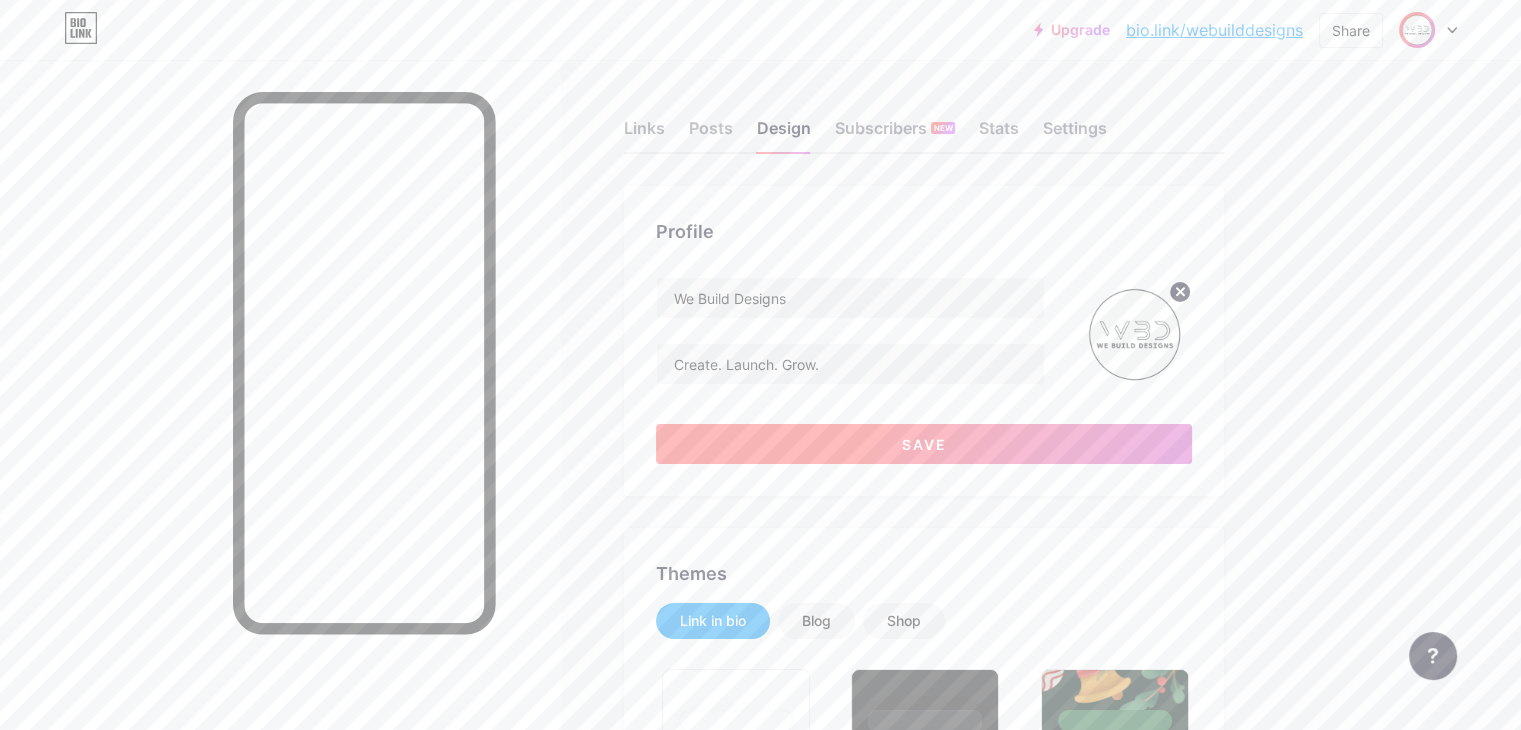 click on "Save" at bounding box center [924, 444] 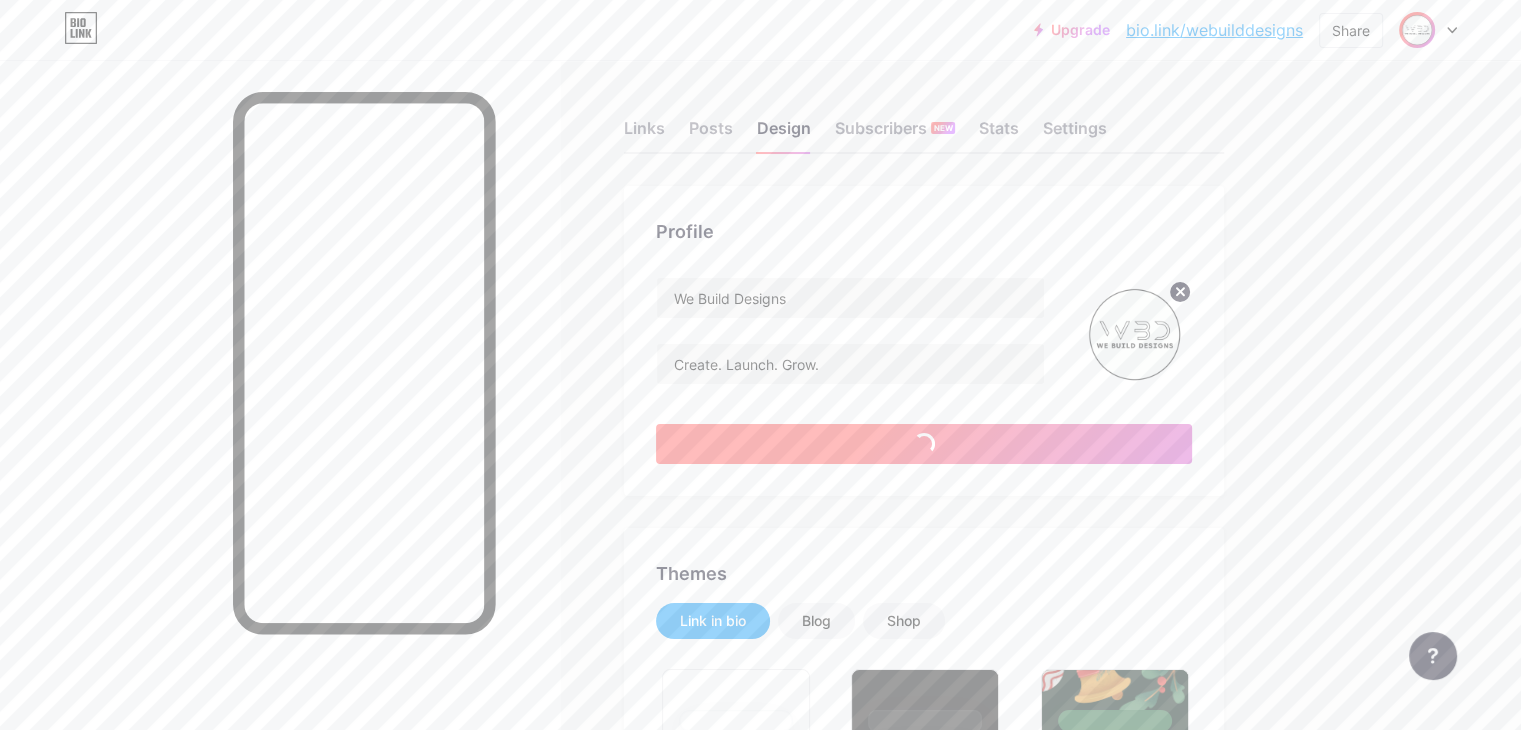 type on "#ffffff" 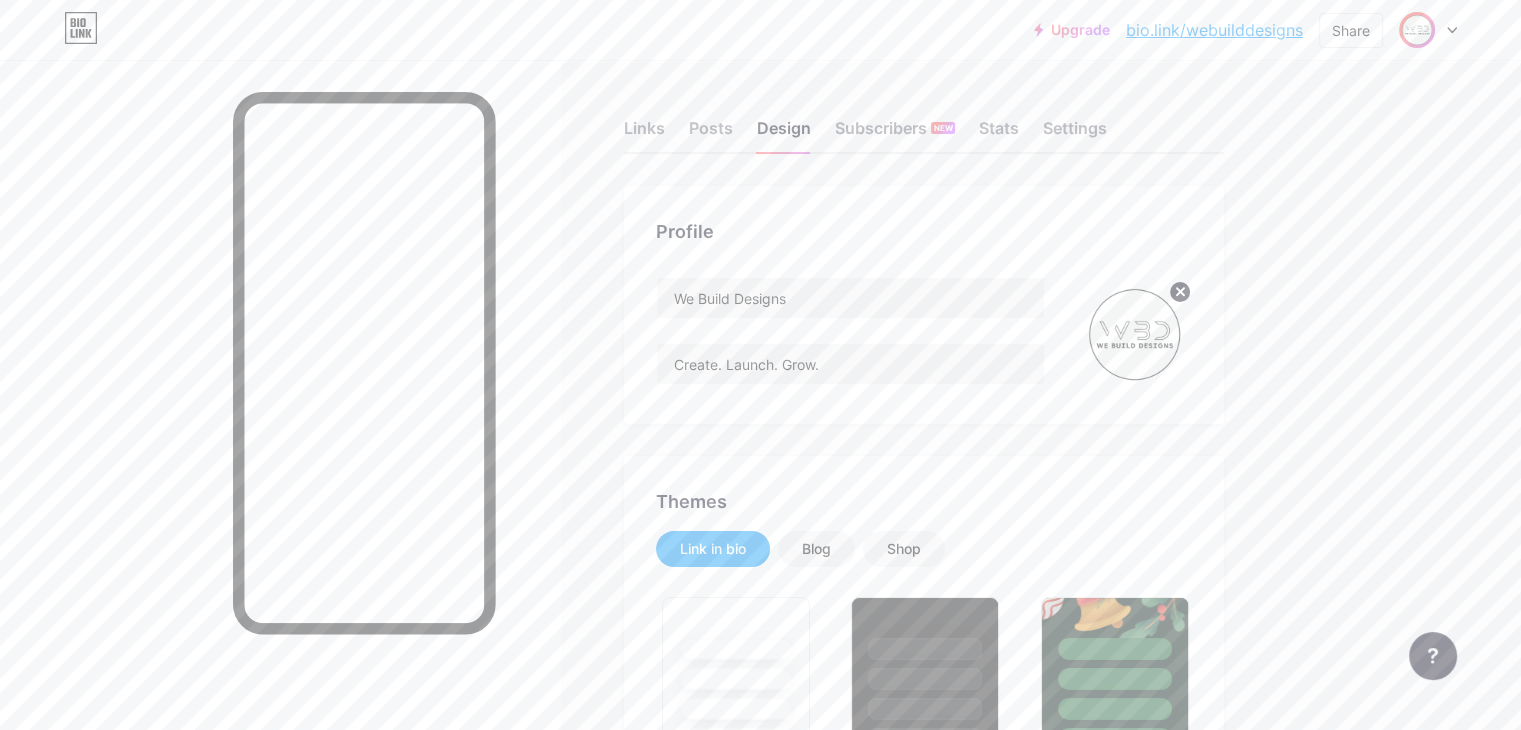 click at bounding box center (1134, 334) 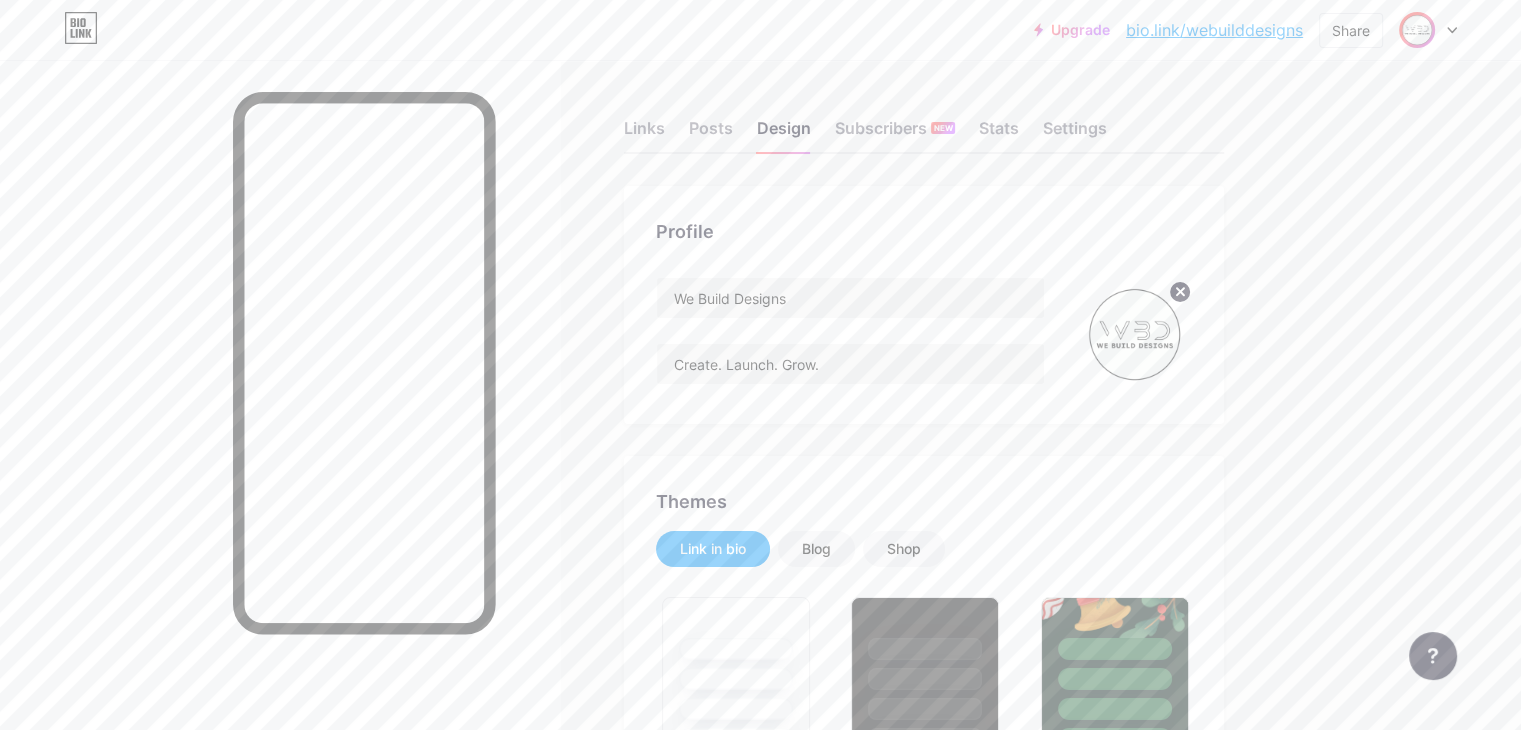 click 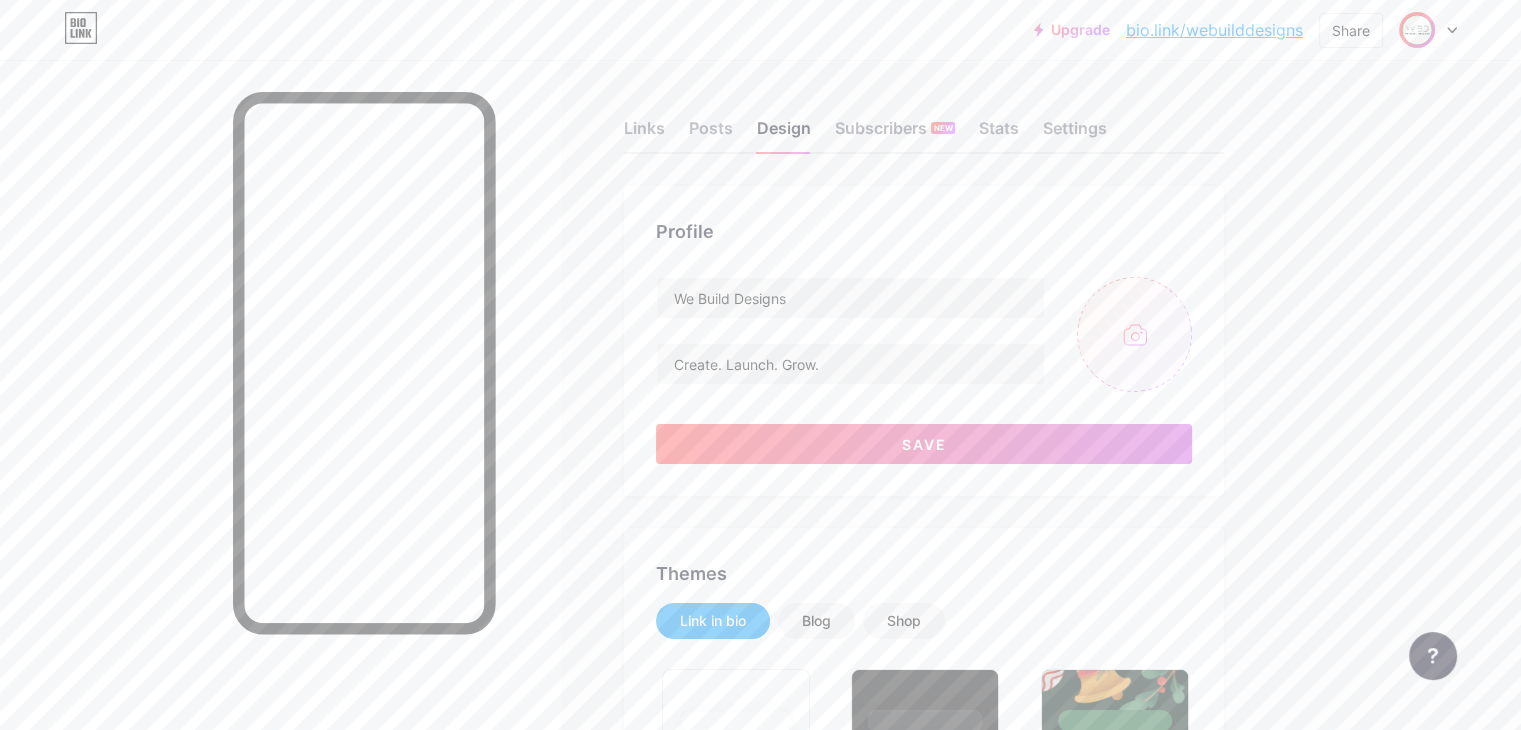click at bounding box center [1134, 334] 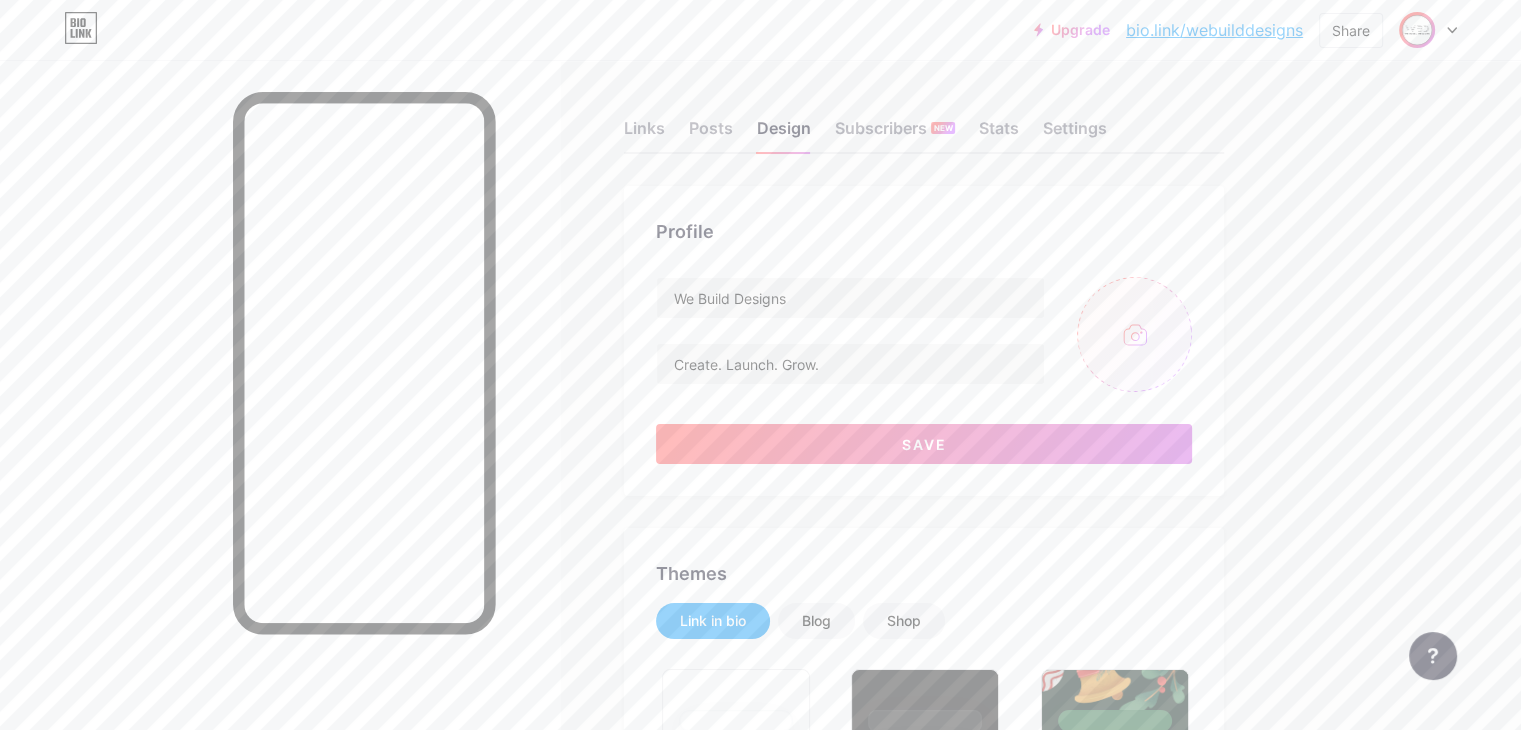 type on "C:\fakepath\webuild_blACK.png" 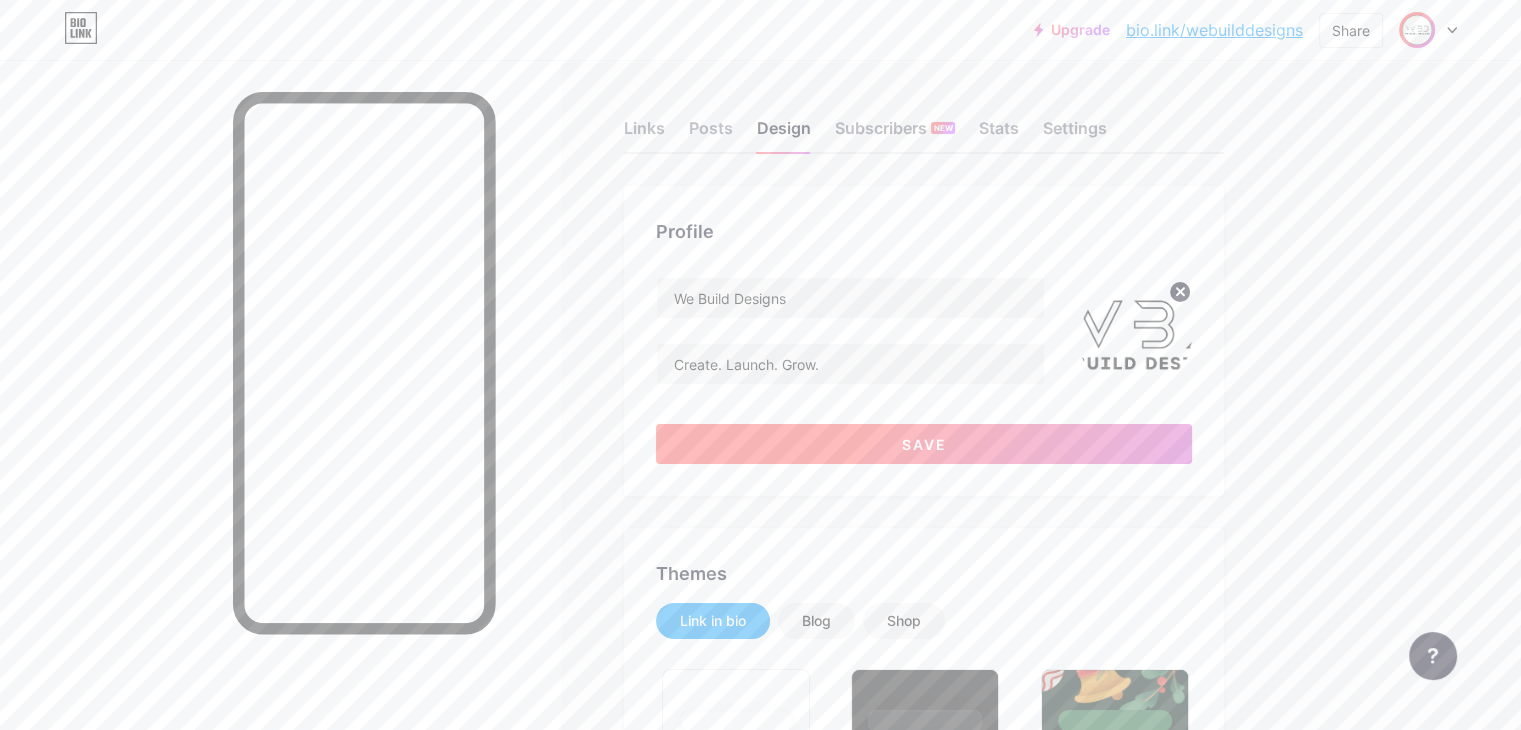 click on "Save" at bounding box center (924, 444) 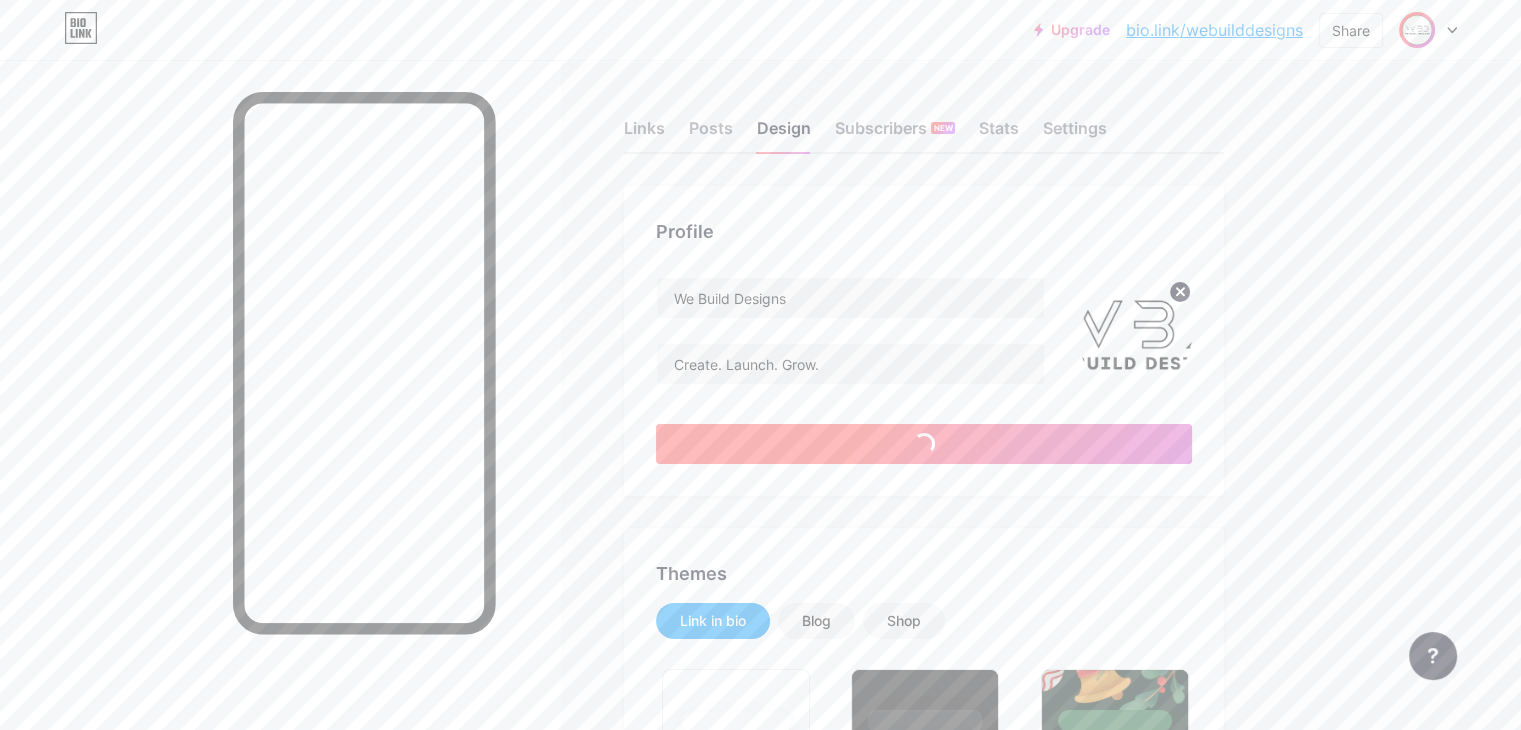 type on "#ffffff" 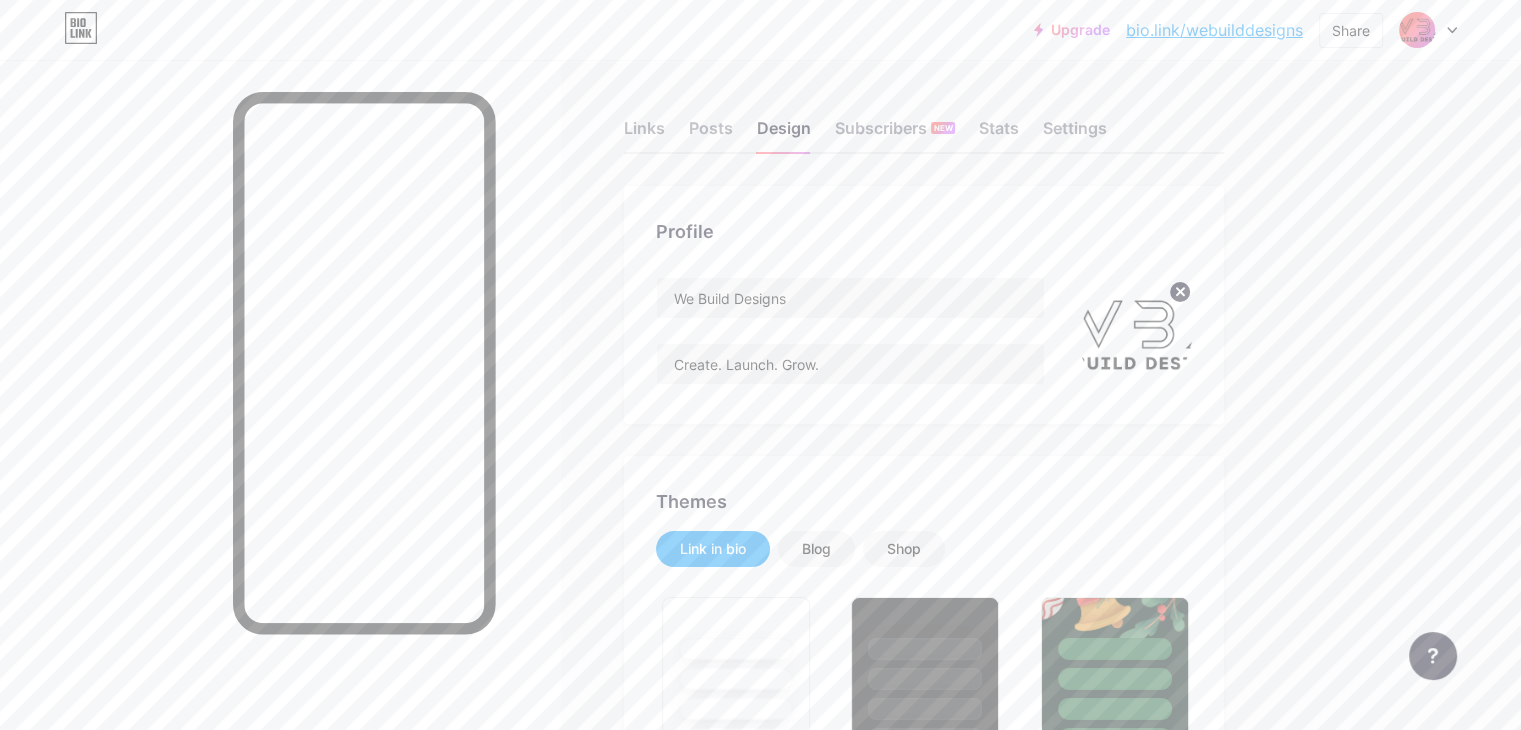 click 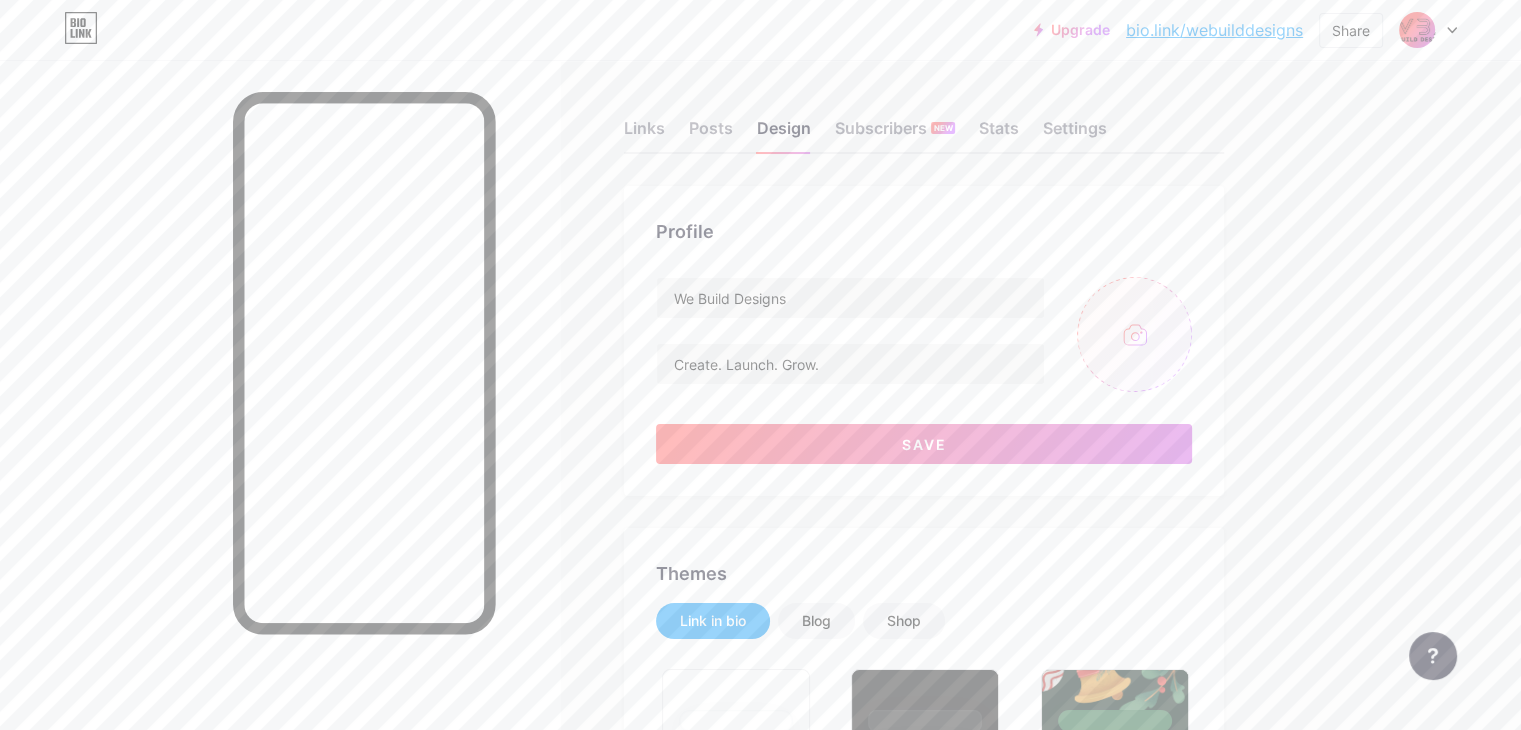 click at bounding box center (1134, 334) 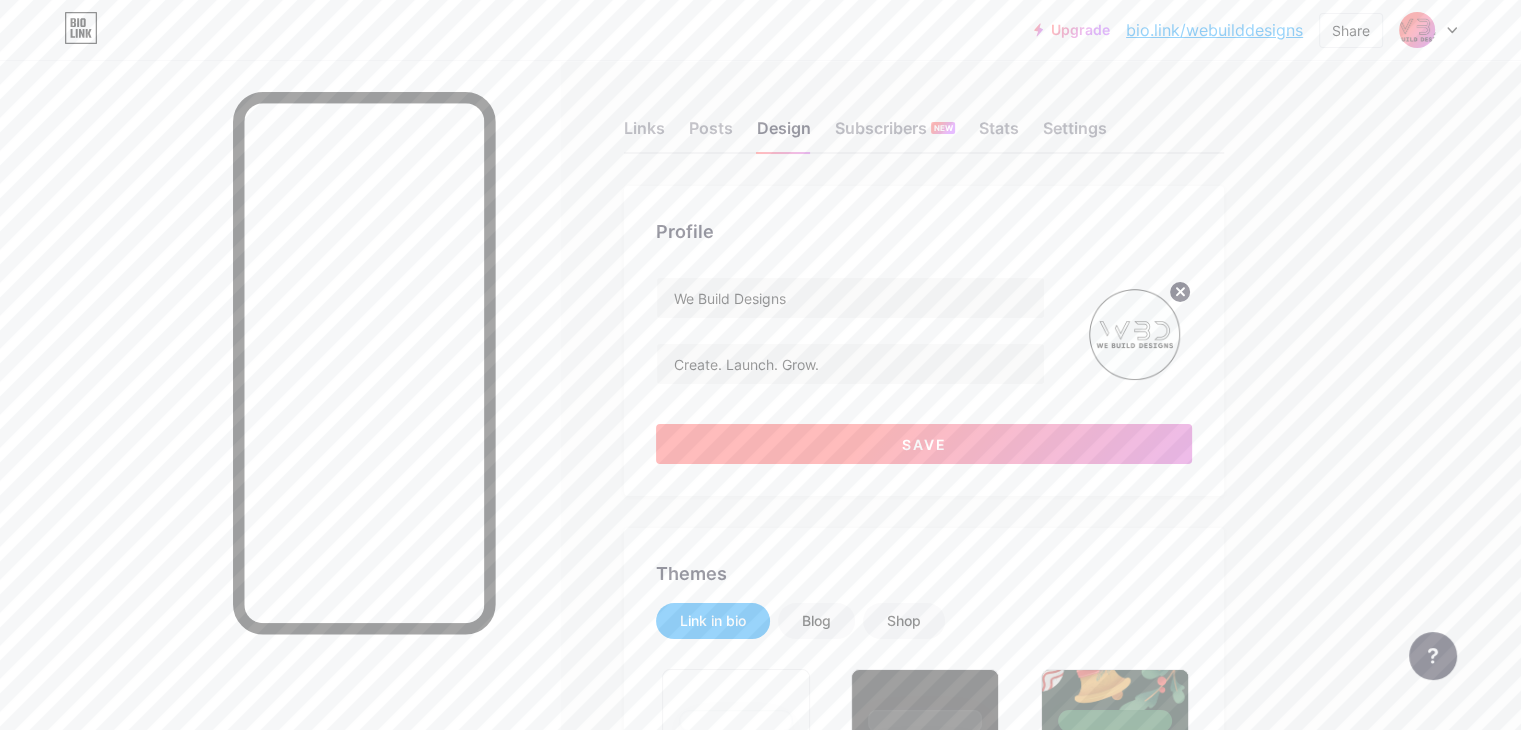 click on "Save" at bounding box center (924, 444) 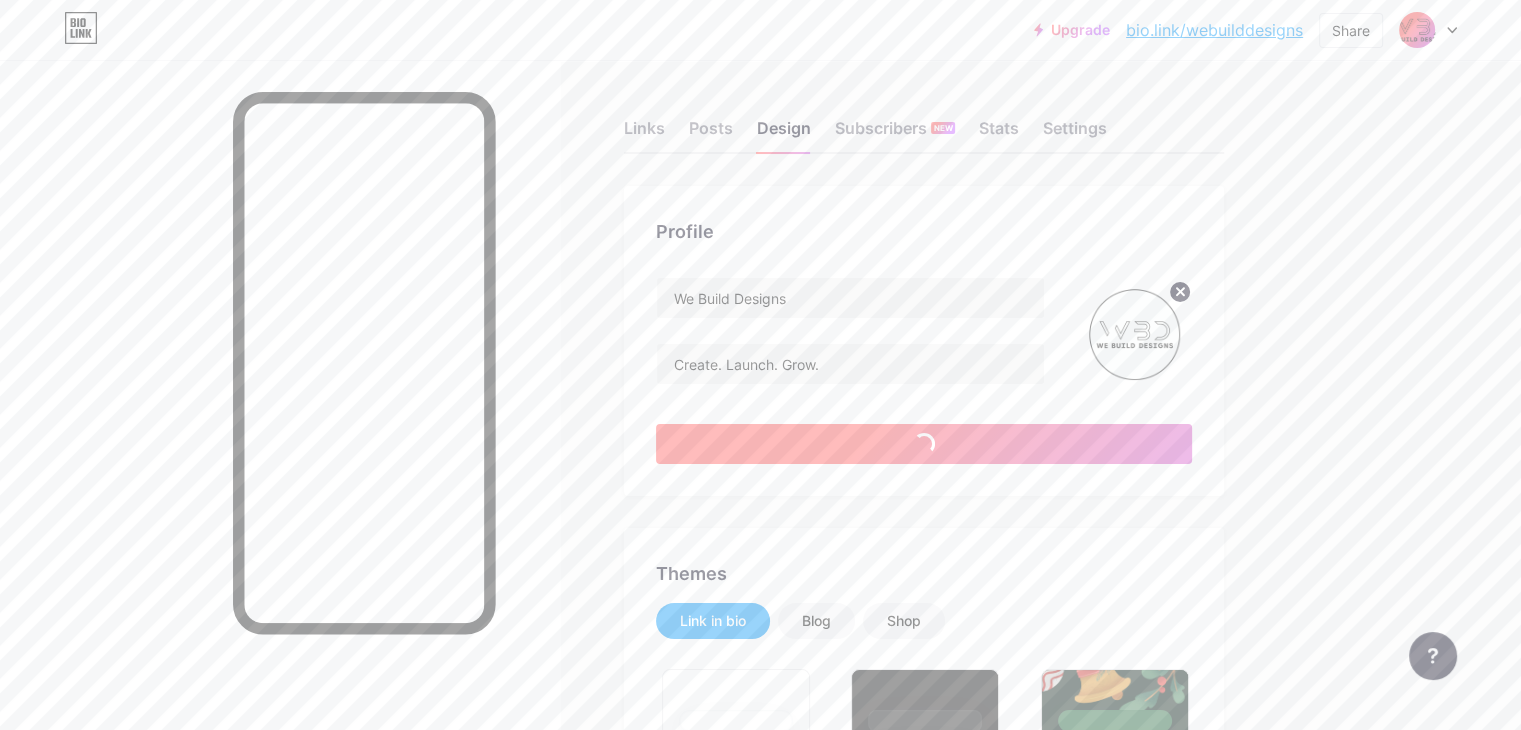 type on "#ffffff" 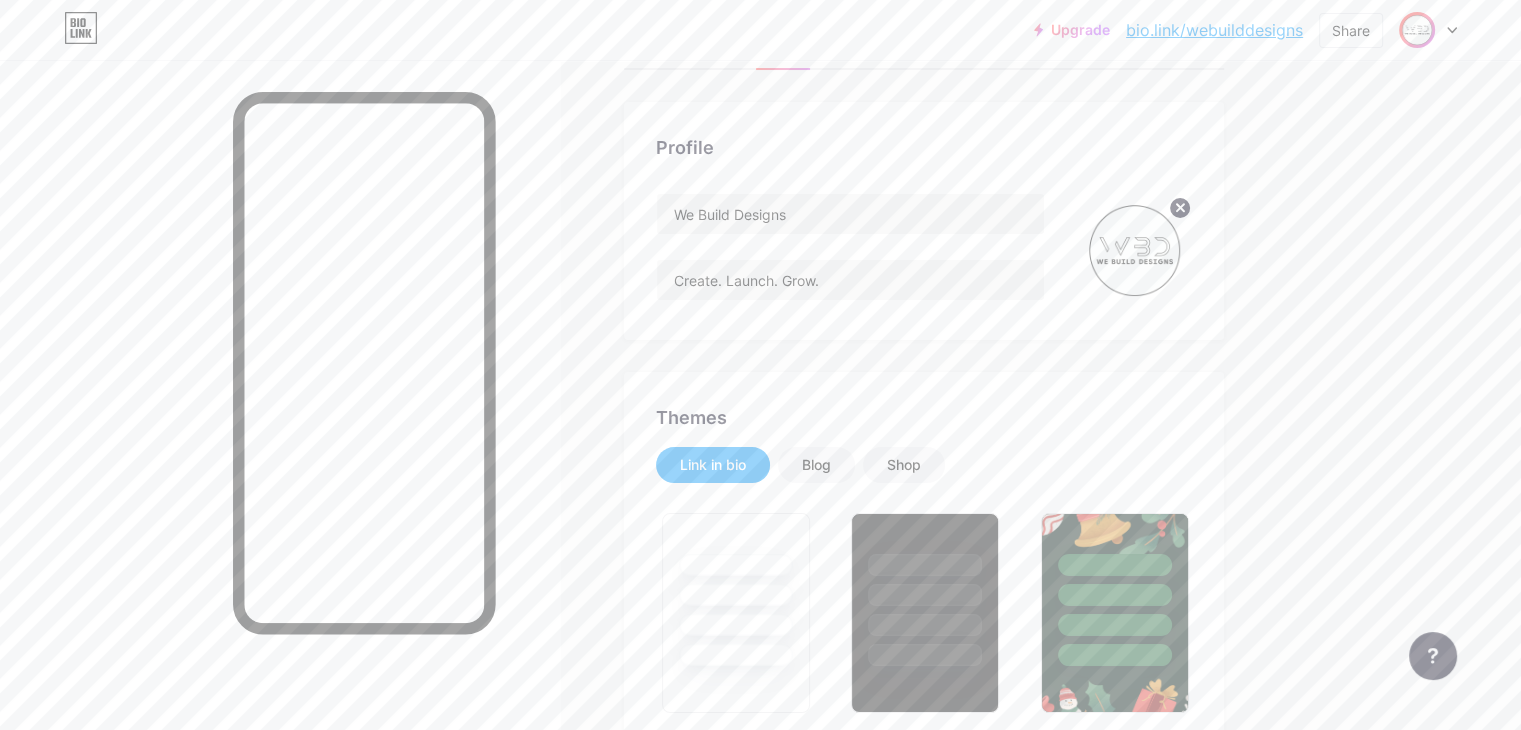 scroll, scrollTop: 0, scrollLeft: 0, axis: both 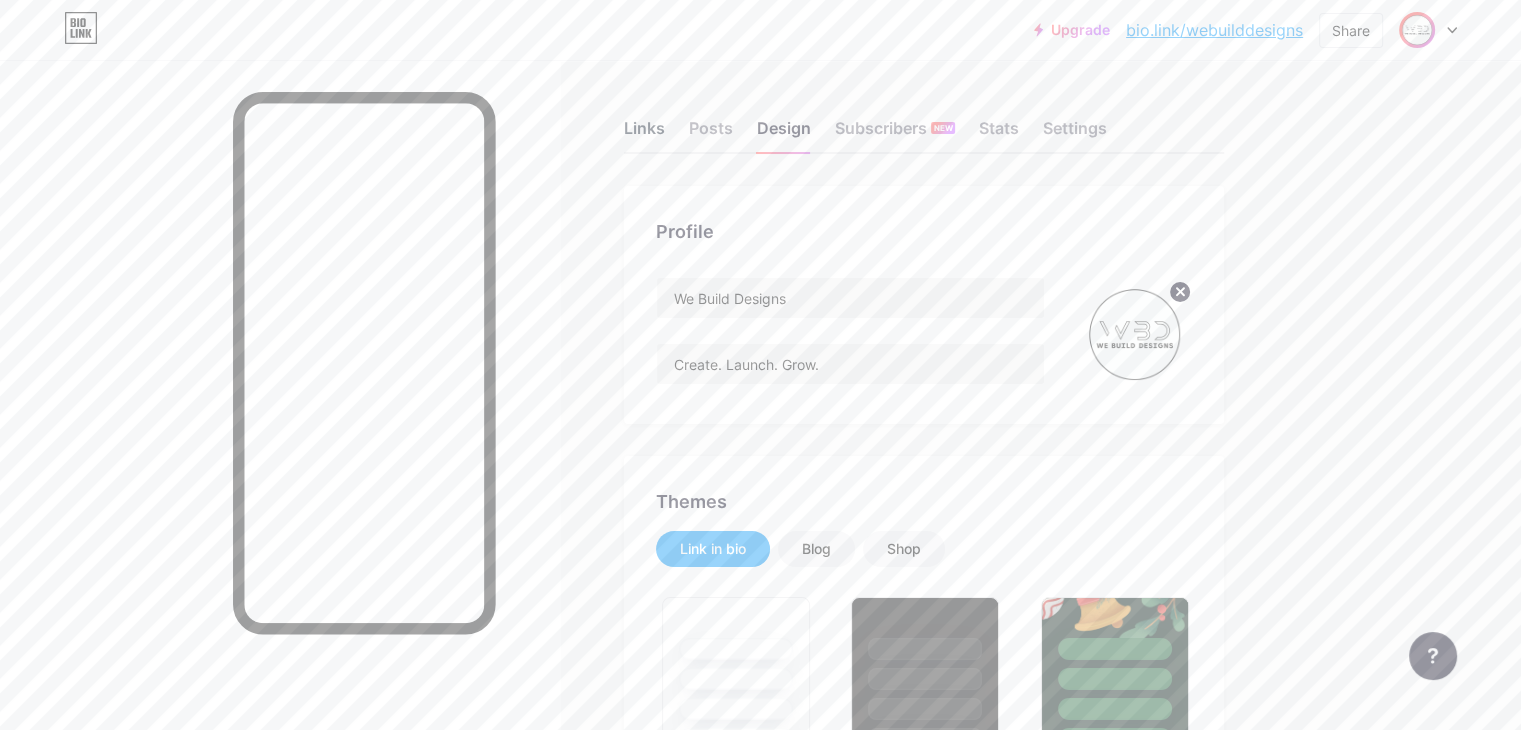 click on "Links" at bounding box center (644, 134) 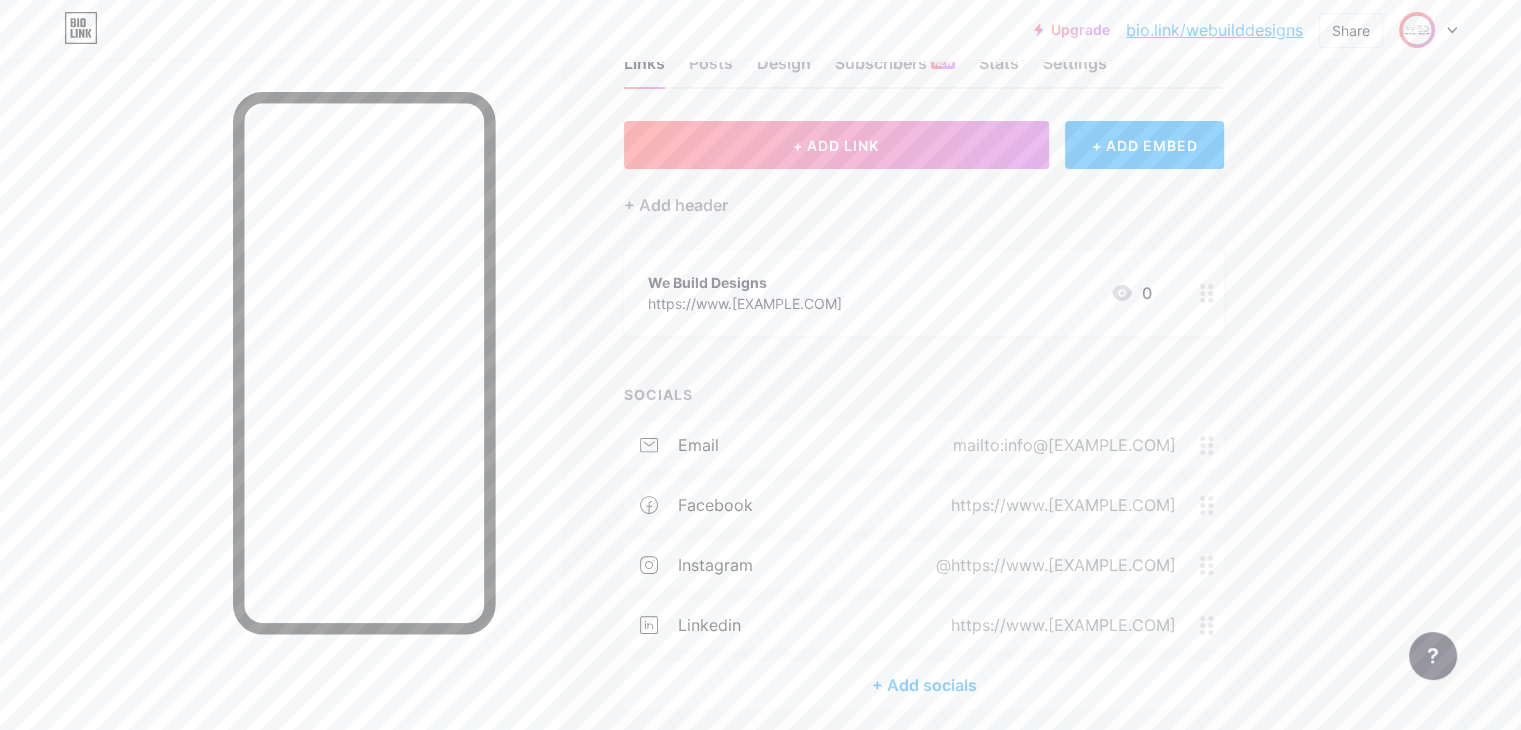 scroll, scrollTop: 100, scrollLeft: 0, axis: vertical 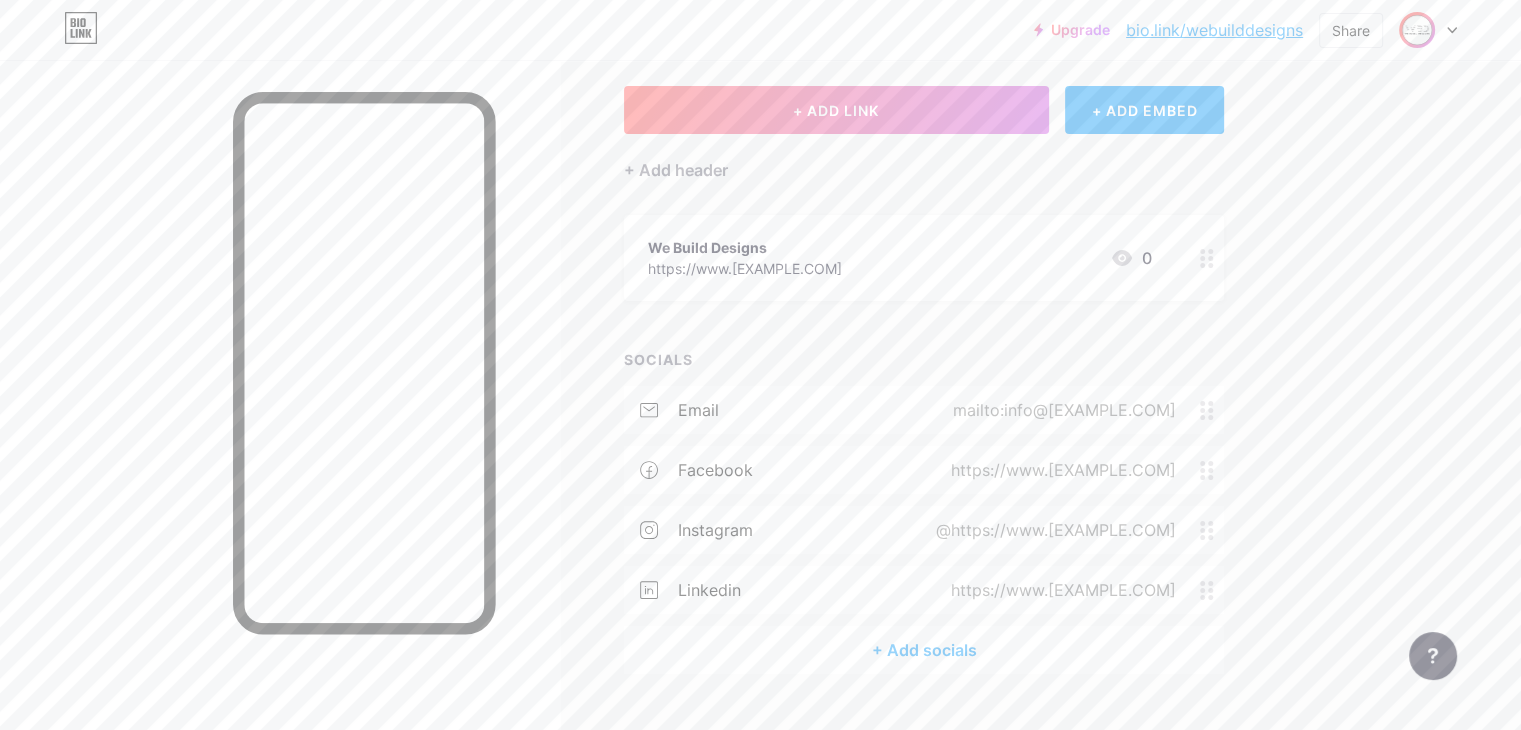click 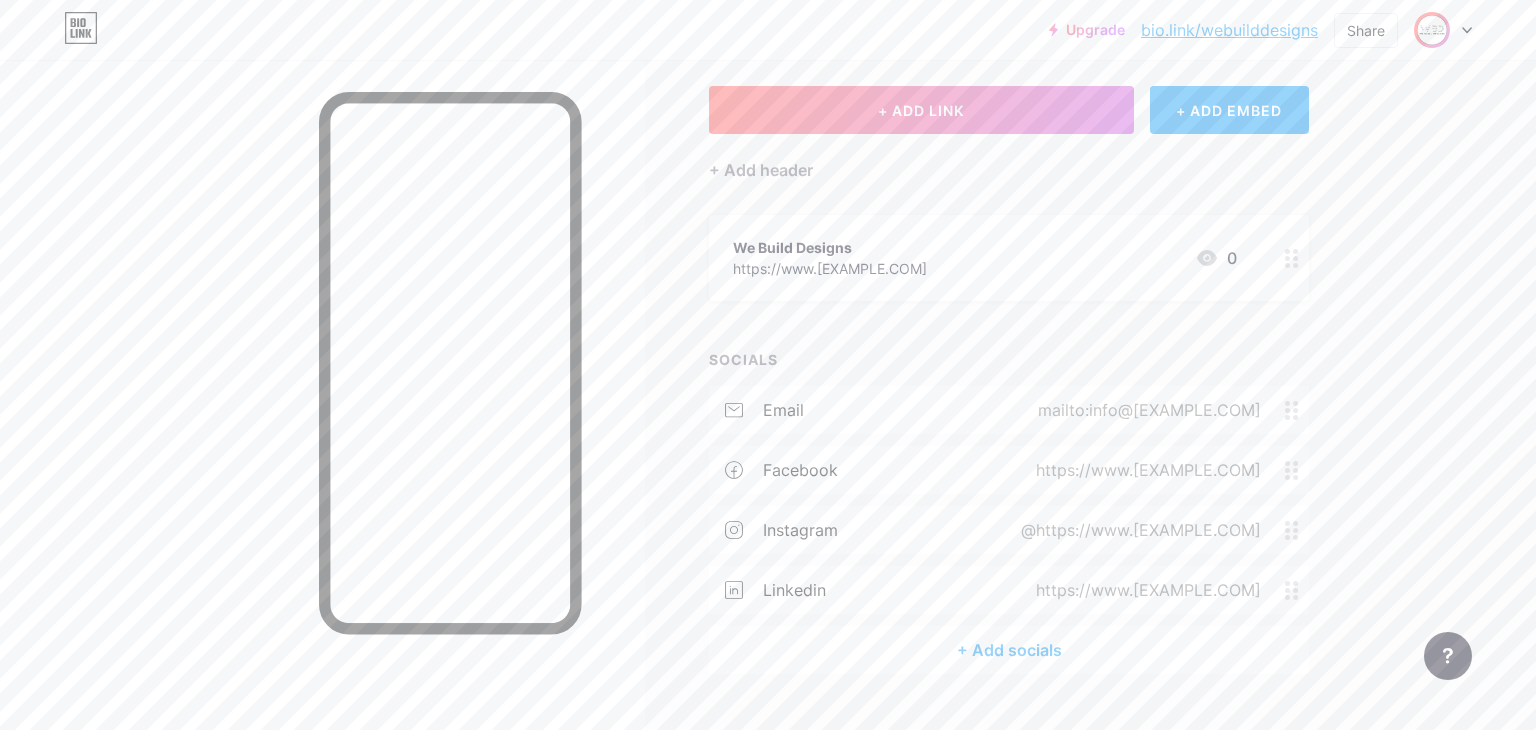 click on "Remove icon" at bounding box center [768, 414] 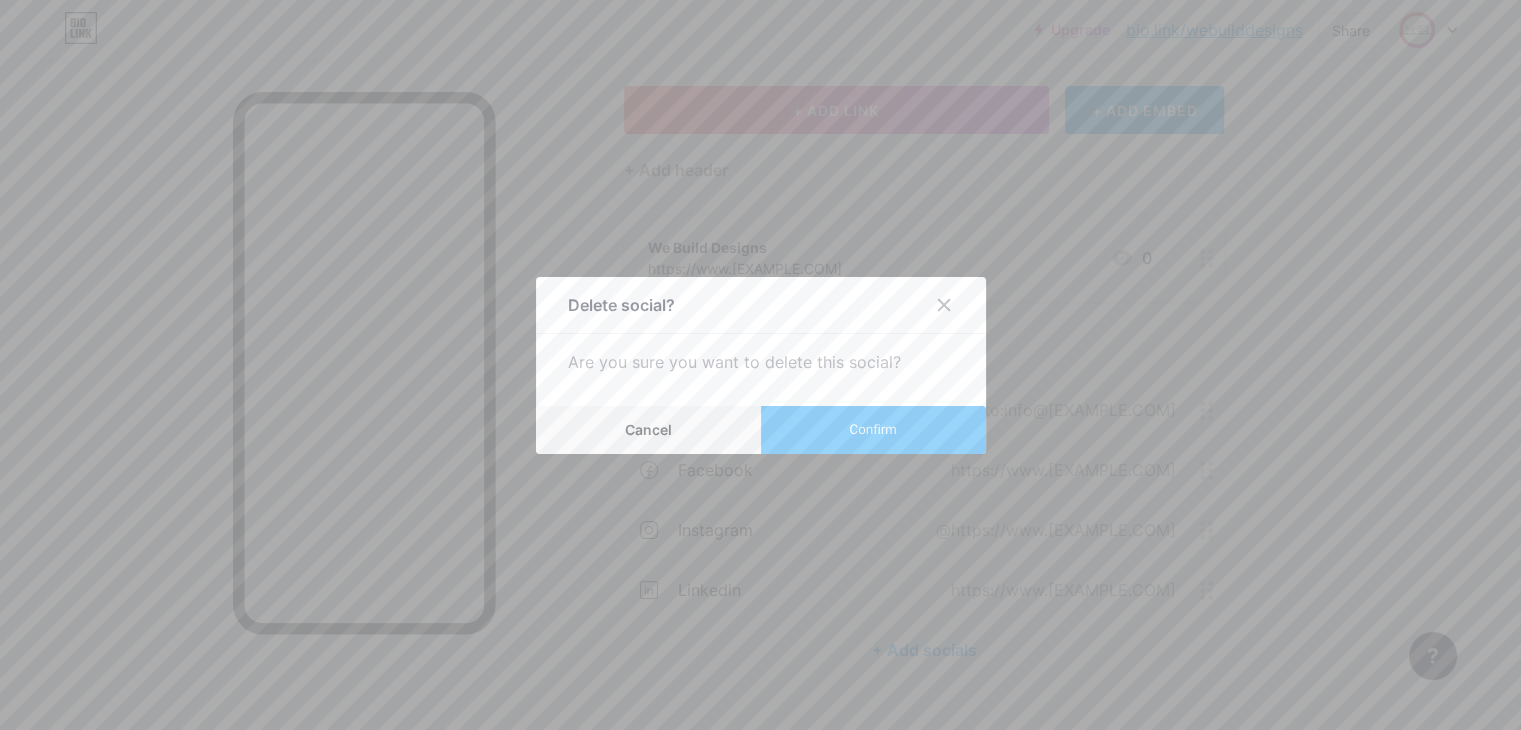 click on "Confirm" at bounding box center [873, 430] 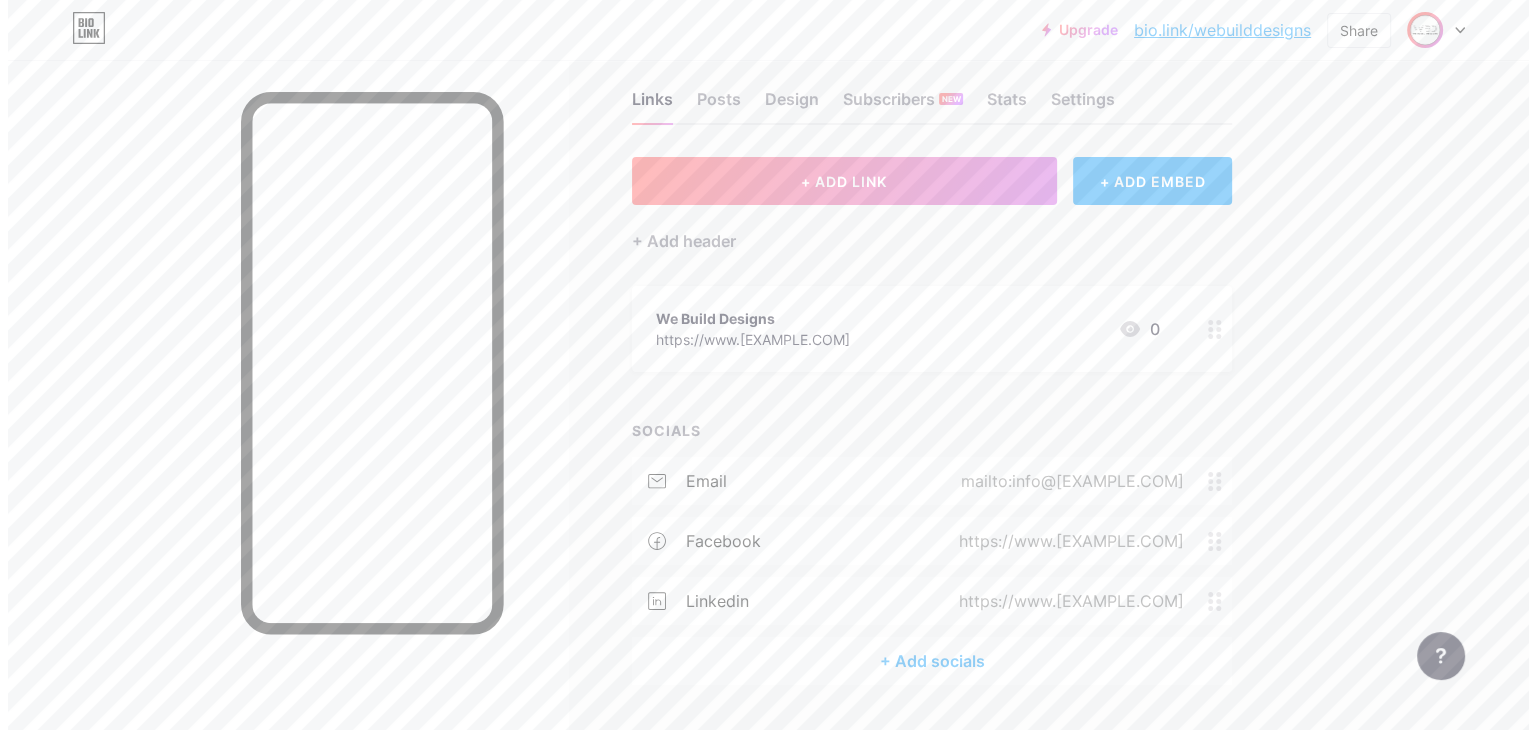 scroll, scrollTop: 0, scrollLeft: 0, axis: both 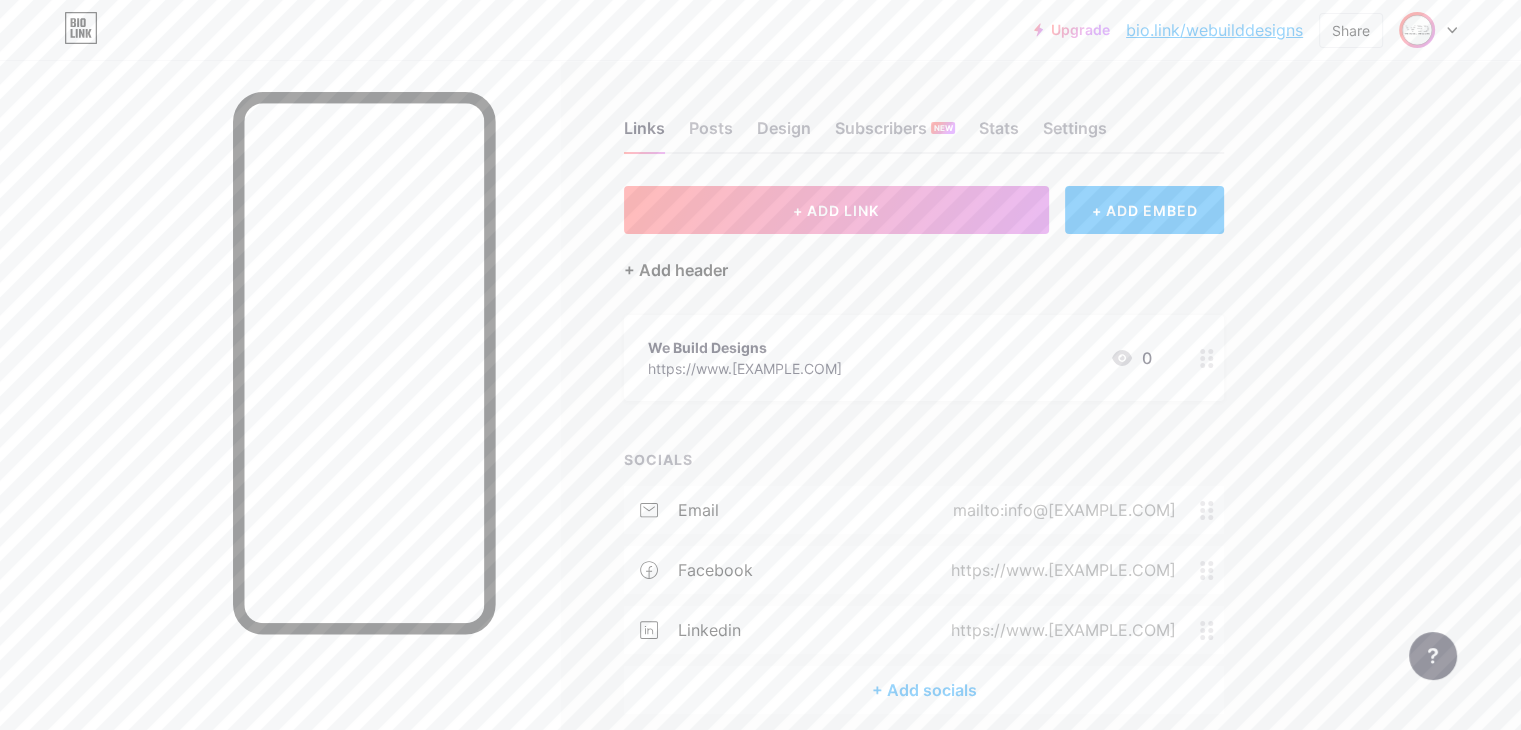 click on "+ Add header" at bounding box center [676, 270] 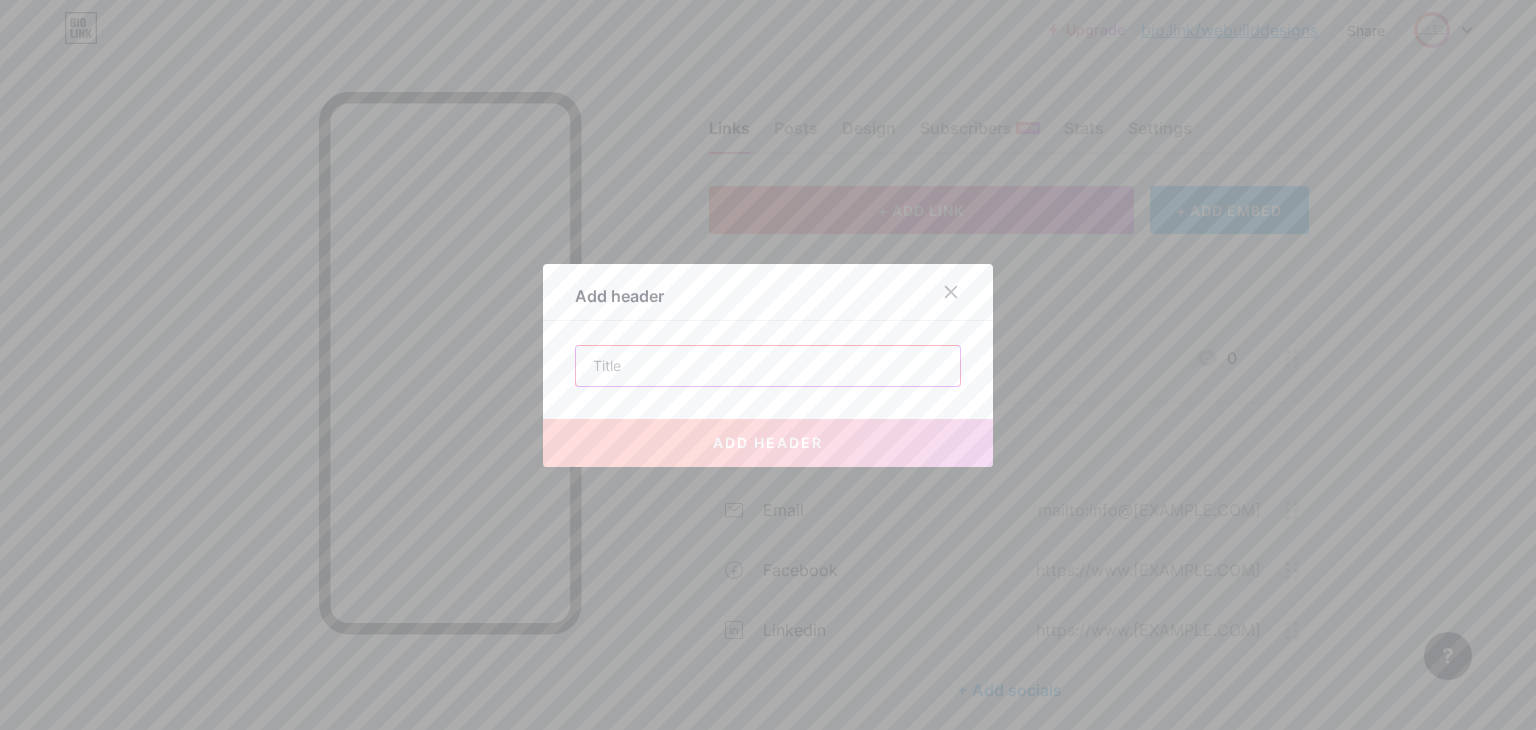 click at bounding box center [768, 366] 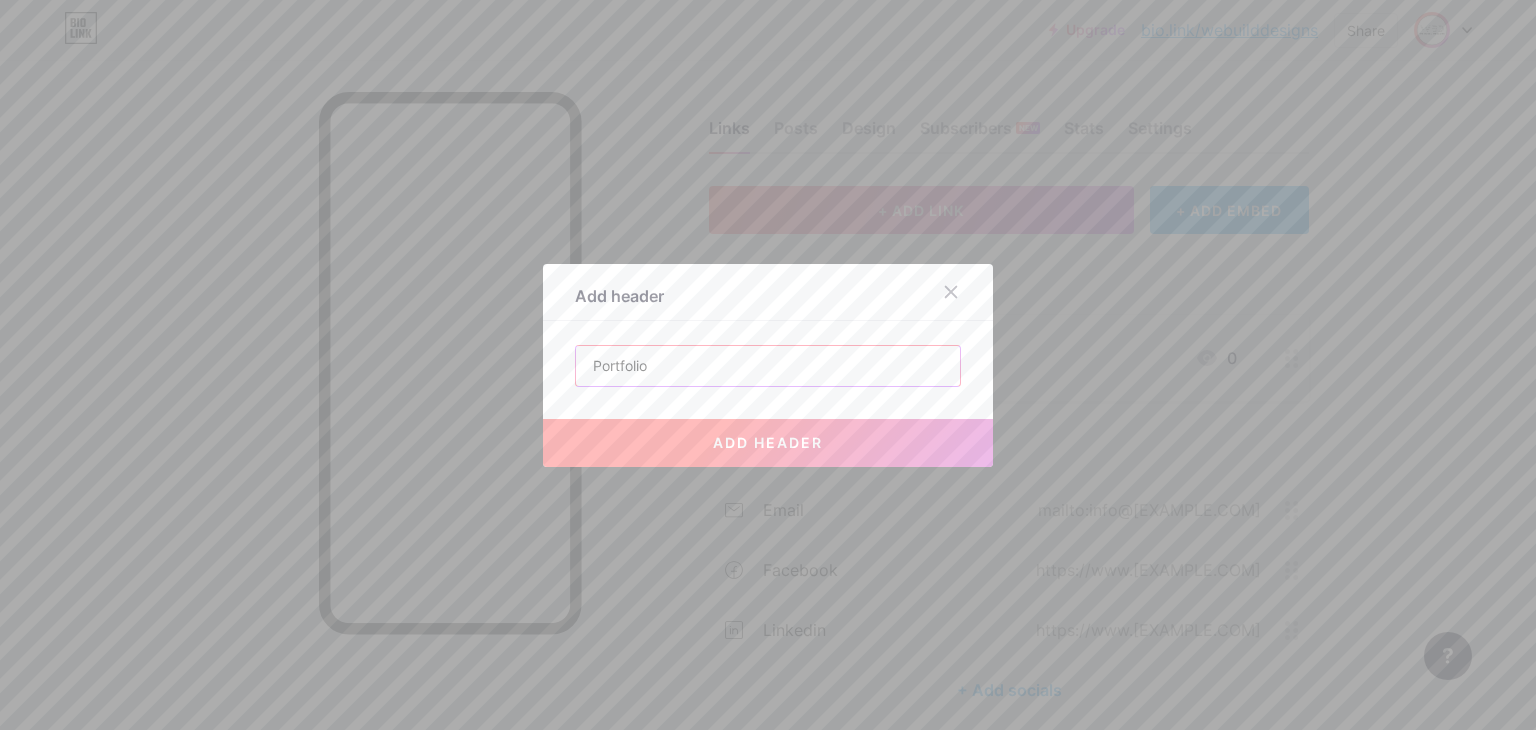 type on "Portfolio" 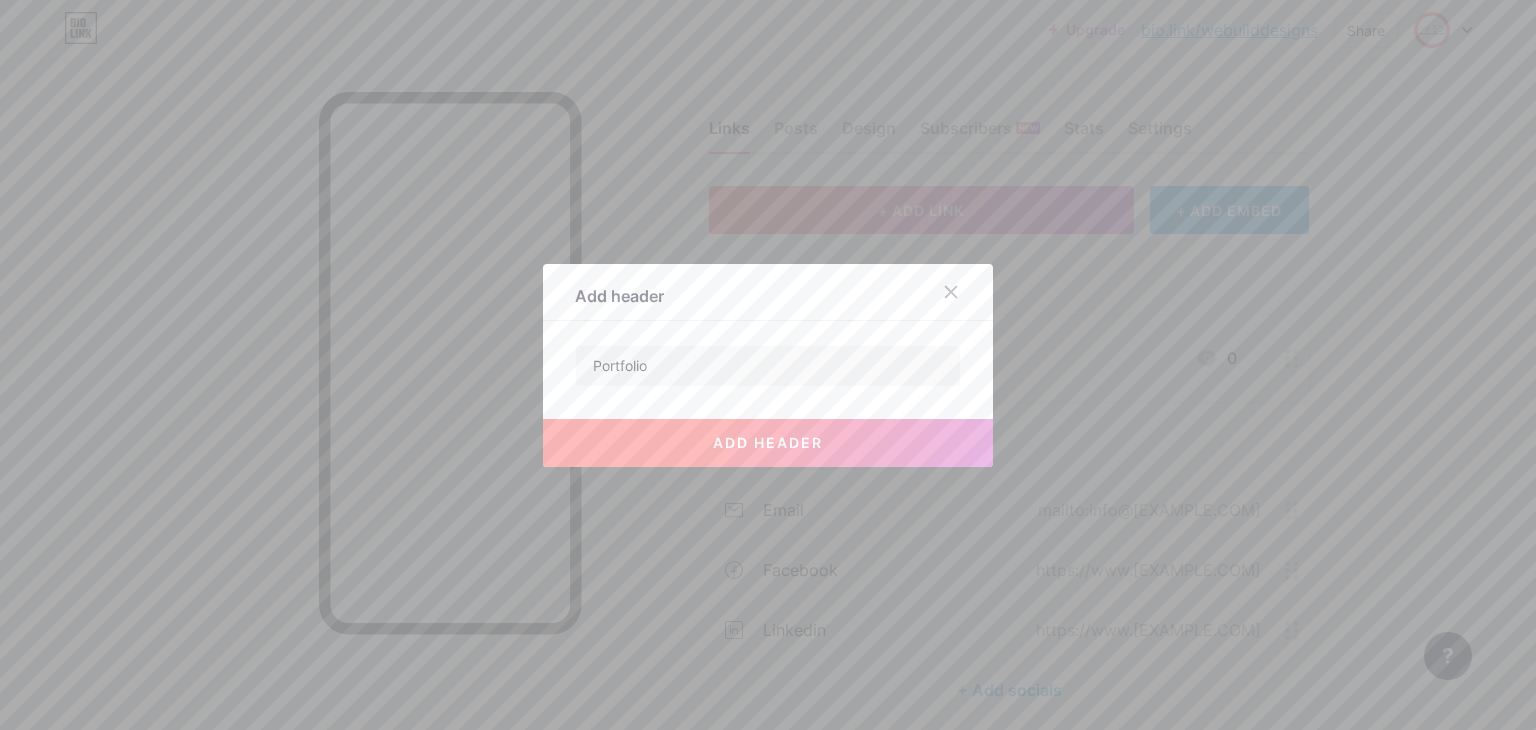 click on "add header" at bounding box center [768, 443] 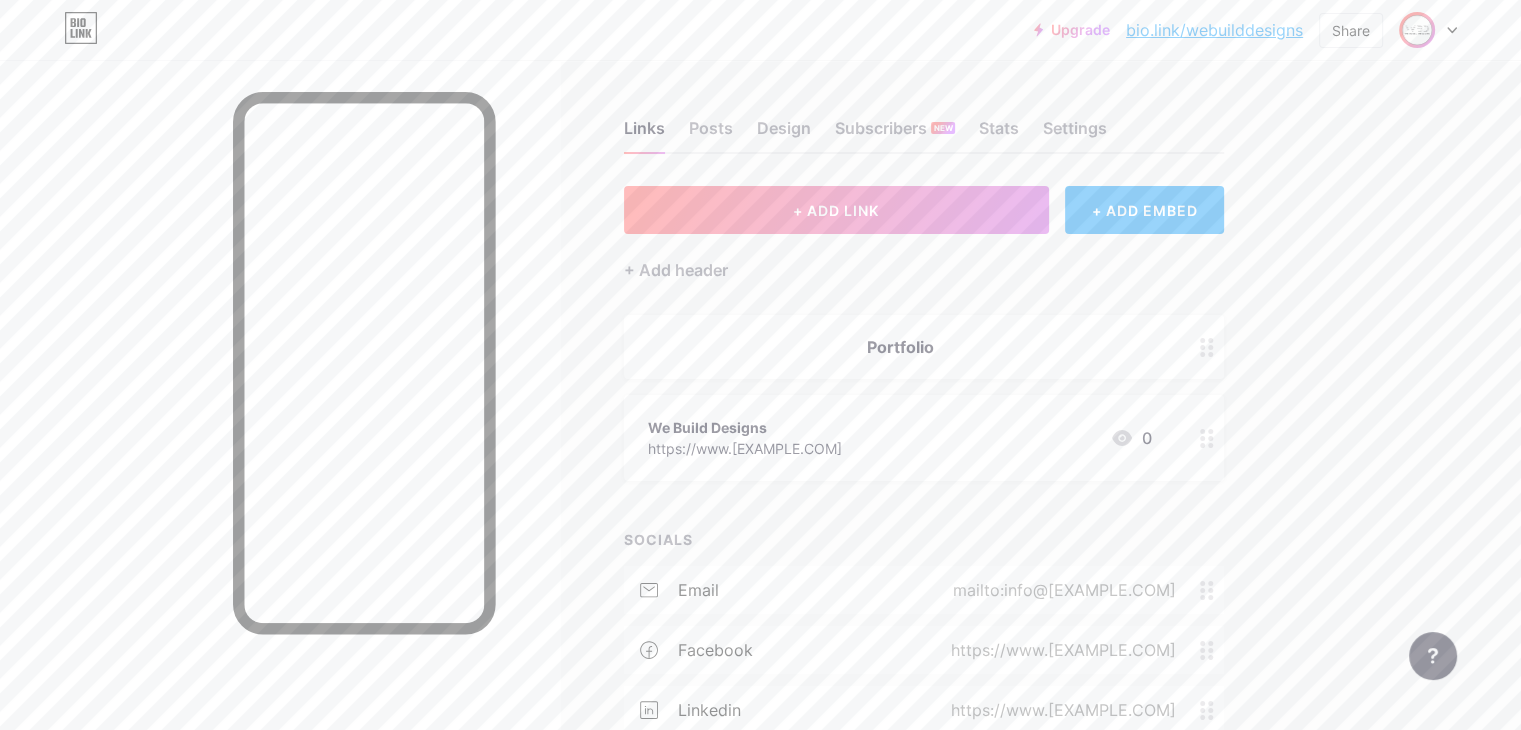 click on "Portfolio" at bounding box center (900, 347) 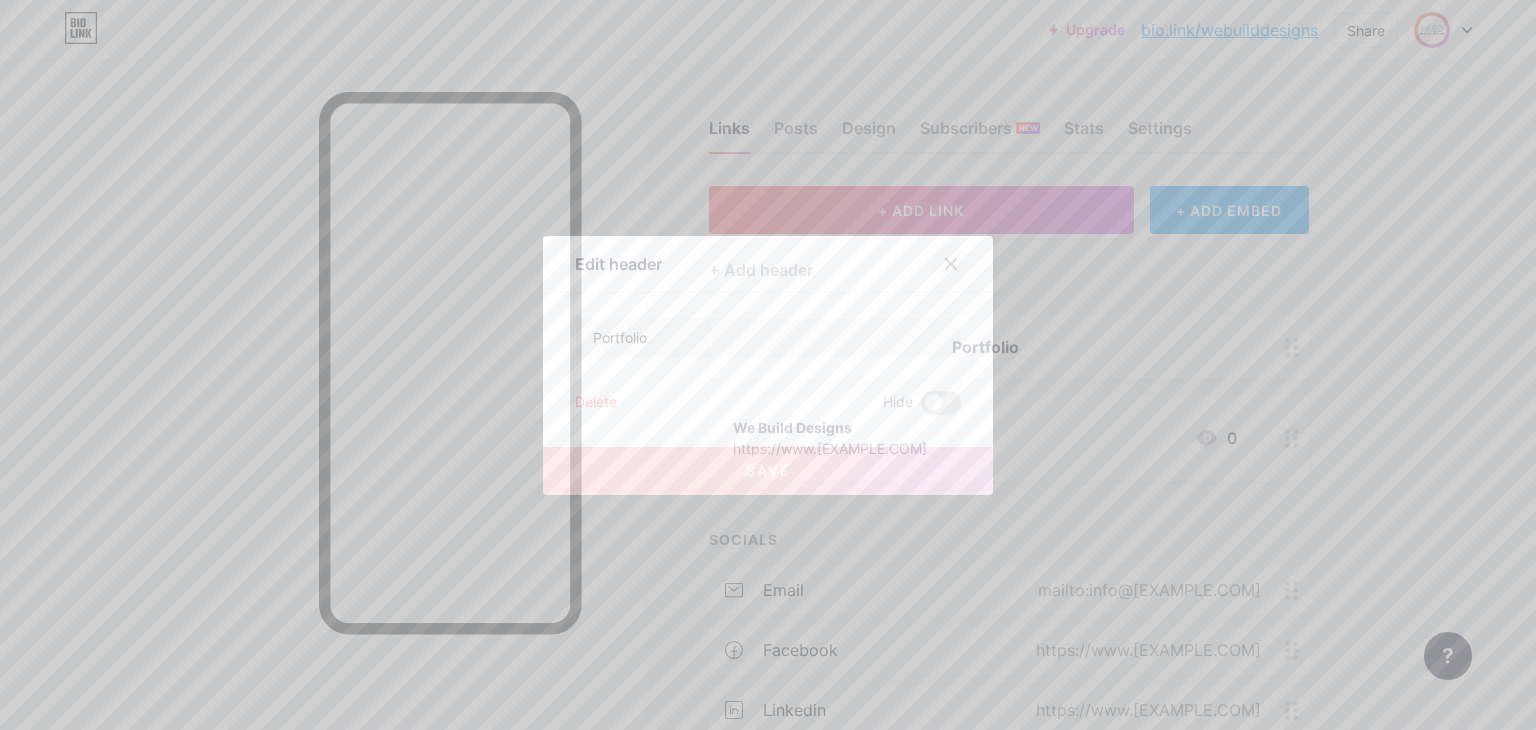 click 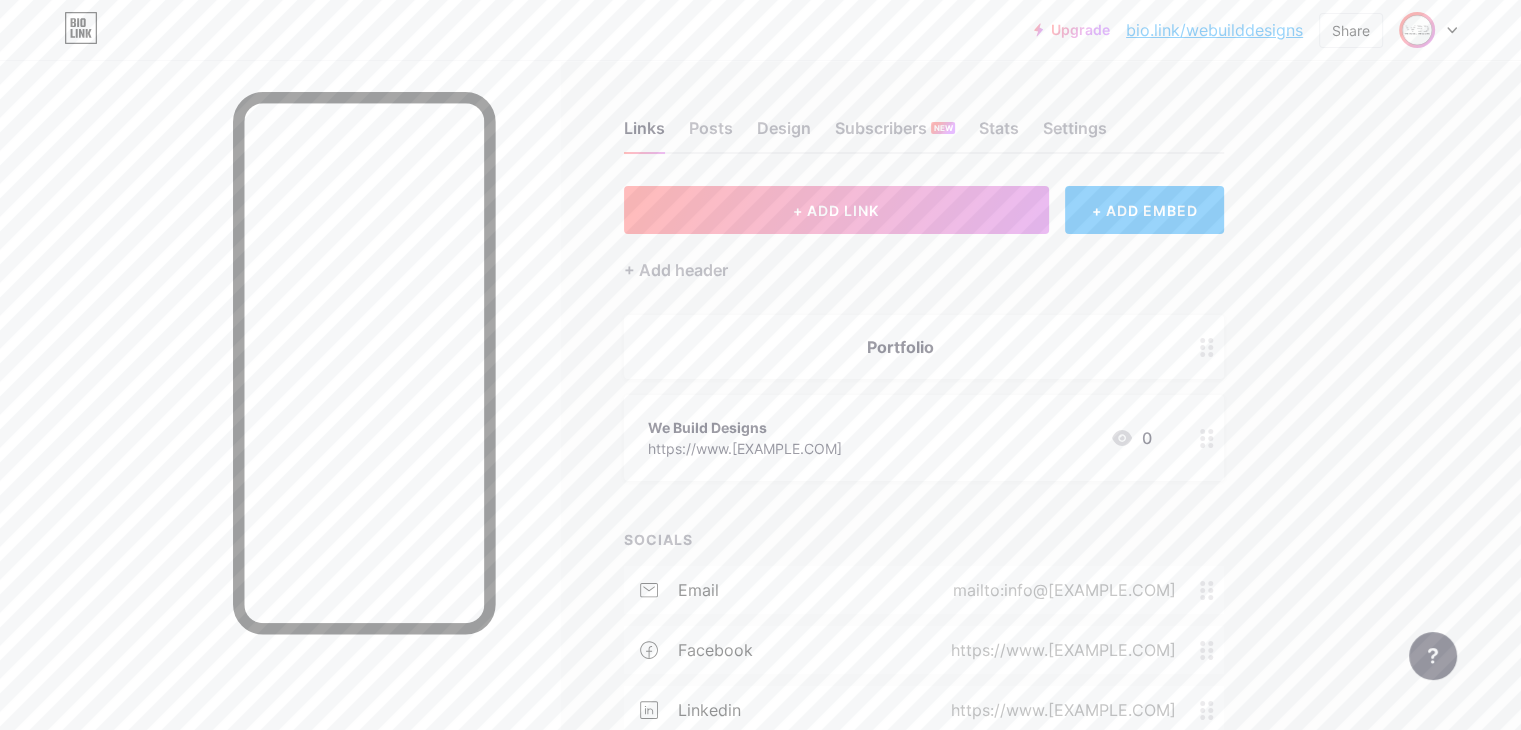 click 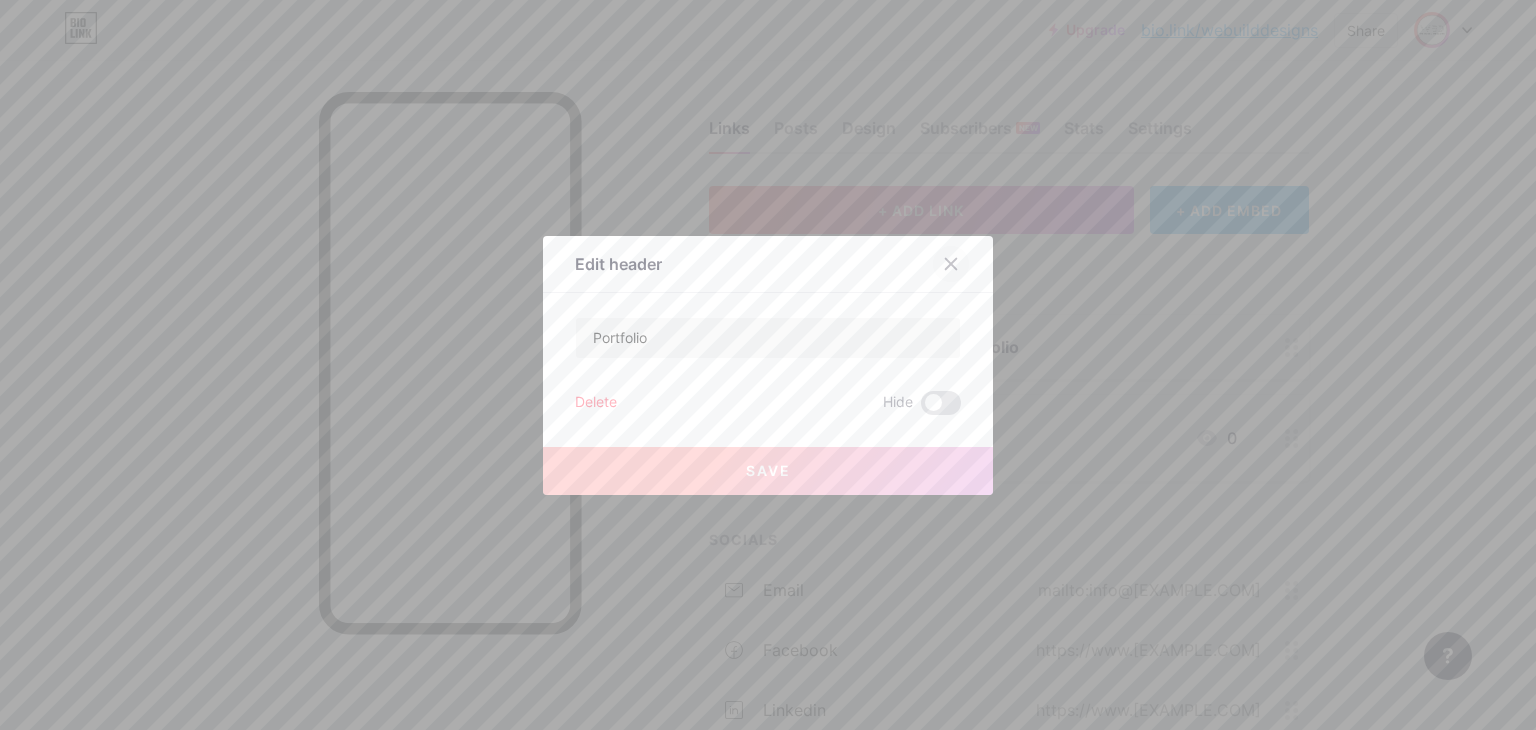 click 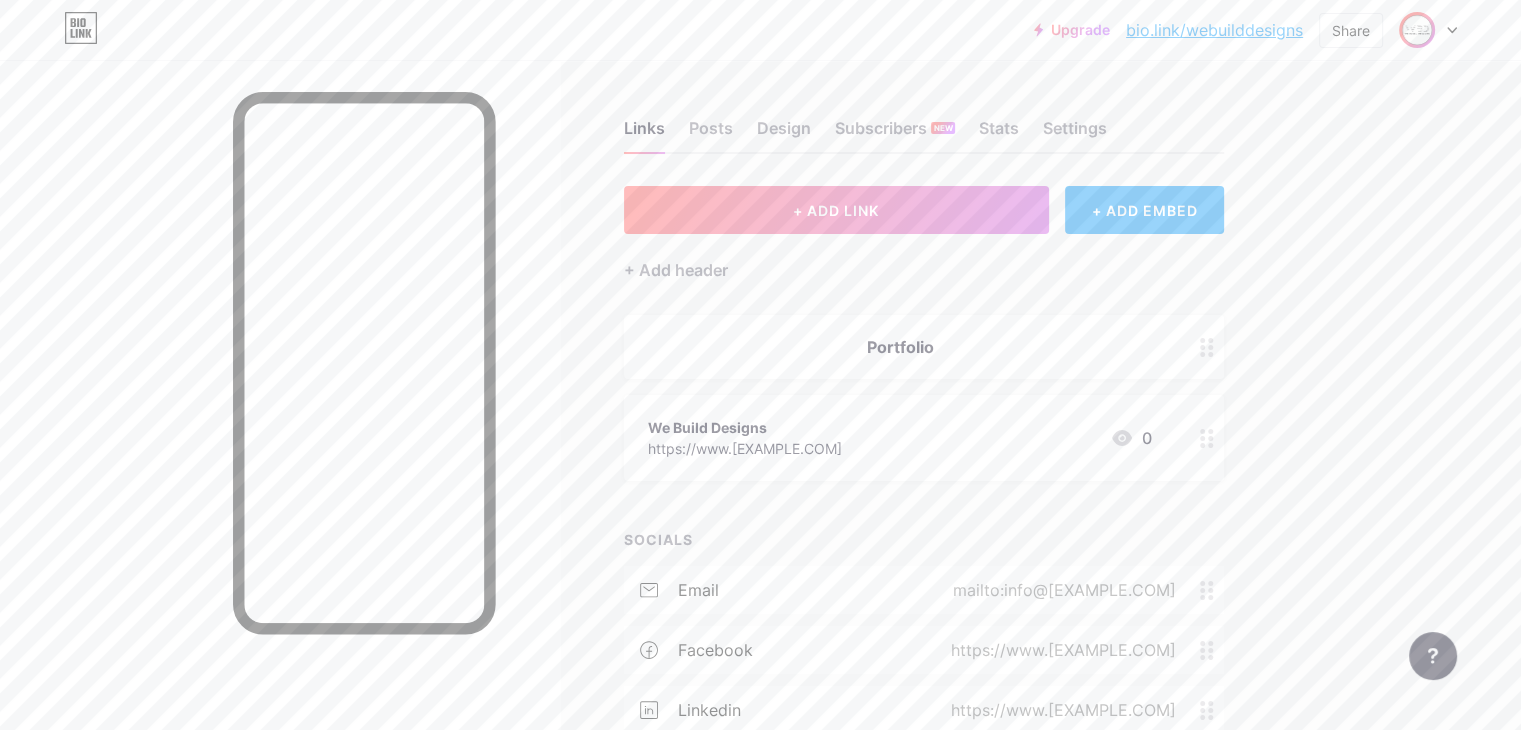 click on "Portfolio" at bounding box center [924, 347] 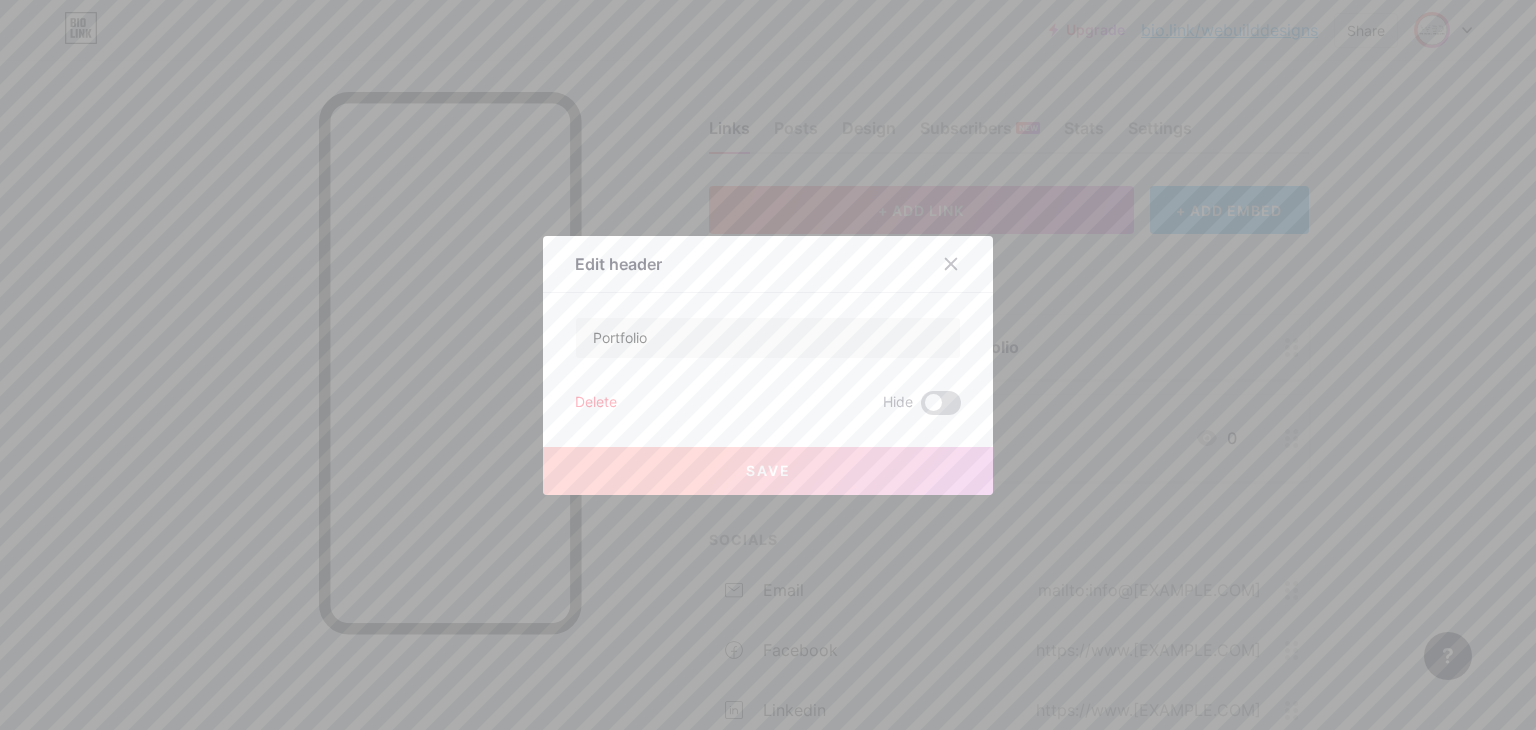 click at bounding box center [941, 403] 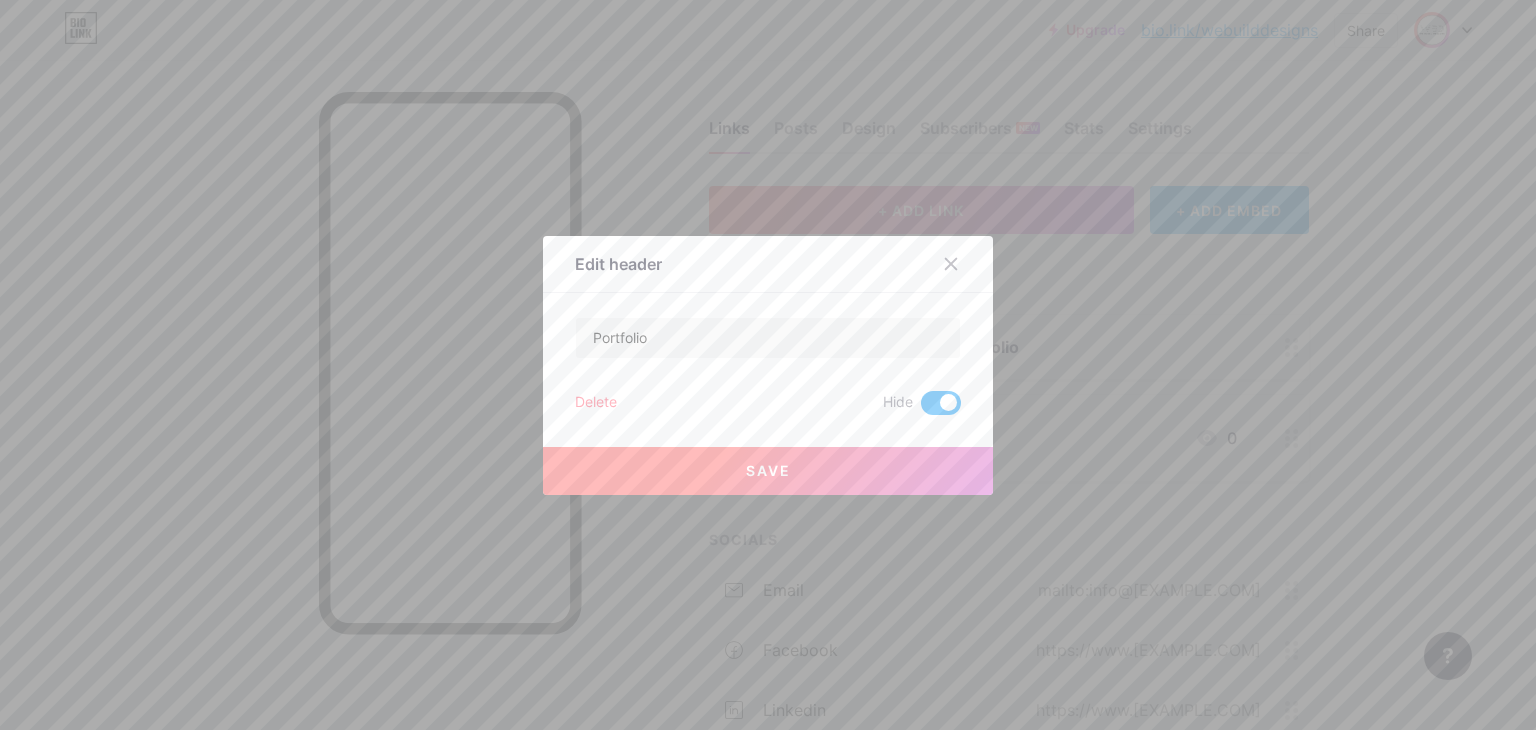 click at bounding box center (941, 403) 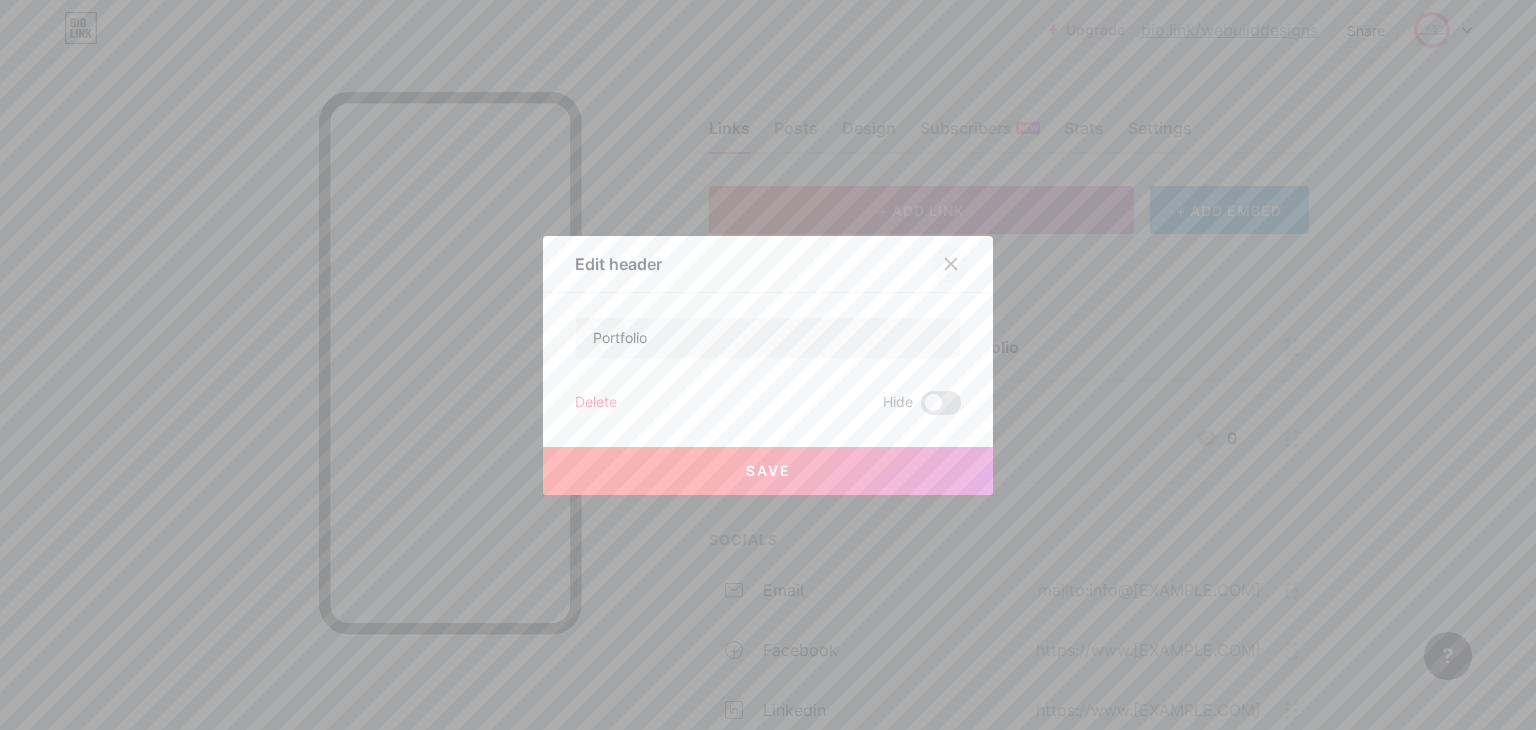 click at bounding box center (951, 264) 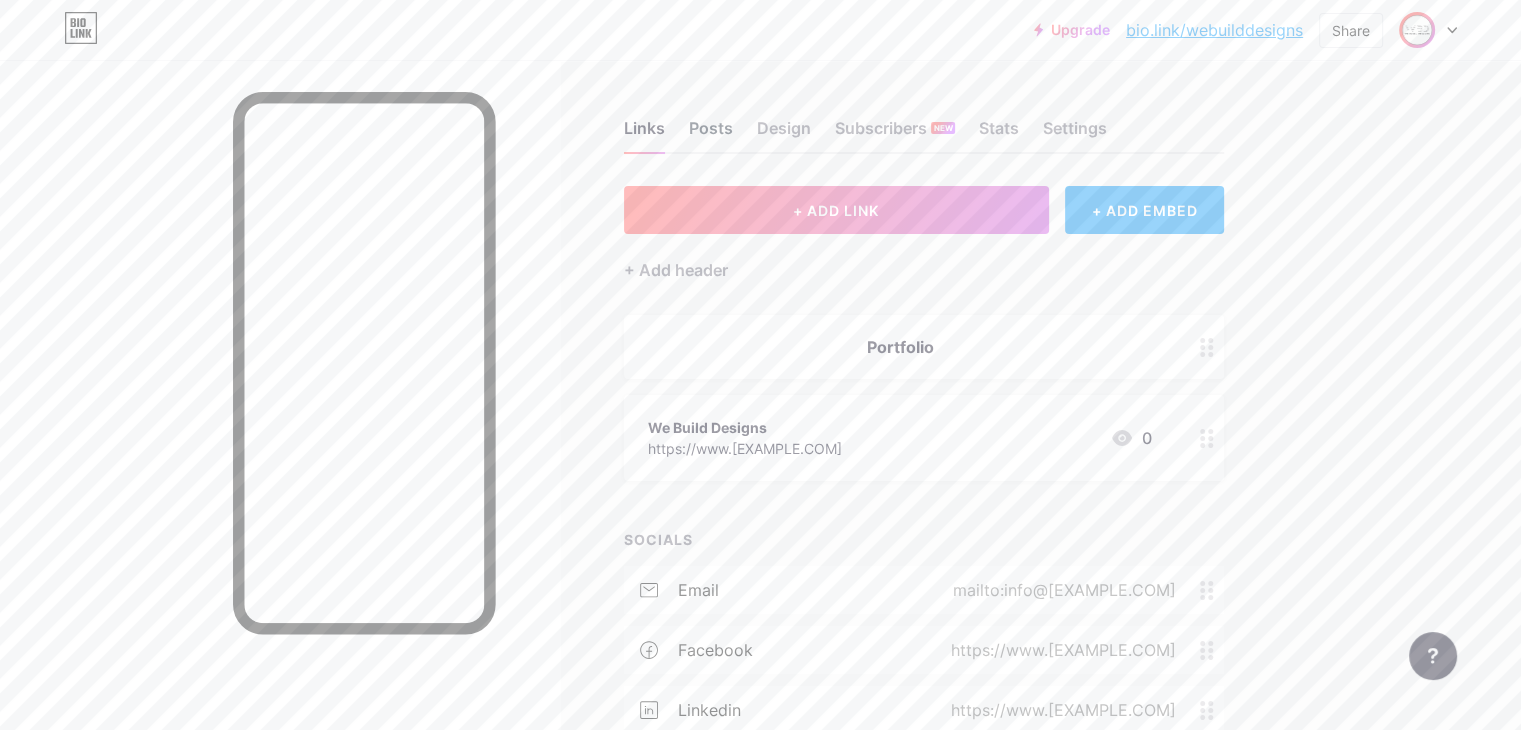 click on "Posts" at bounding box center [711, 134] 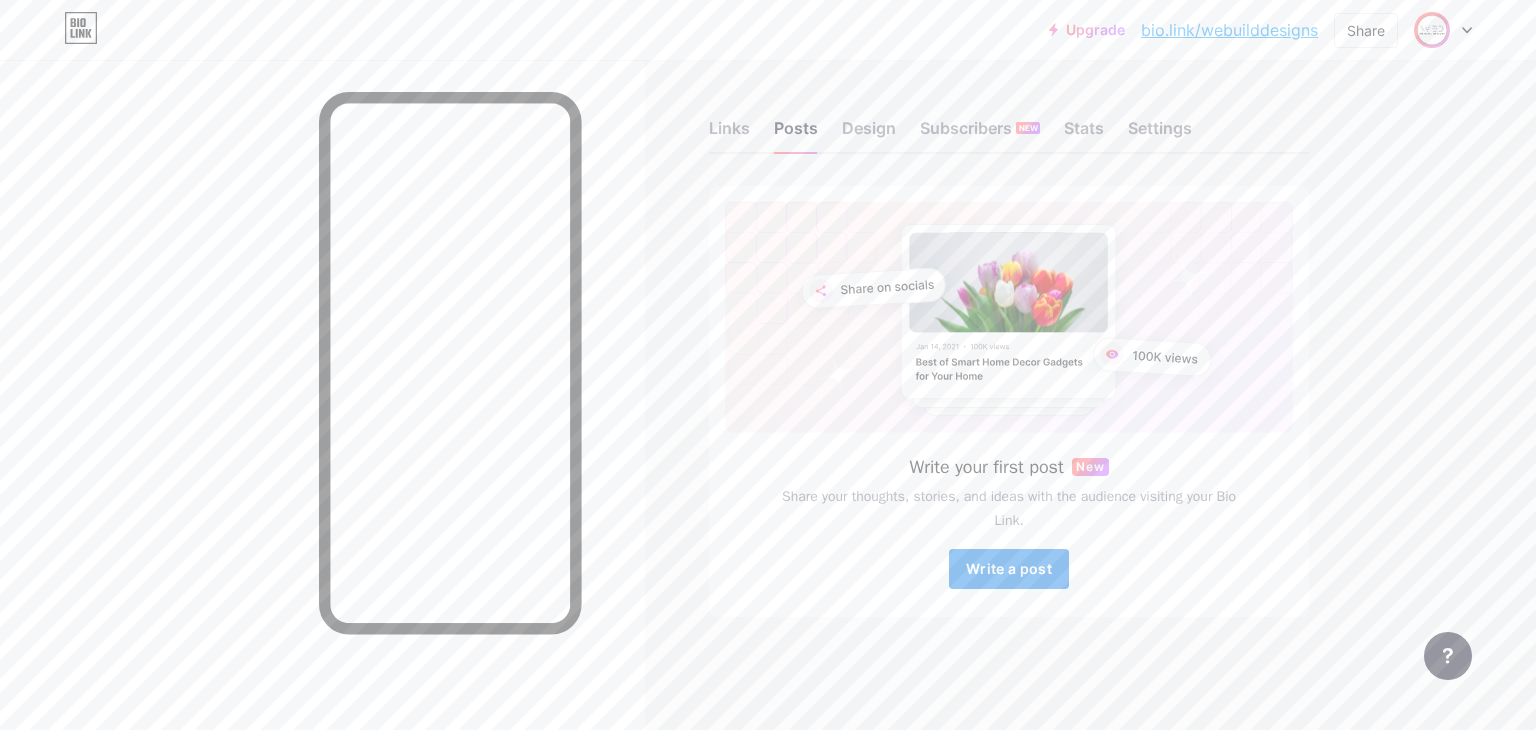 click on "Write a post" at bounding box center [1009, 569] 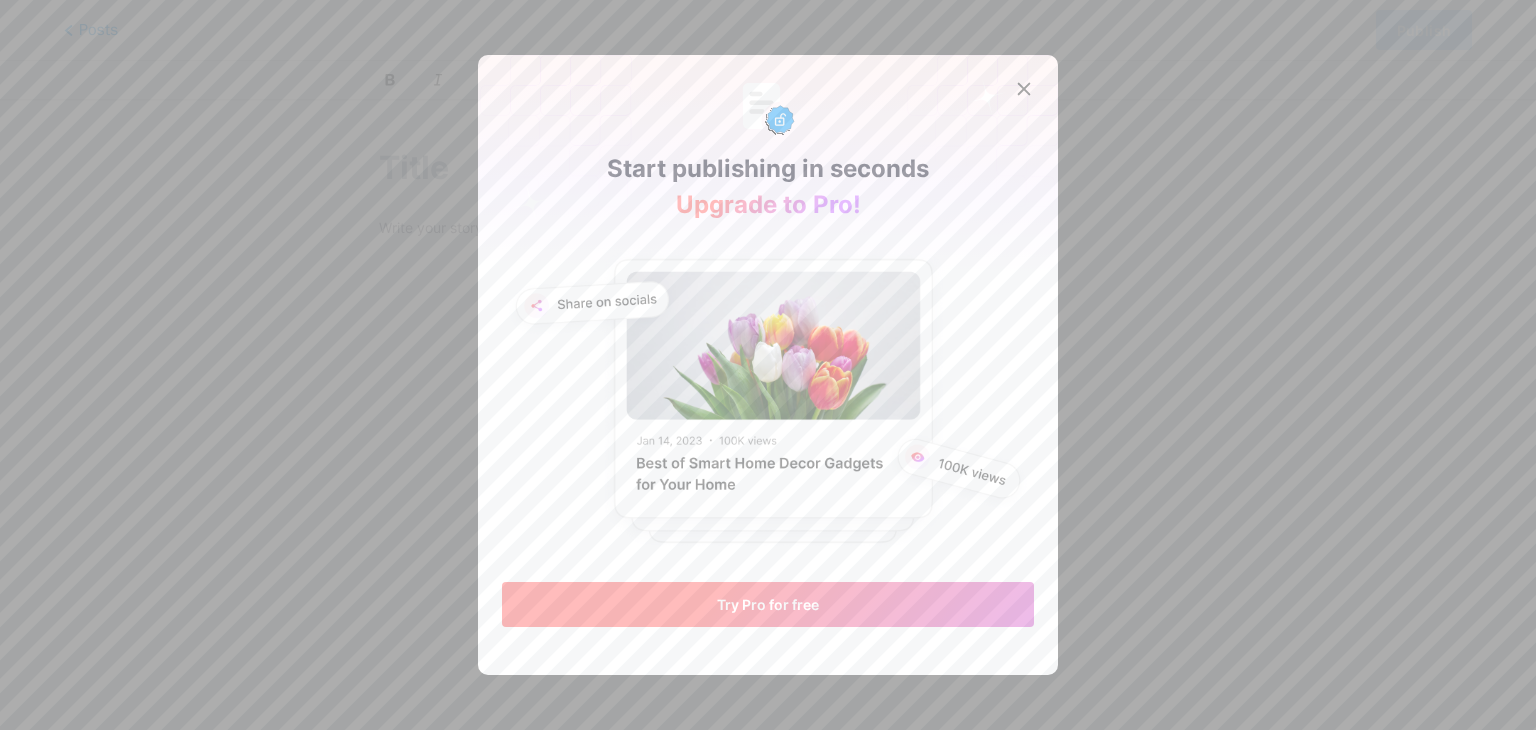 click on "Try Pro for free" at bounding box center [768, 604] 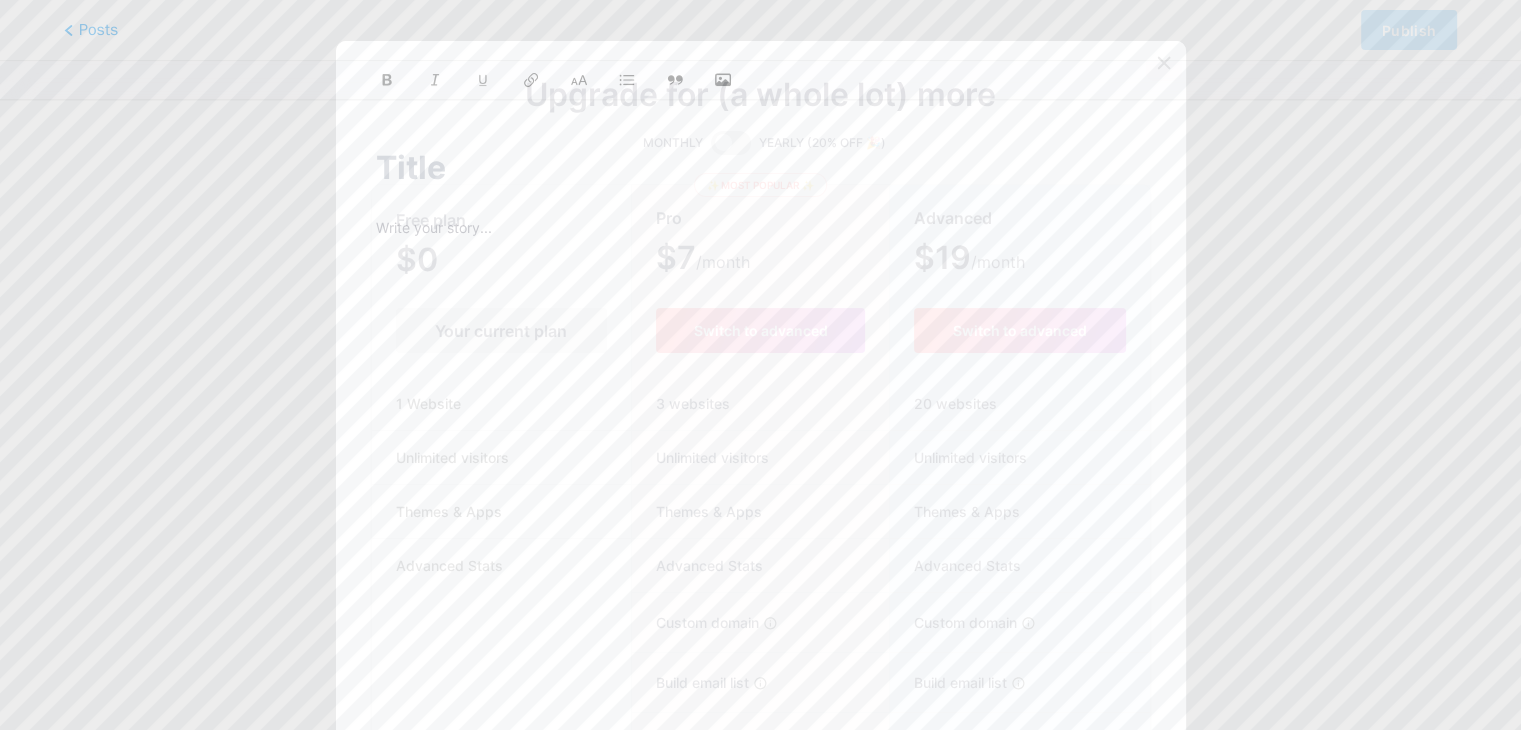 click 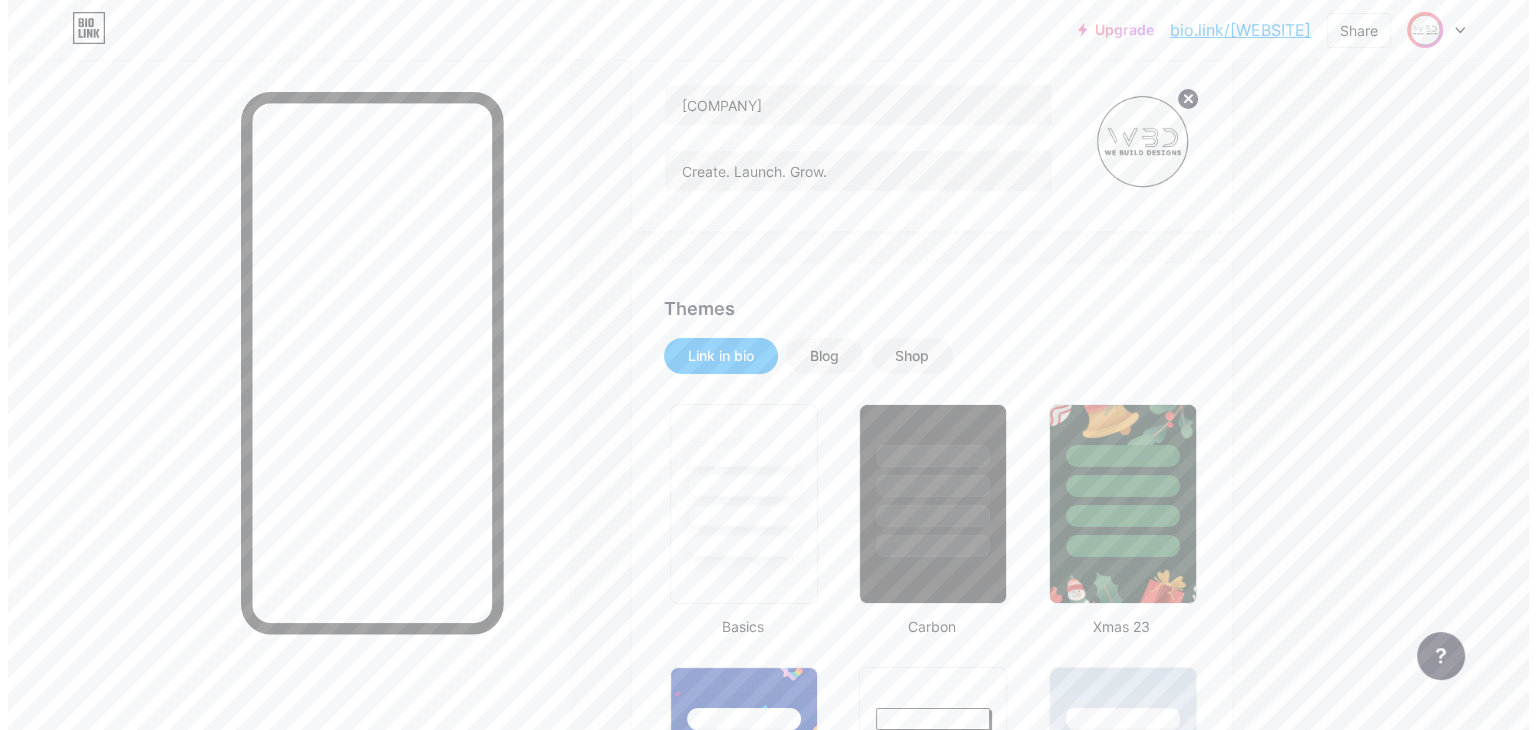 scroll, scrollTop: 0, scrollLeft: 0, axis: both 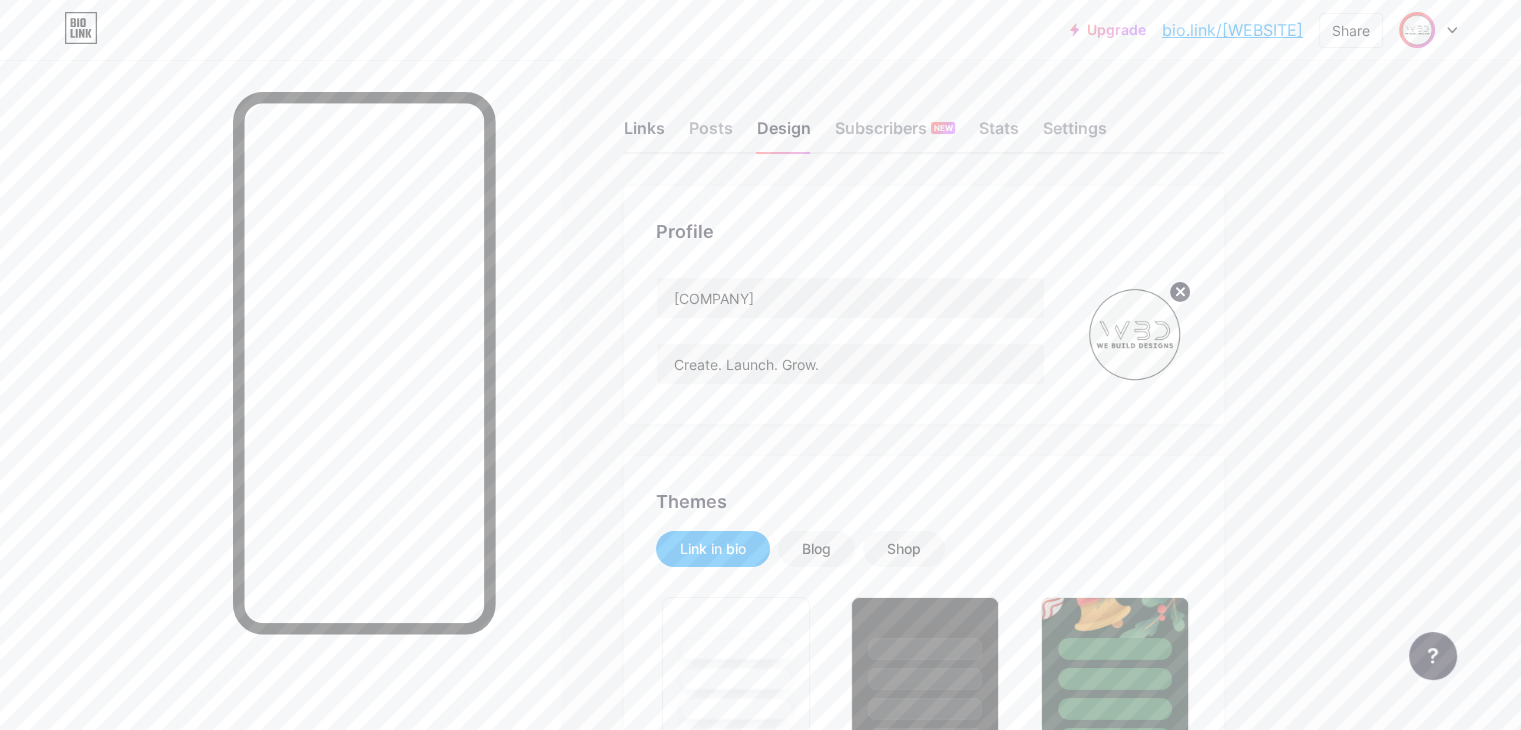 click on "Links" at bounding box center (644, 134) 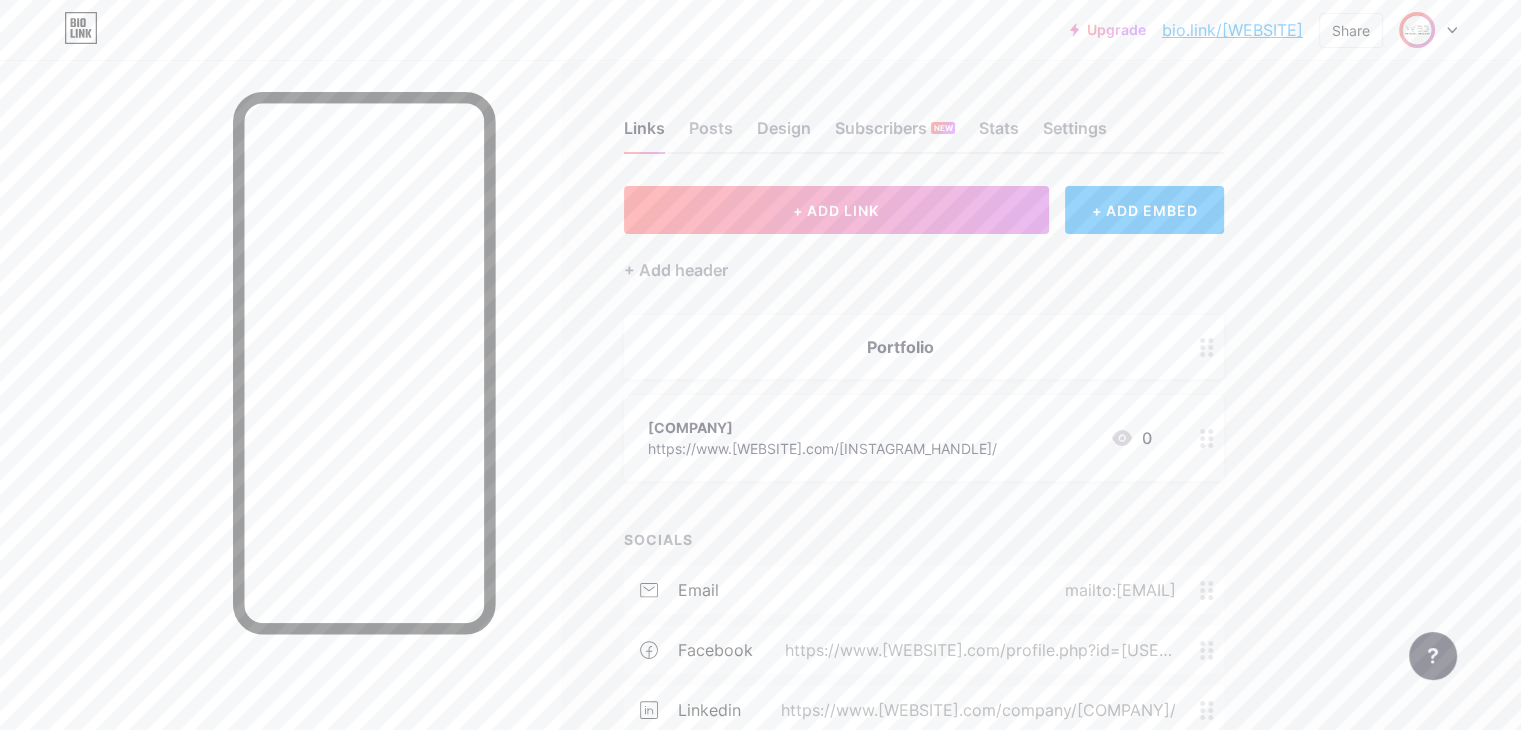 click 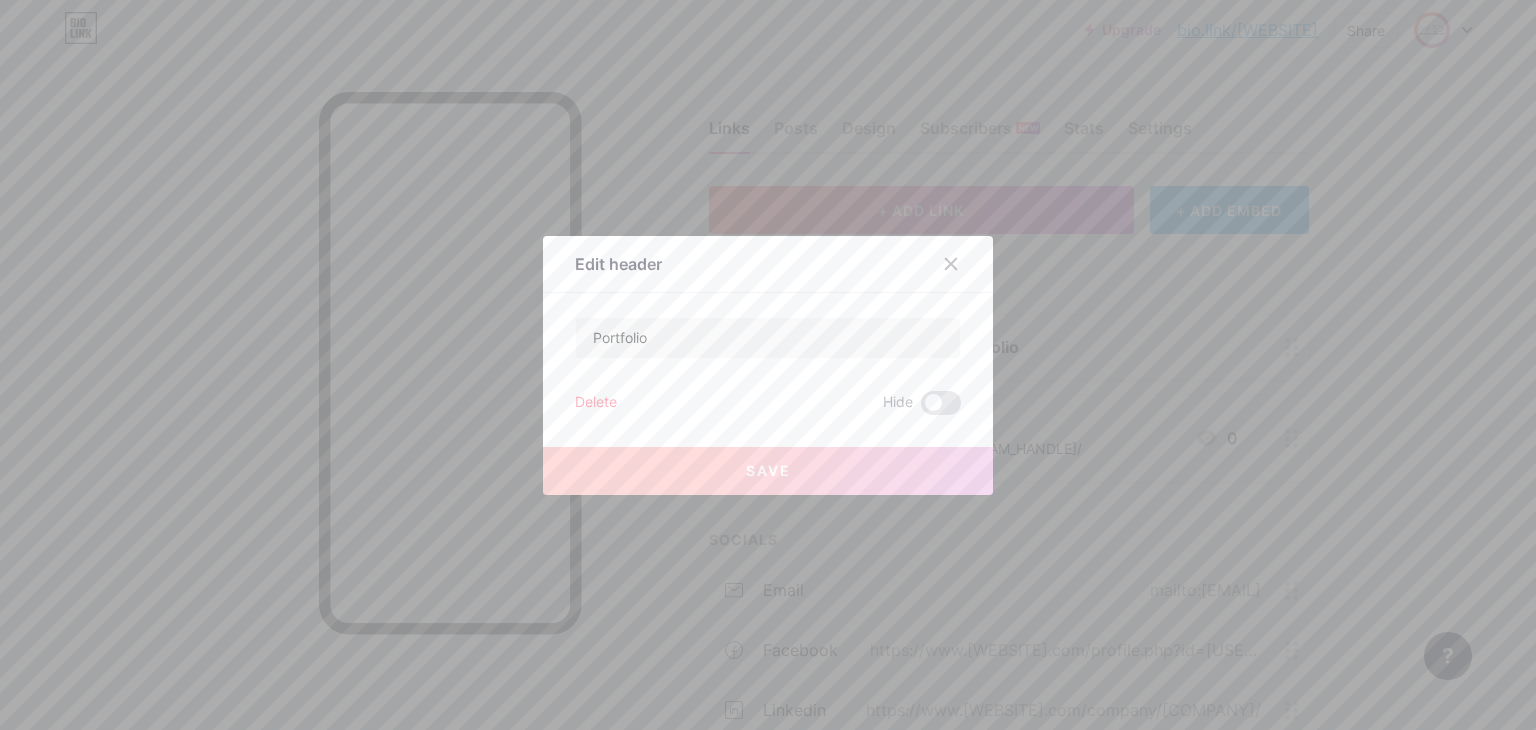 click on "Delete" at bounding box center [596, 403] 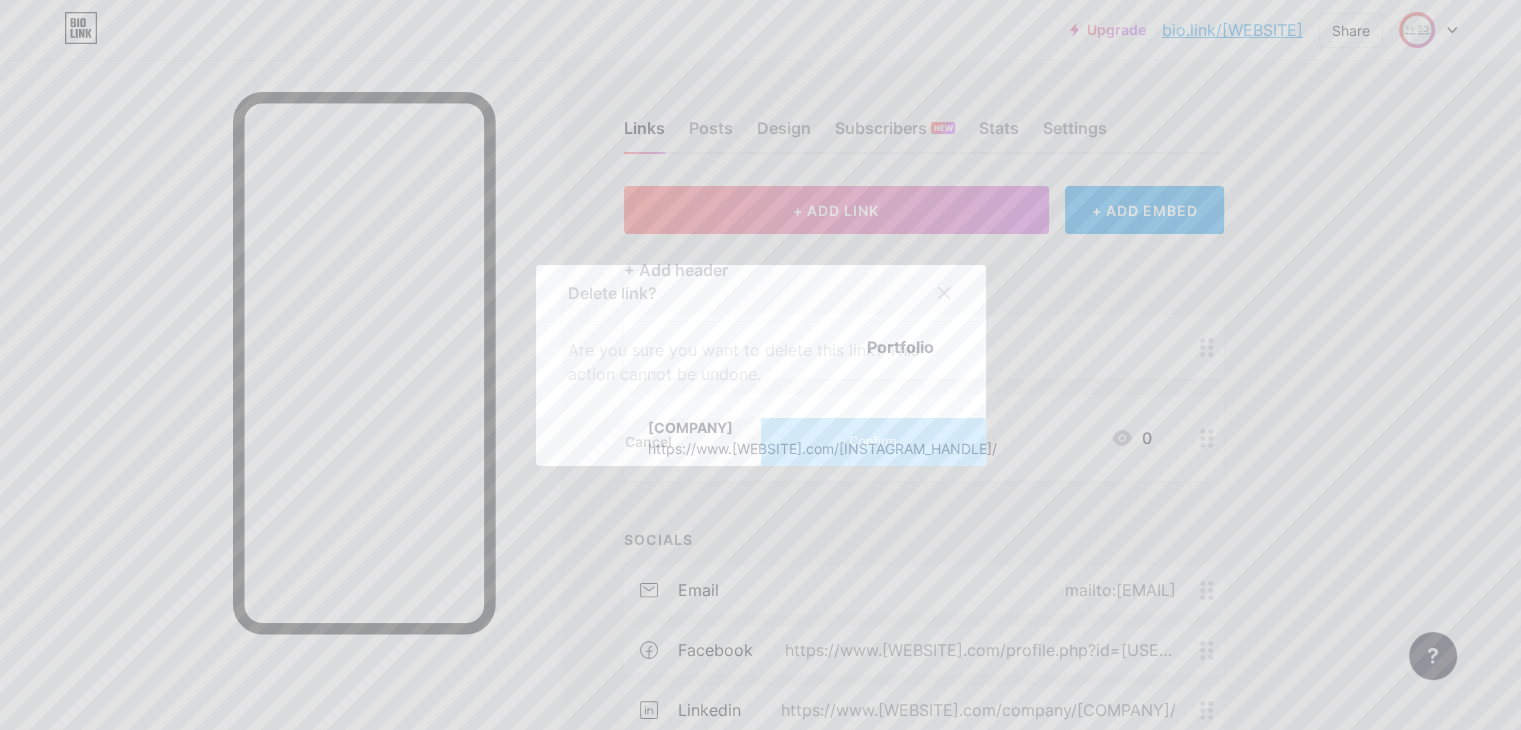 click on "Confirm" at bounding box center [872, 441] 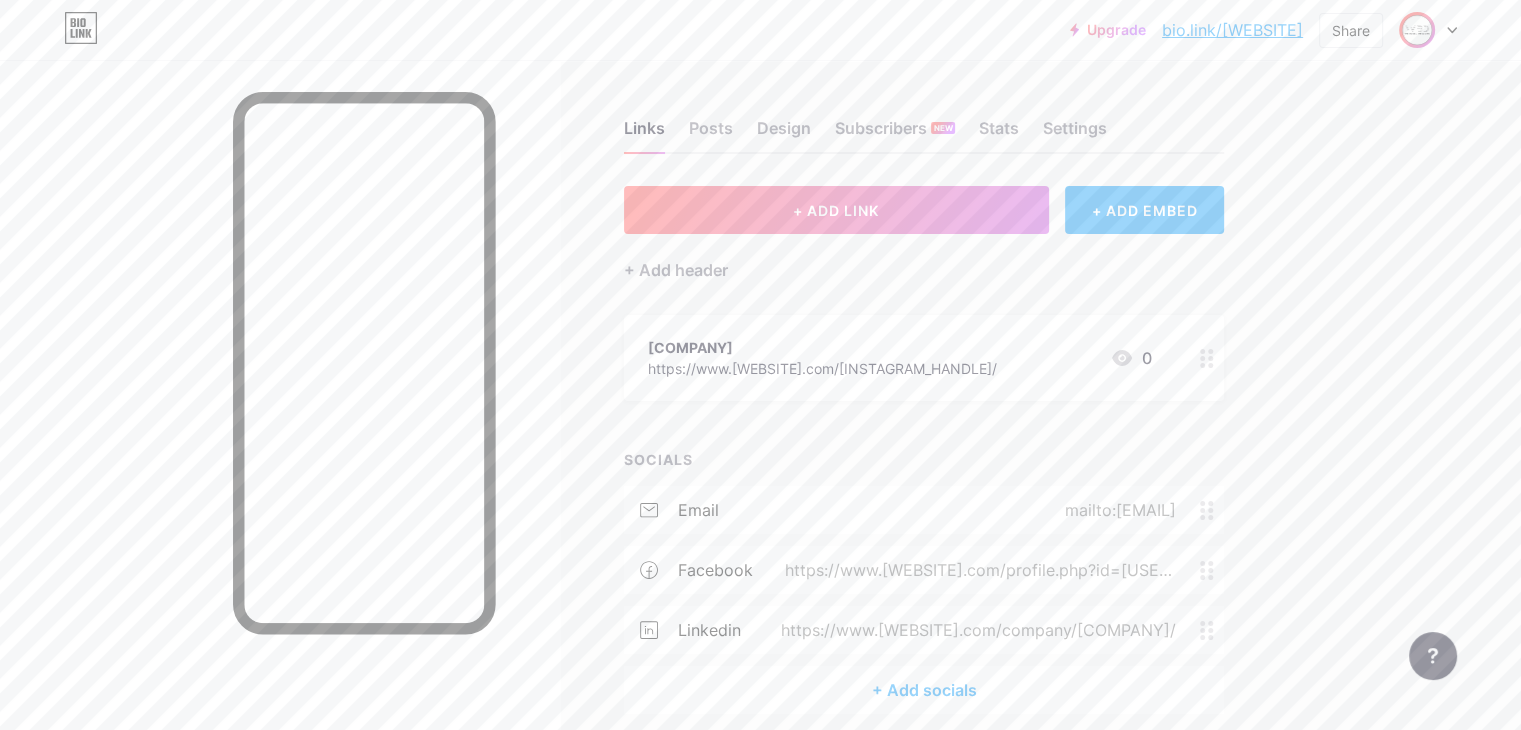 click on "+ ADD EMBED" at bounding box center (1144, 210) 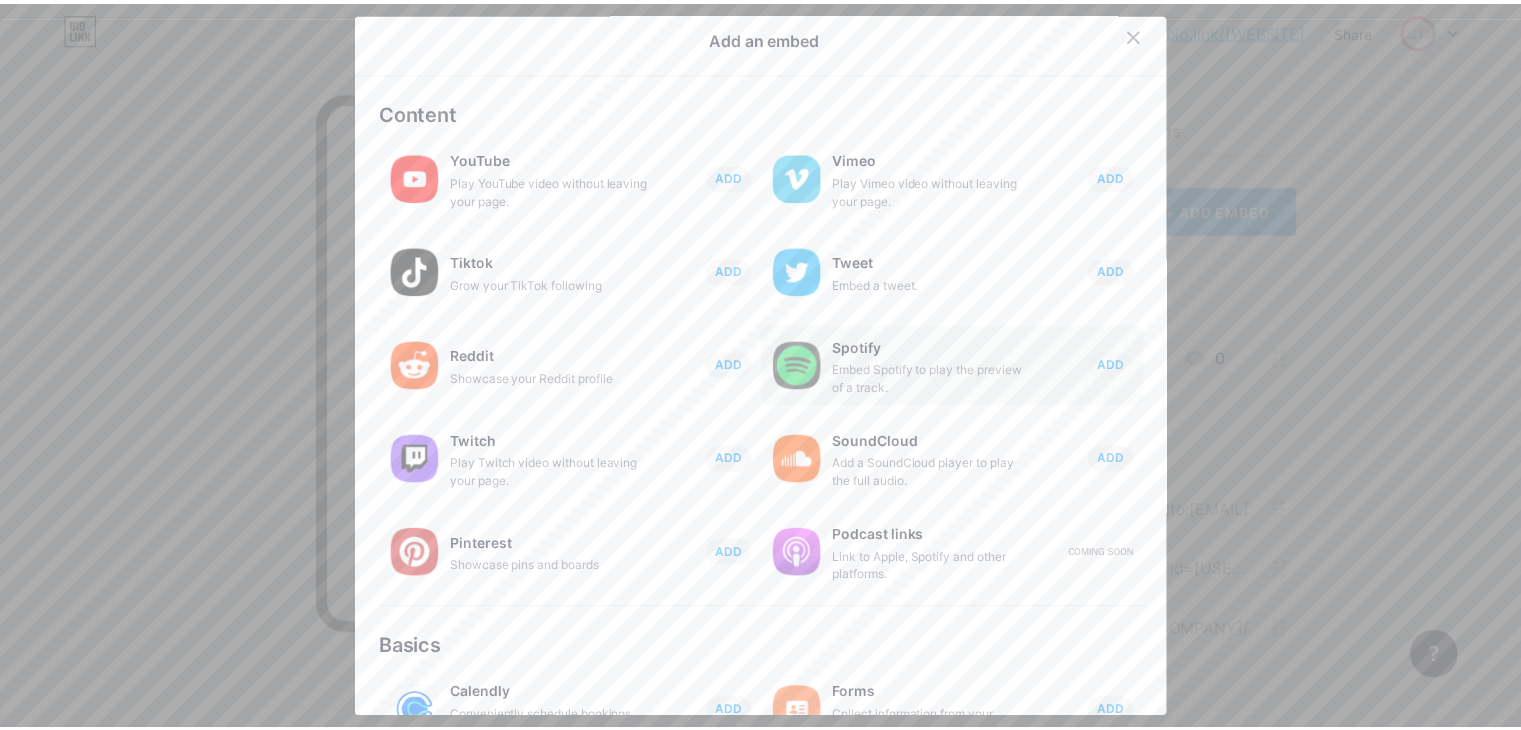 scroll, scrollTop: 0, scrollLeft: 0, axis: both 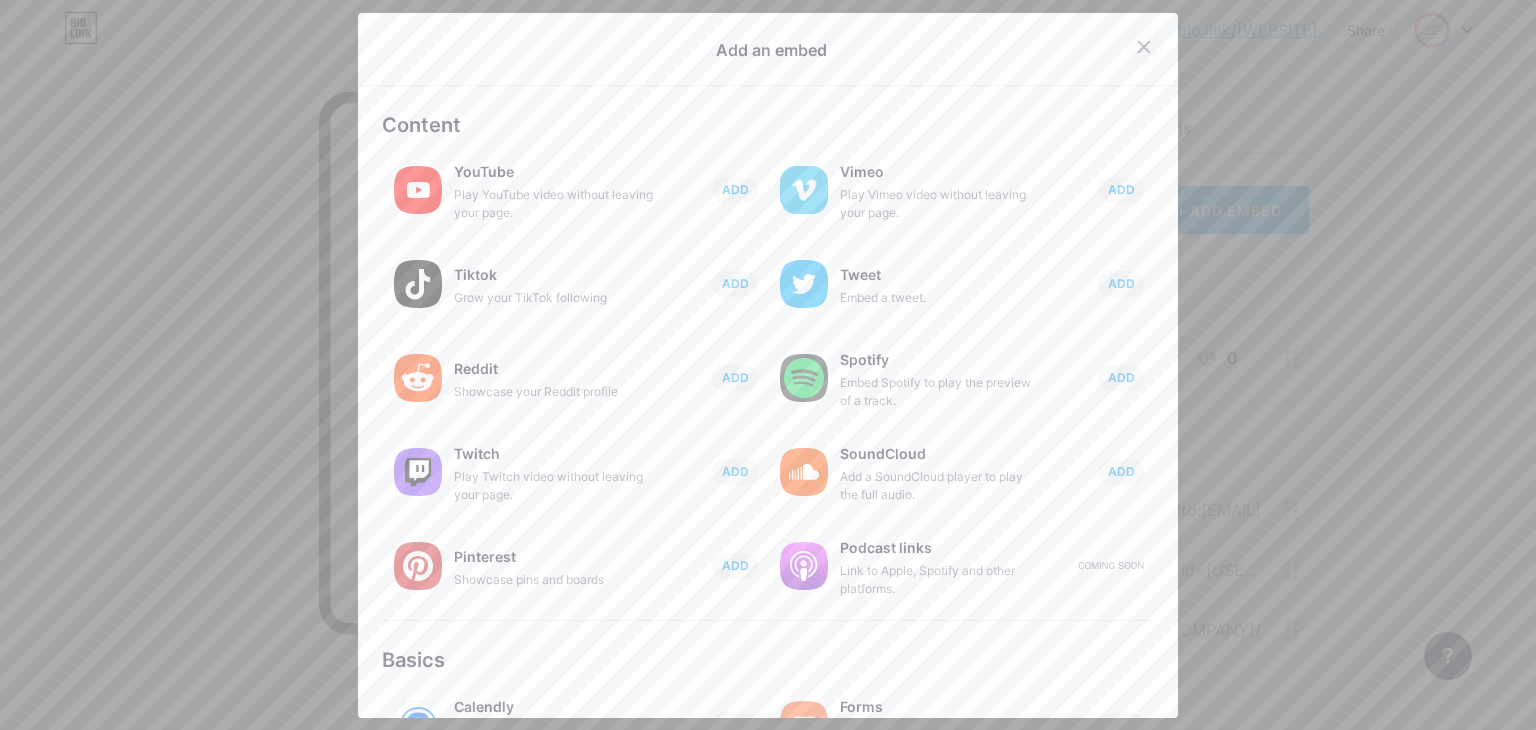 click 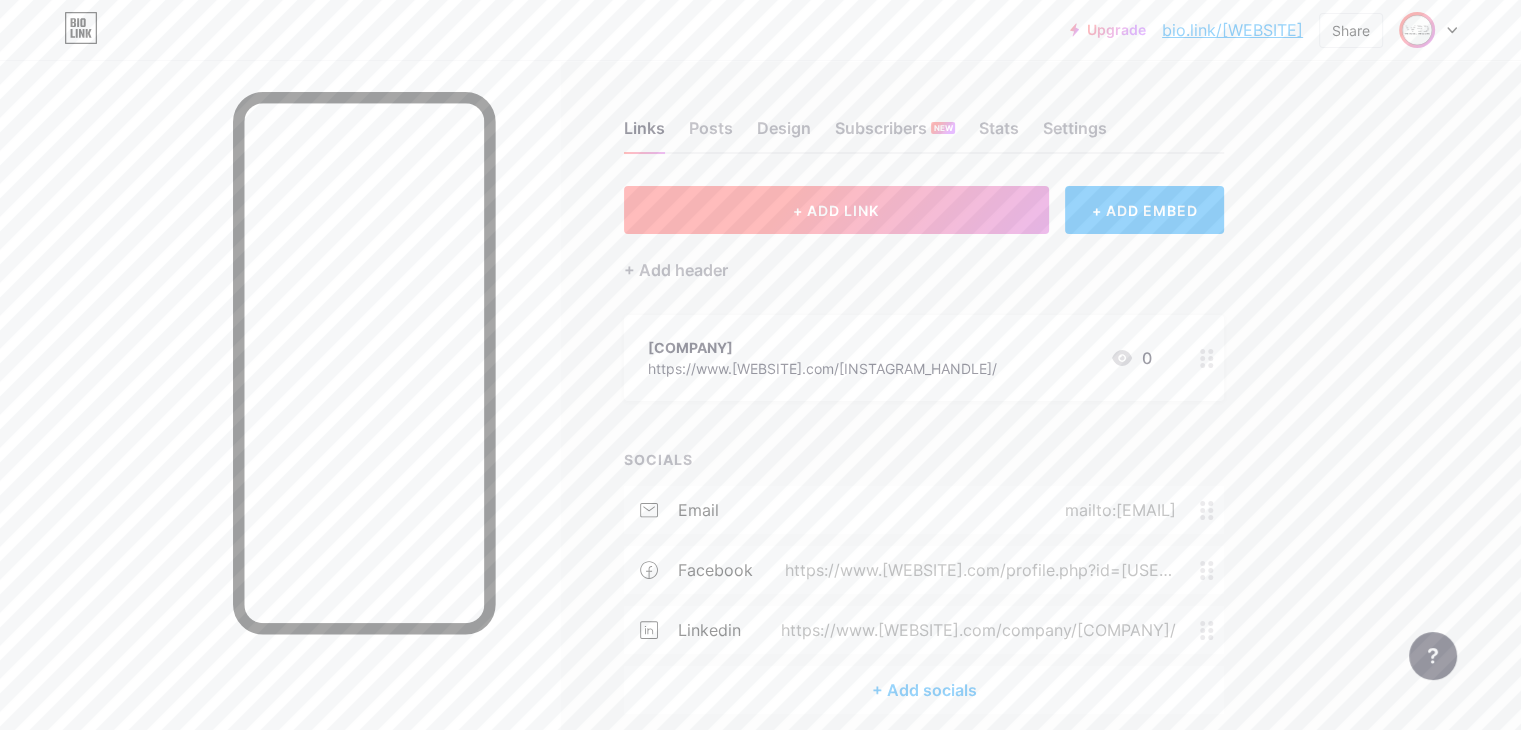 click on "+ ADD LINK" at bounding box center (836, 210) 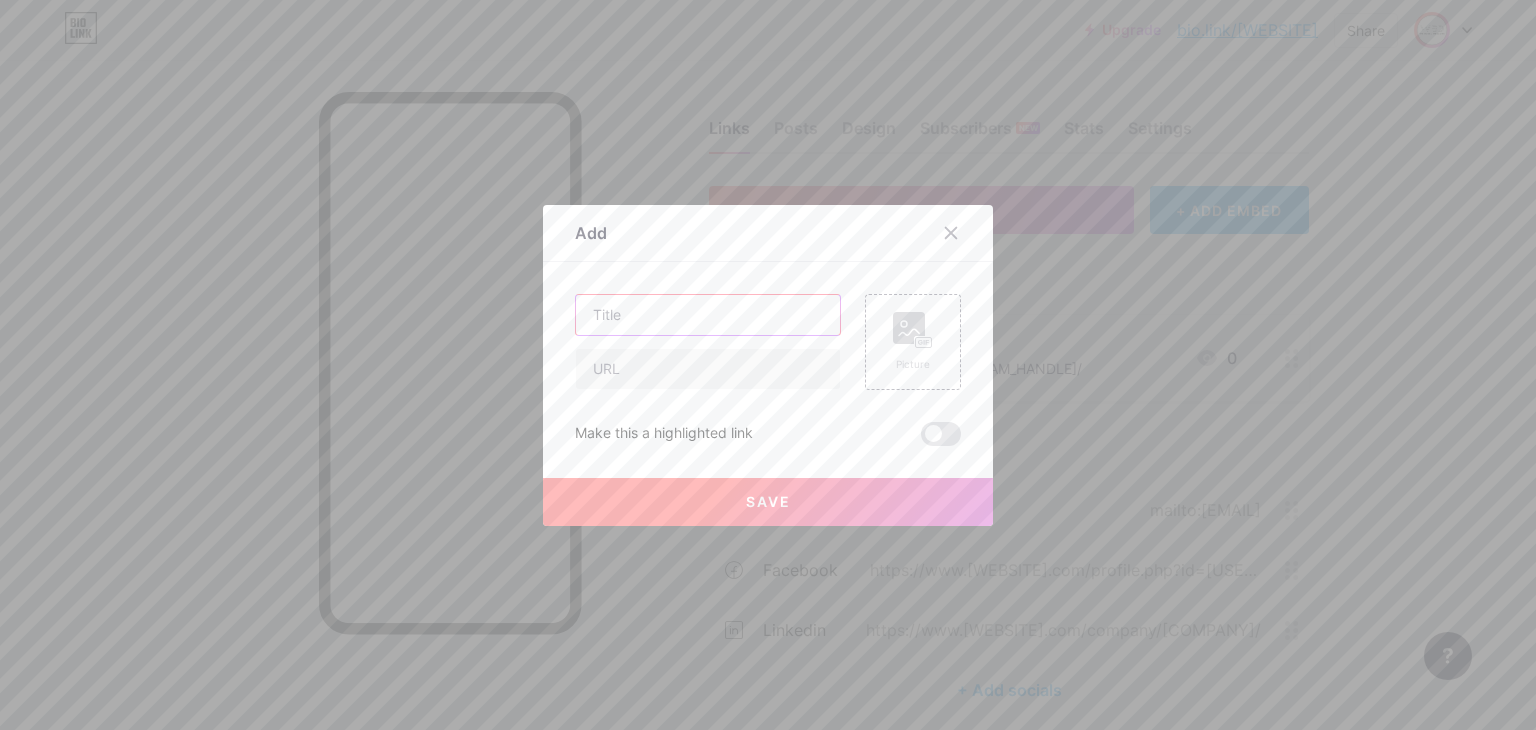 click at bounding box center (708, 315) 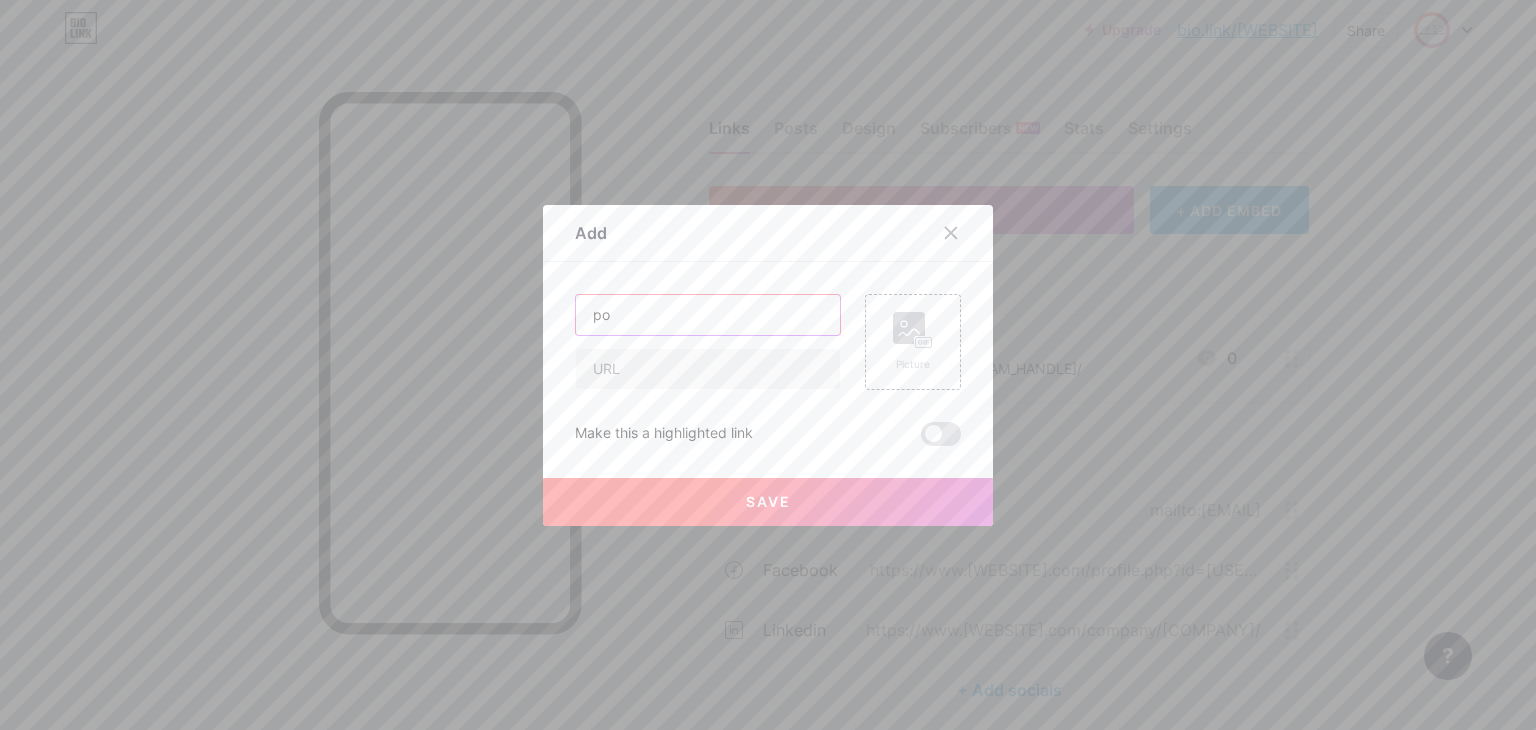type on "p" 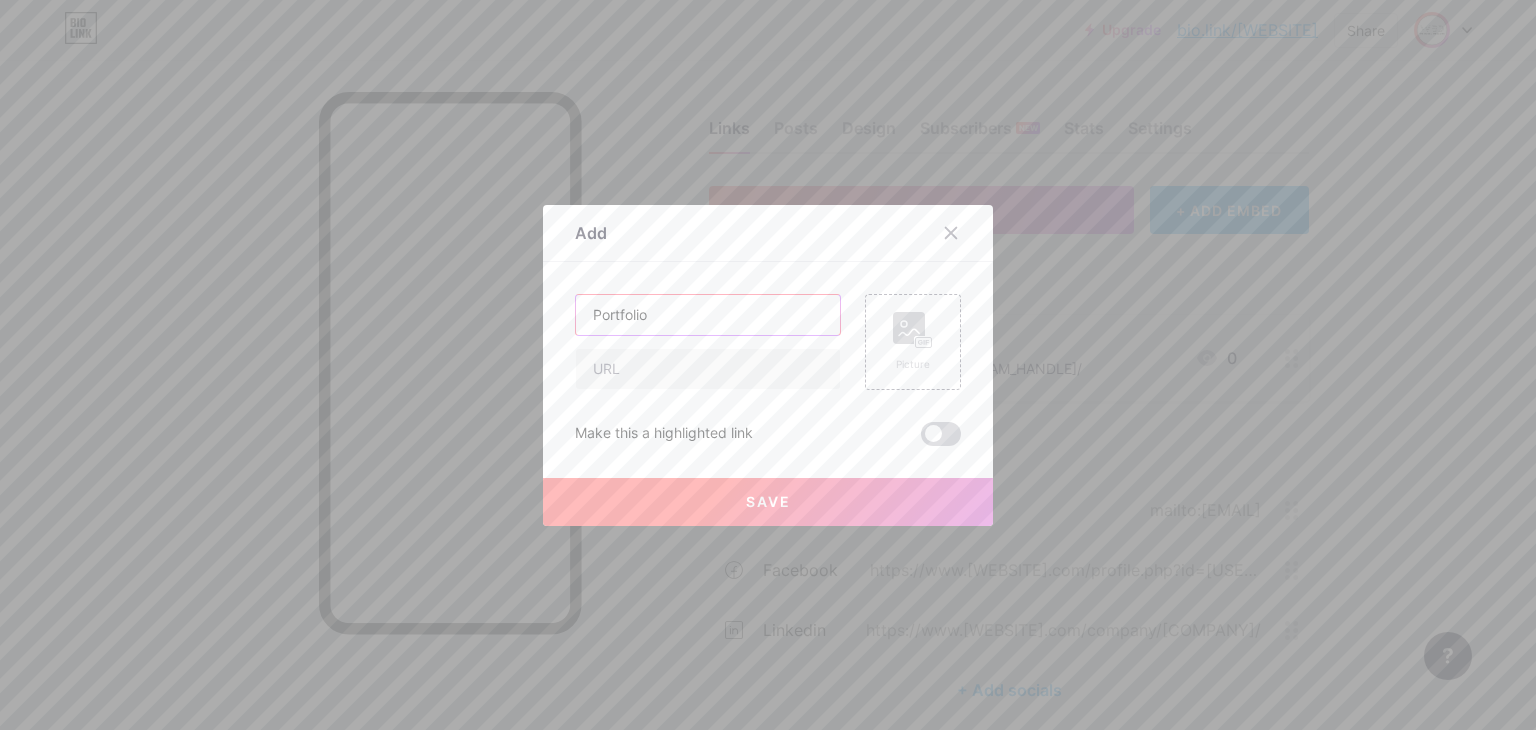 type on "Portfolio" 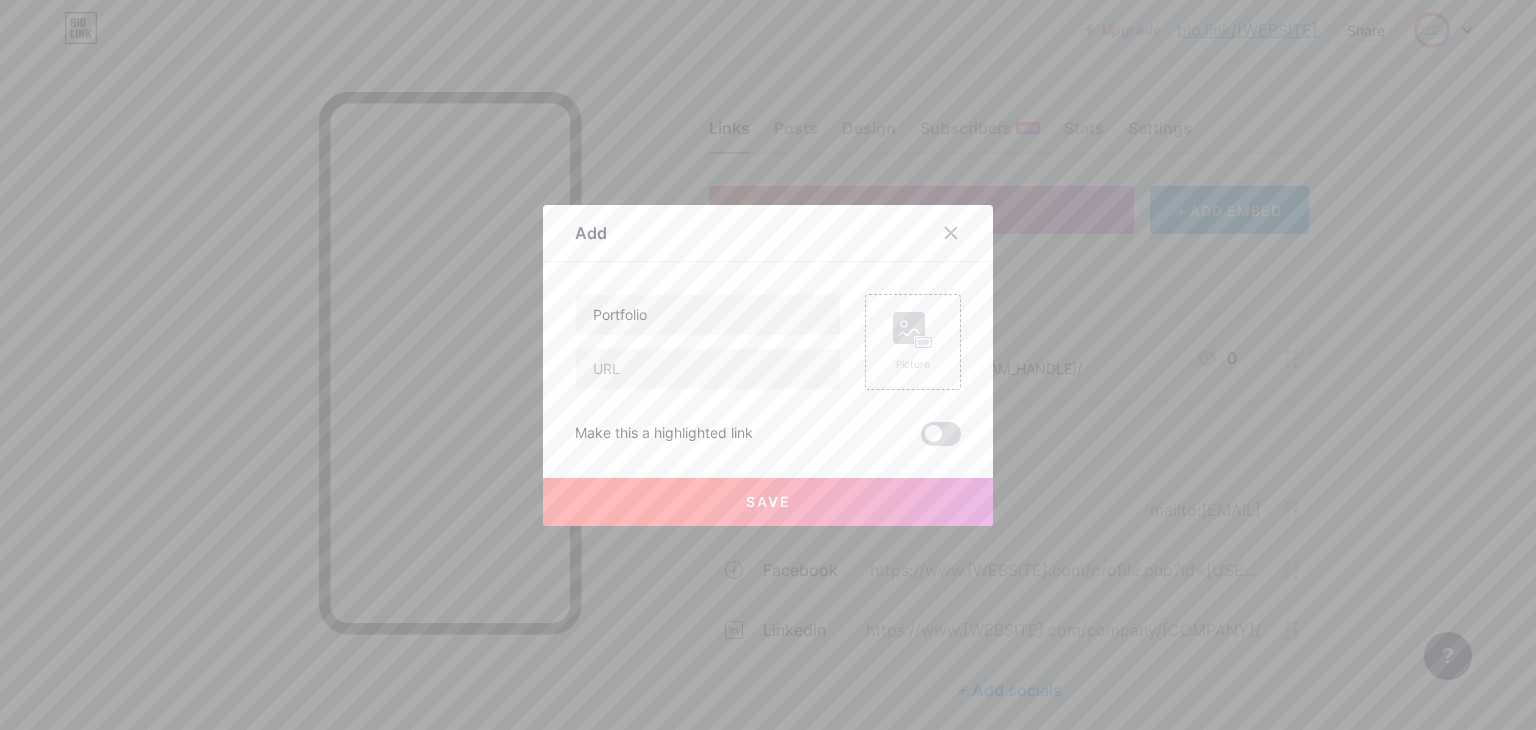 click at bounding box center [941, 434] 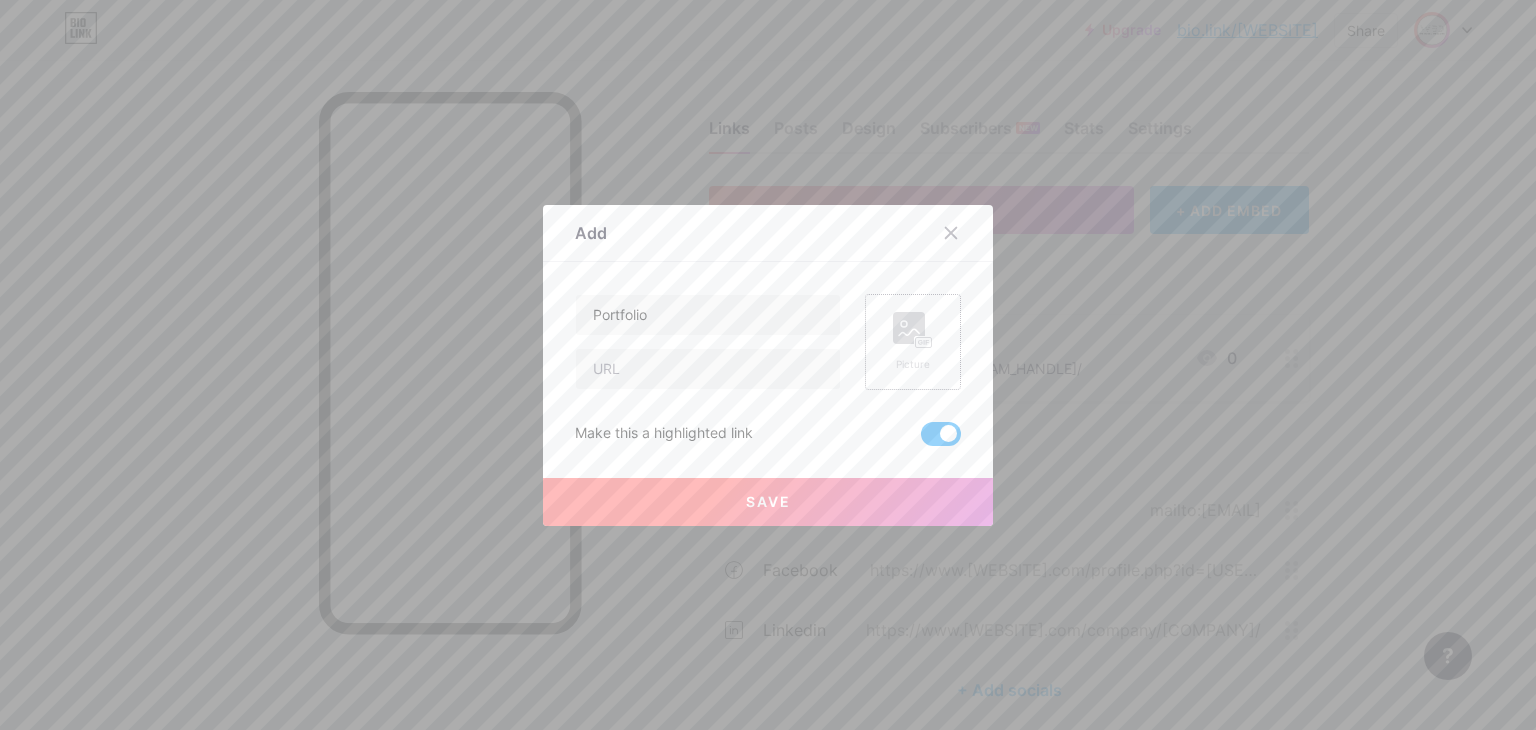 click 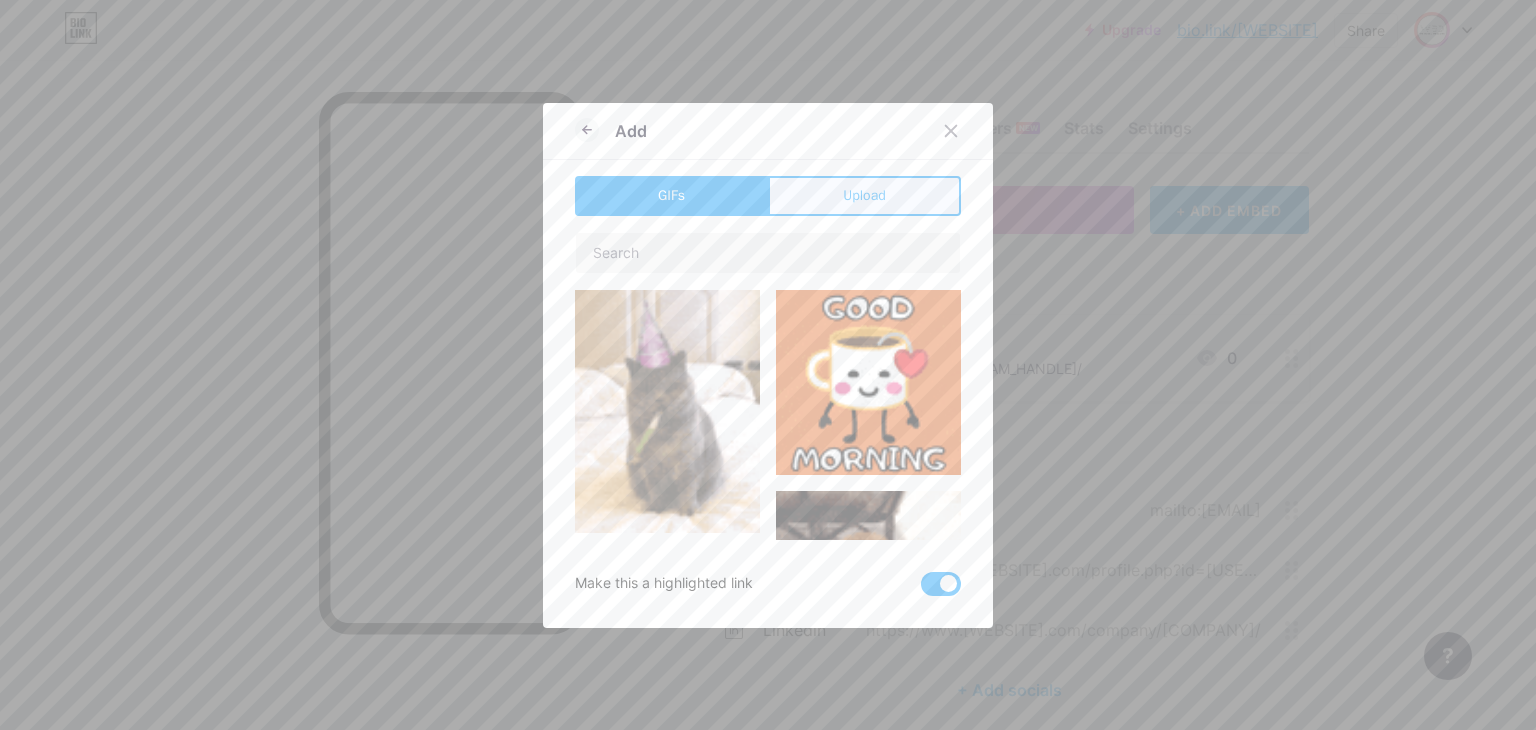 click on "Upload" at bounding box center (864, 195) 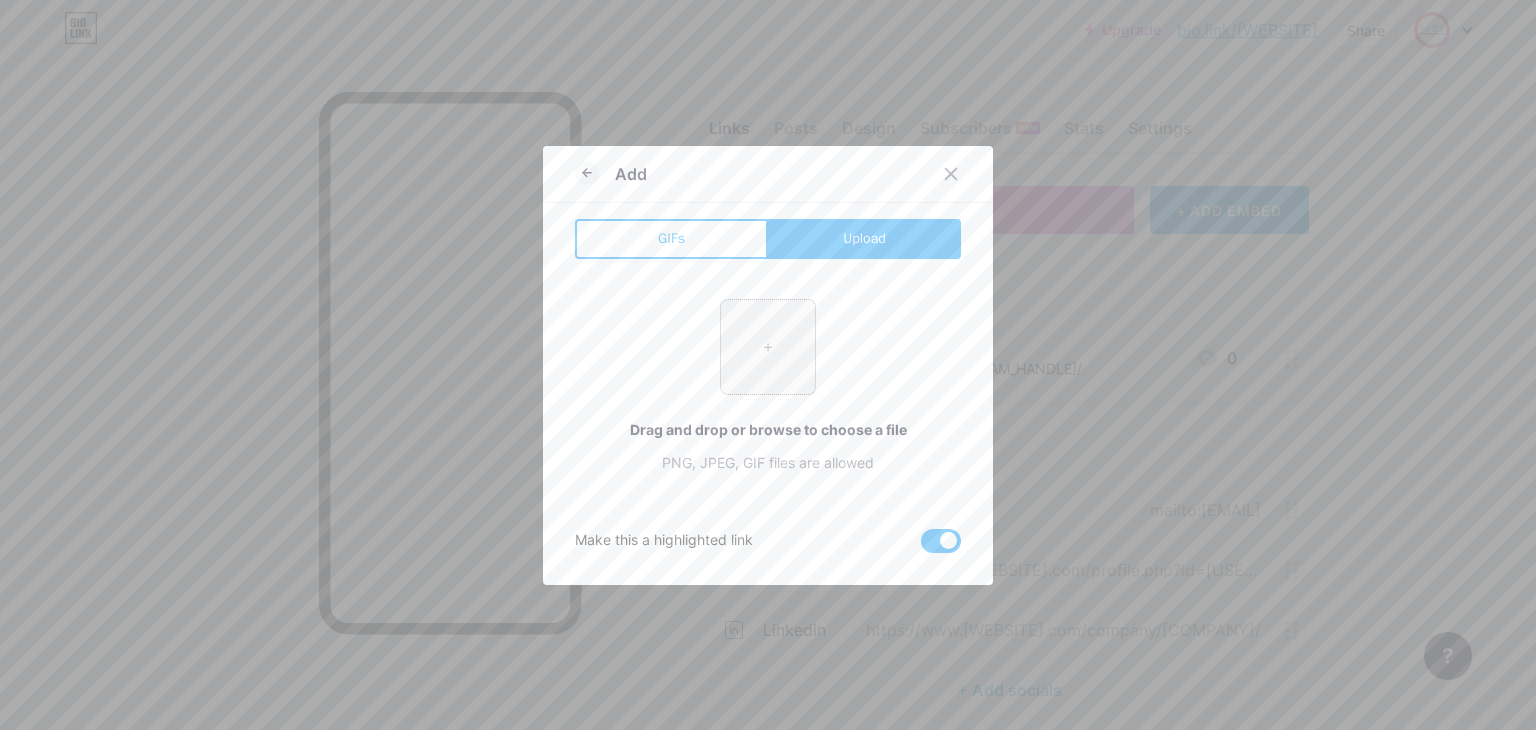 click at bounding box center (768, 347) 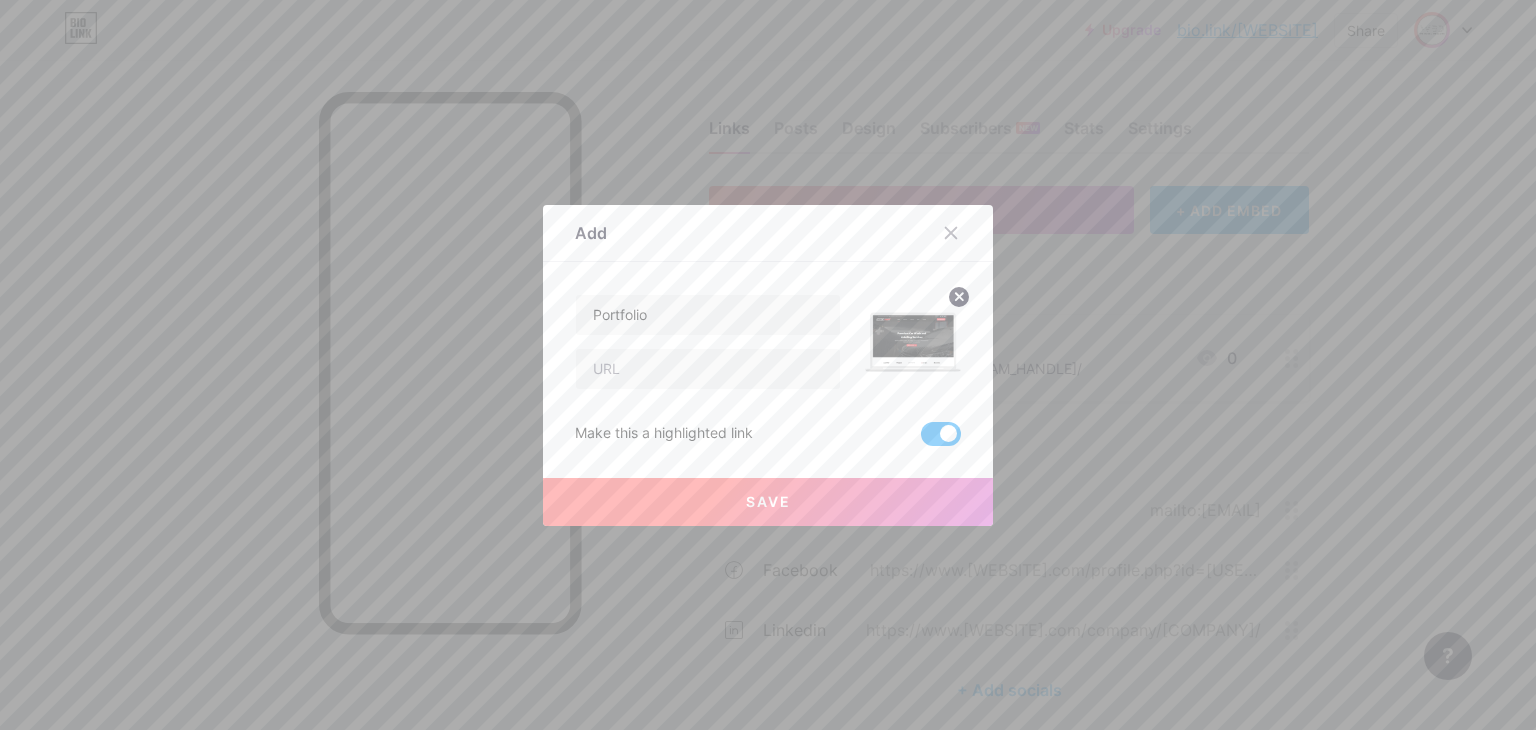 click on "Save" at bounding box center (768, 501) 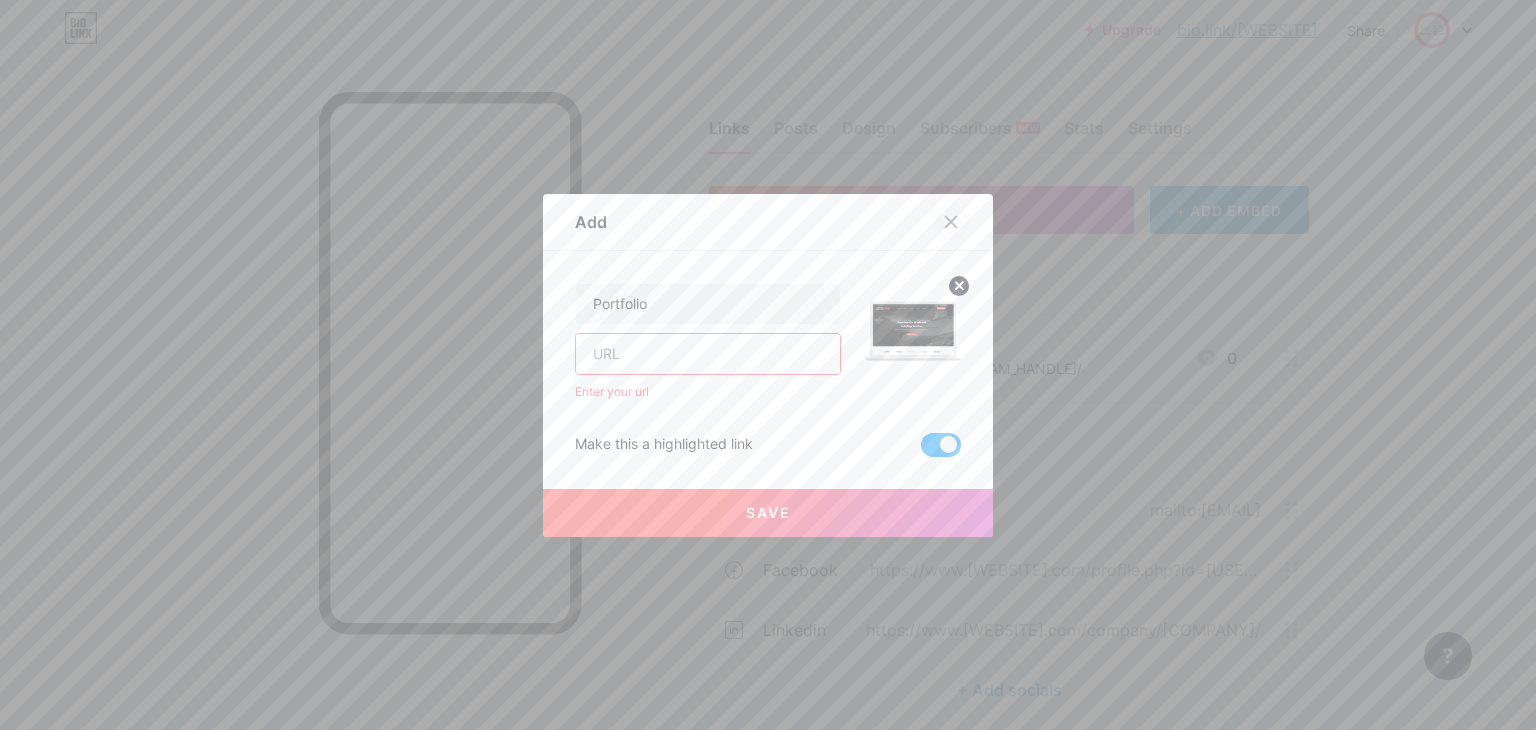 click 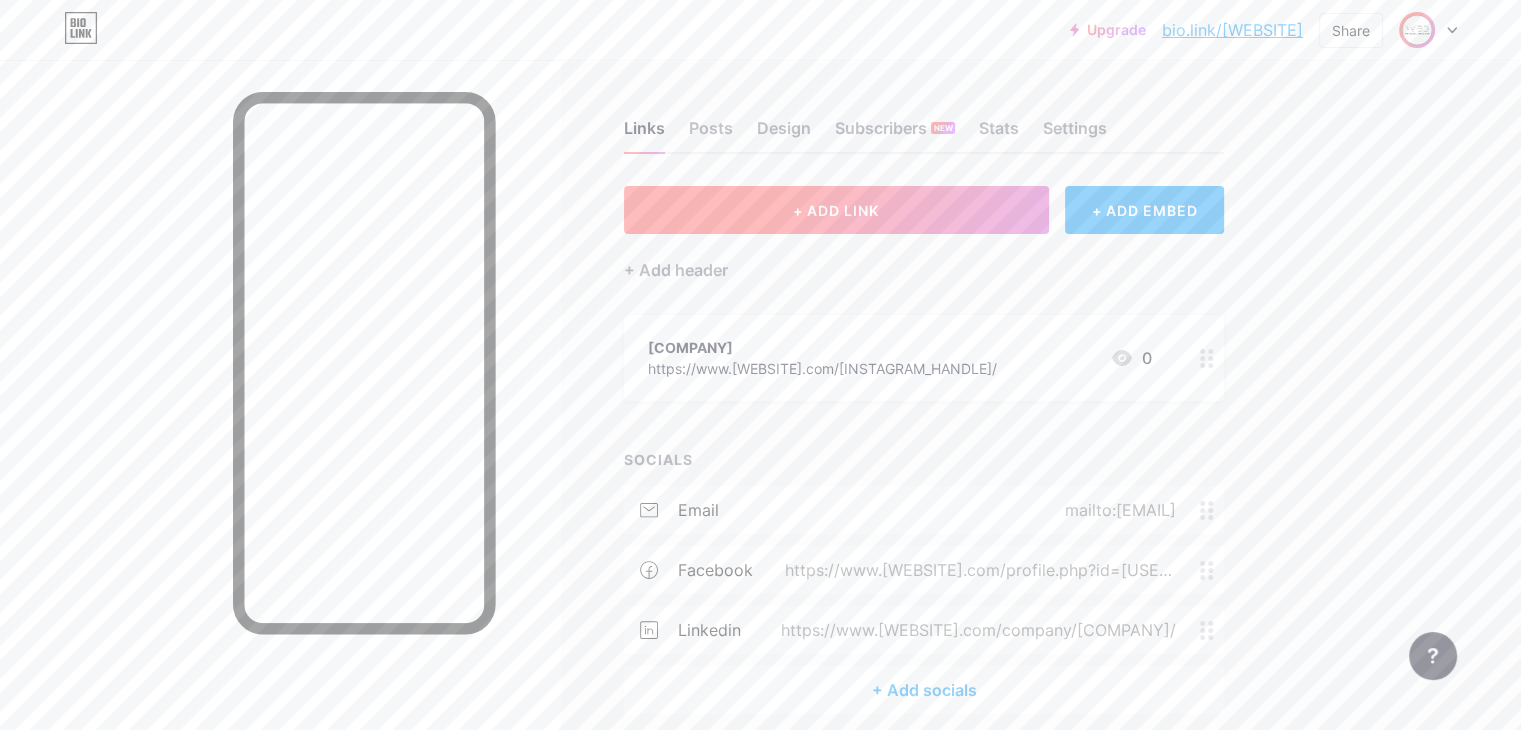 click on "+ ADD LINK" at bounding box center (836, 210) 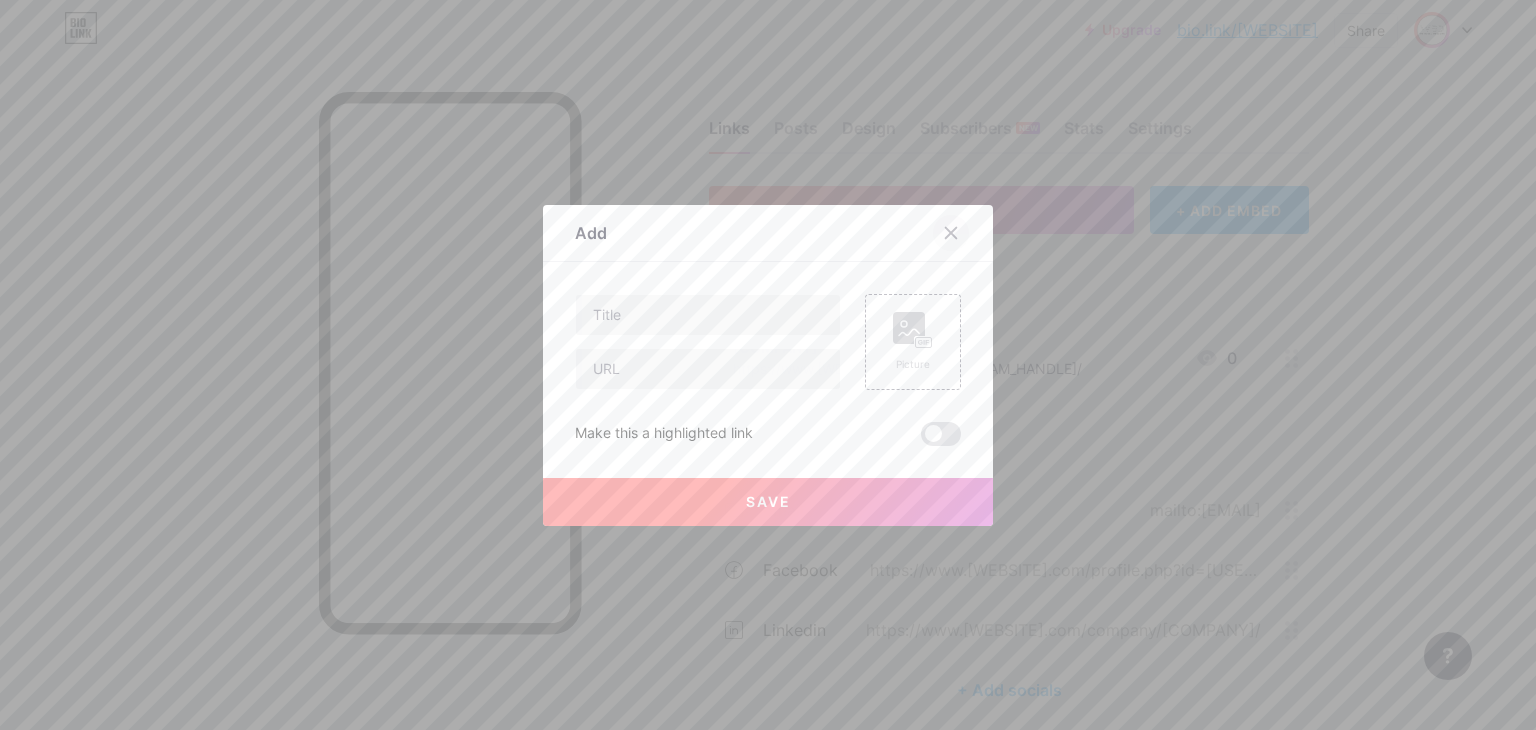 click 